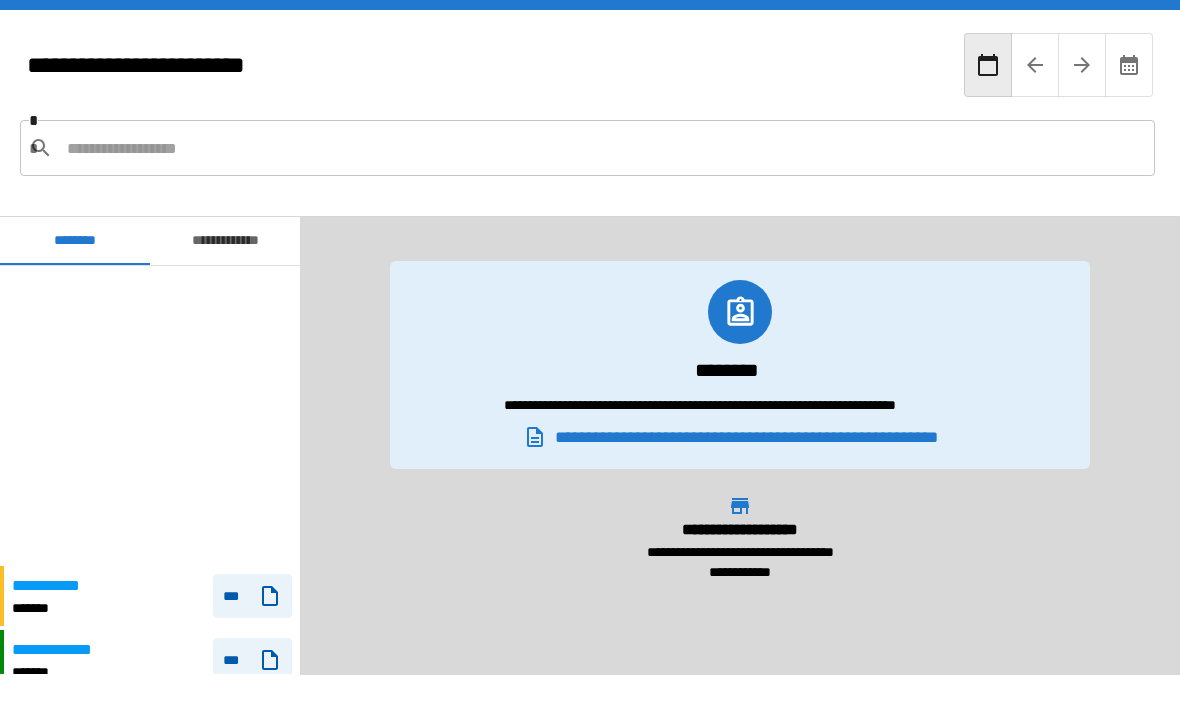 scroll, scrollTop: 69, scrollLeft: 0, axis: vertical 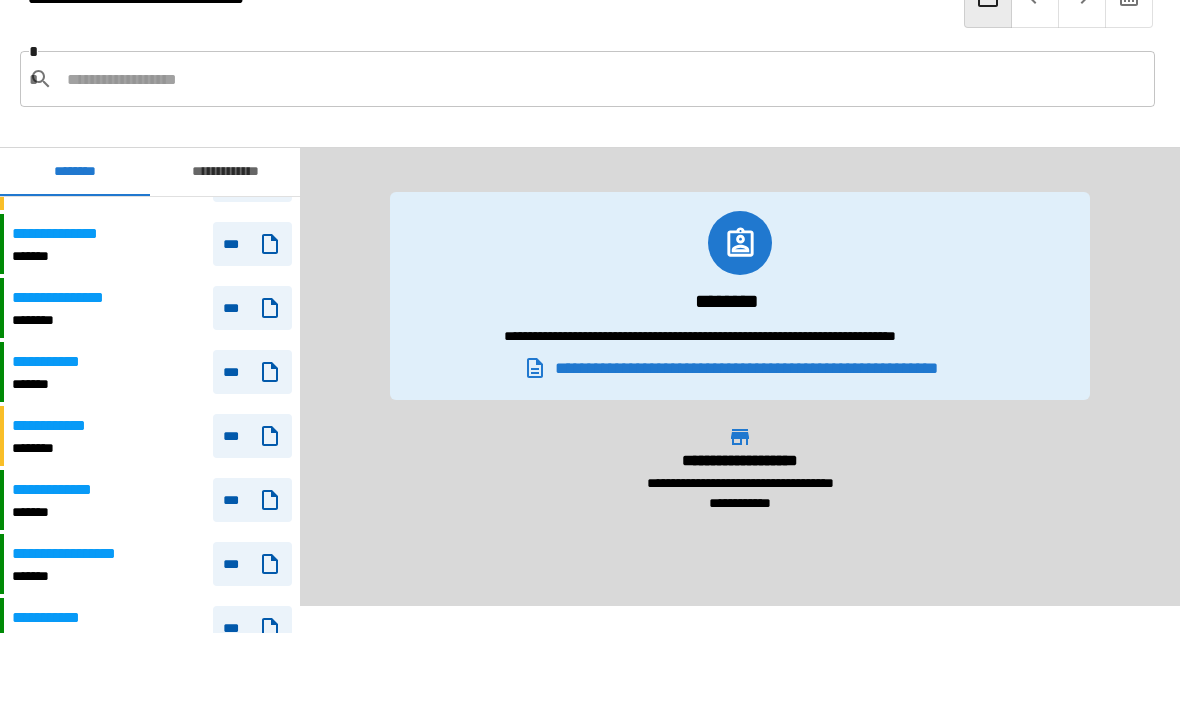 click on "**********" at bounding box center [152, 500] 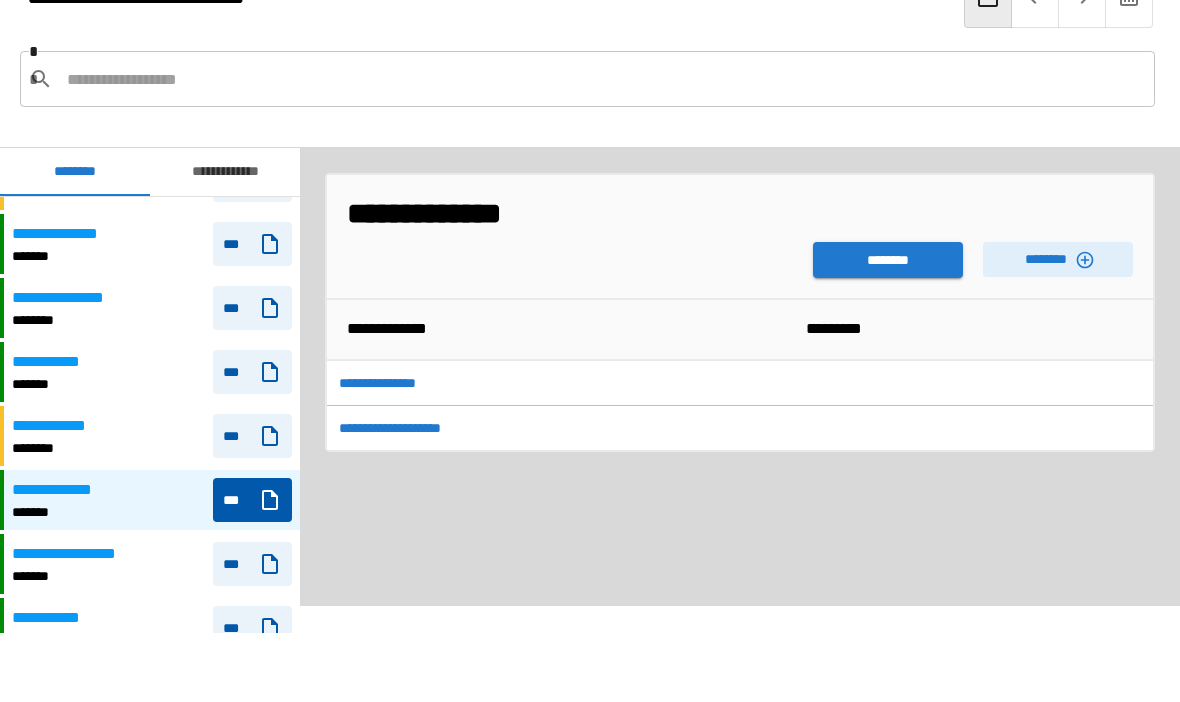 click on "********" at bounding box center (888, 260) 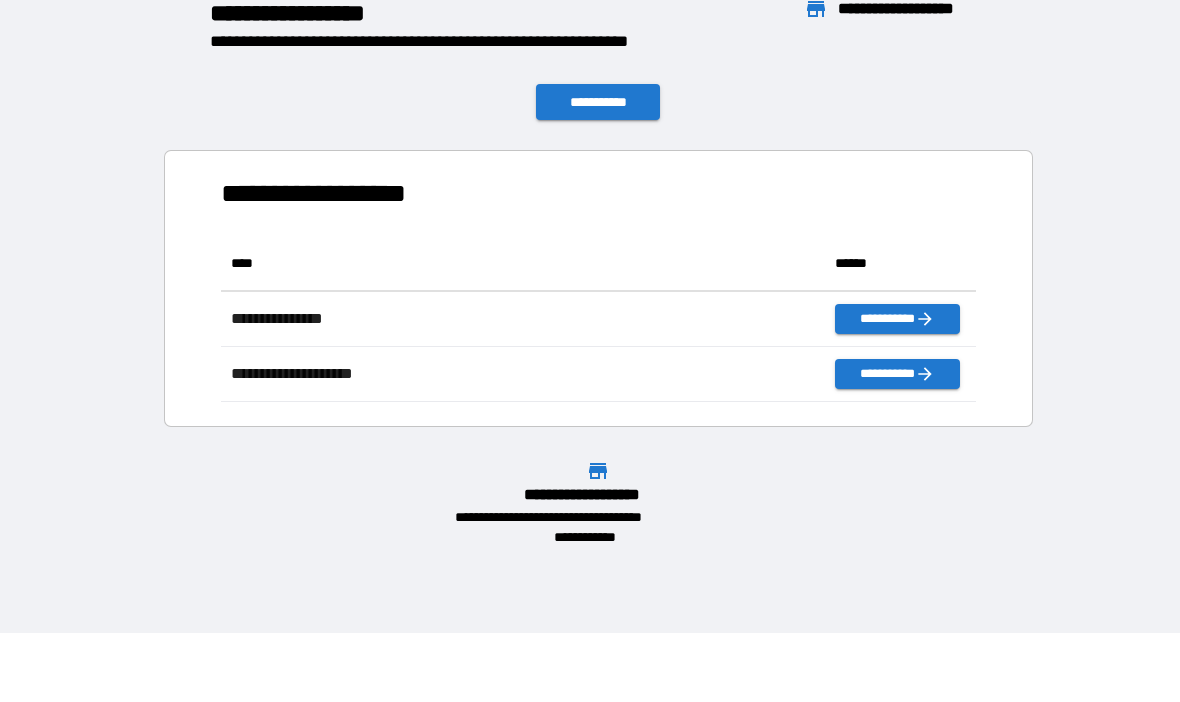 scroll, scrollTop: 1, scrollLeft: 1, axis: both 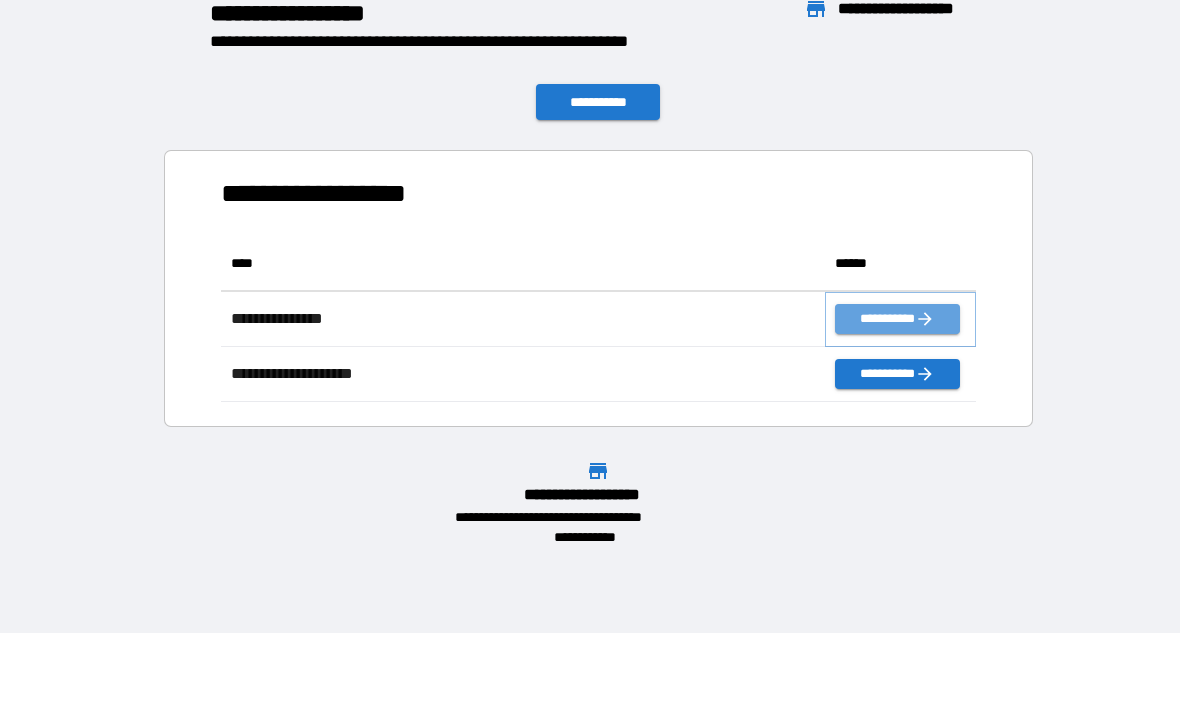 click on "**********" at bounding box center (897, 319) 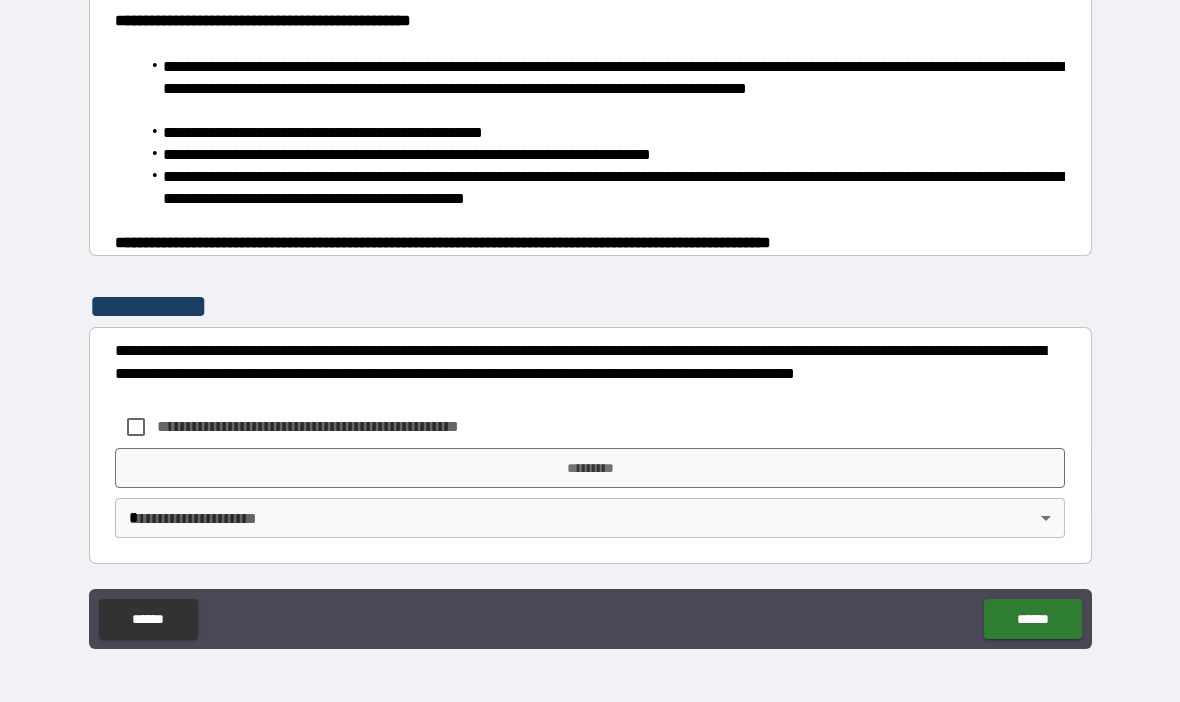 scroll, scrollTop: 1308, scrollLeft: 0, axis: vertical 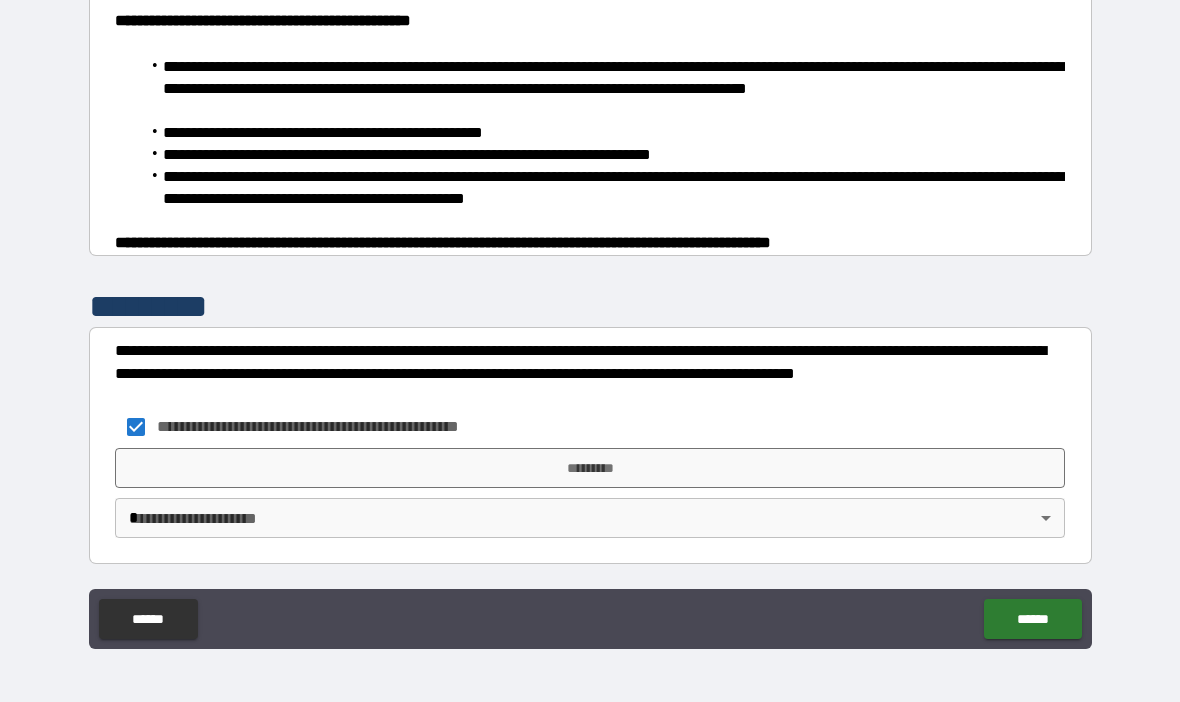click on "**********" at bounding box center (590, 319) 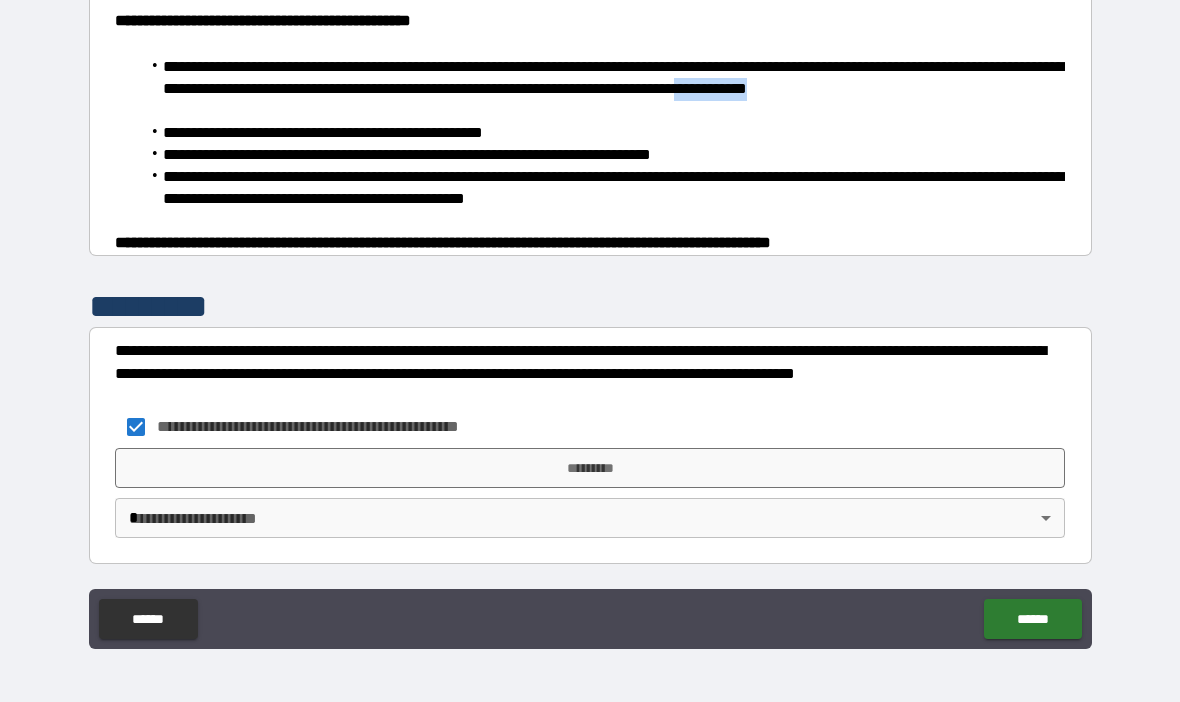 click on "**********" at bounding box center (590, 319) 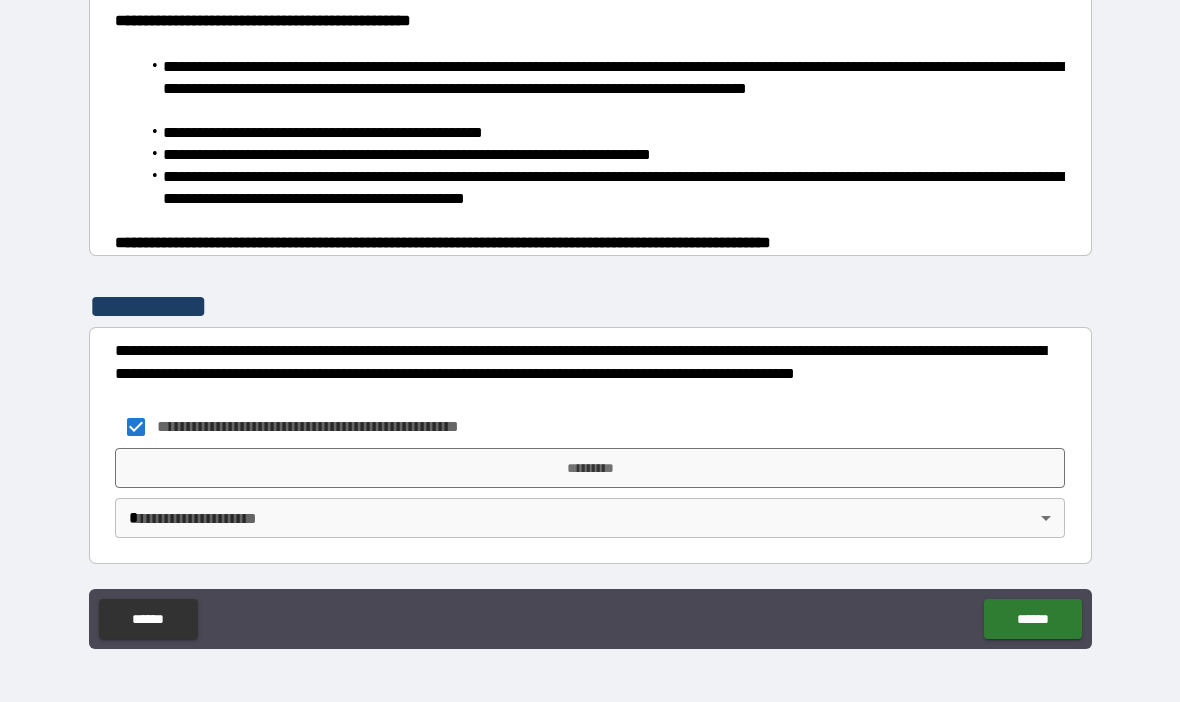 scroll, scrollTop: 1306, scrollLeft: 0, axis: vertical 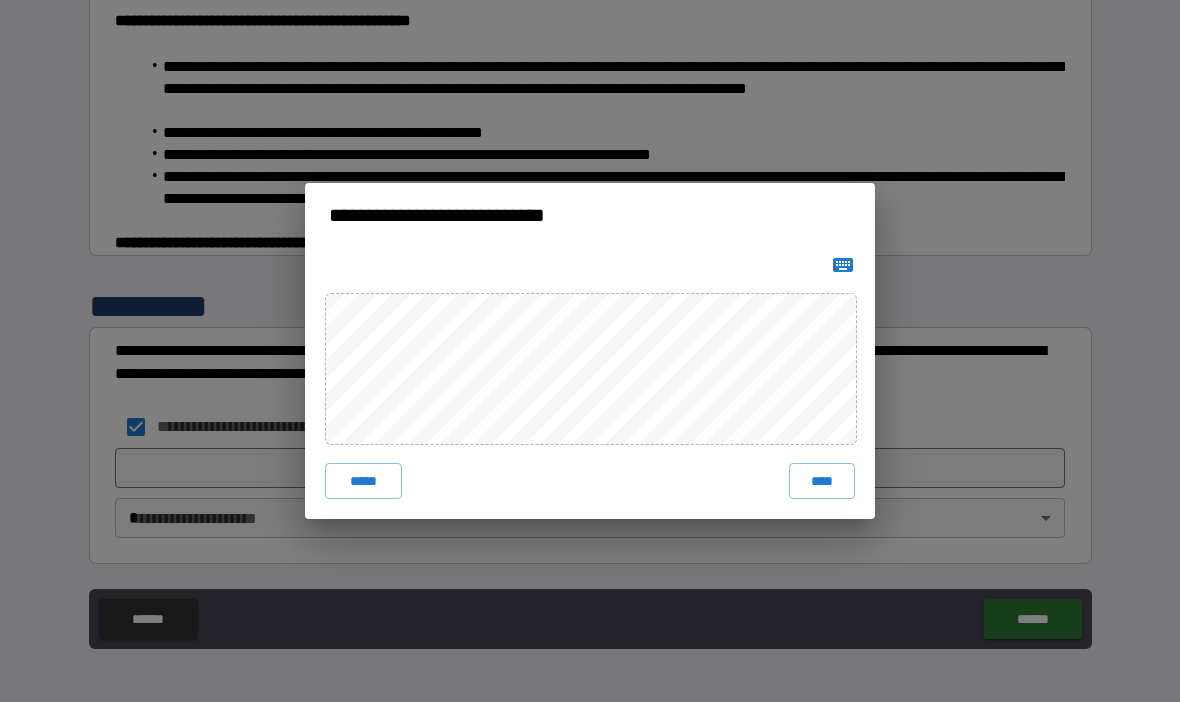 click on "****" at bounding box center (822, 481) 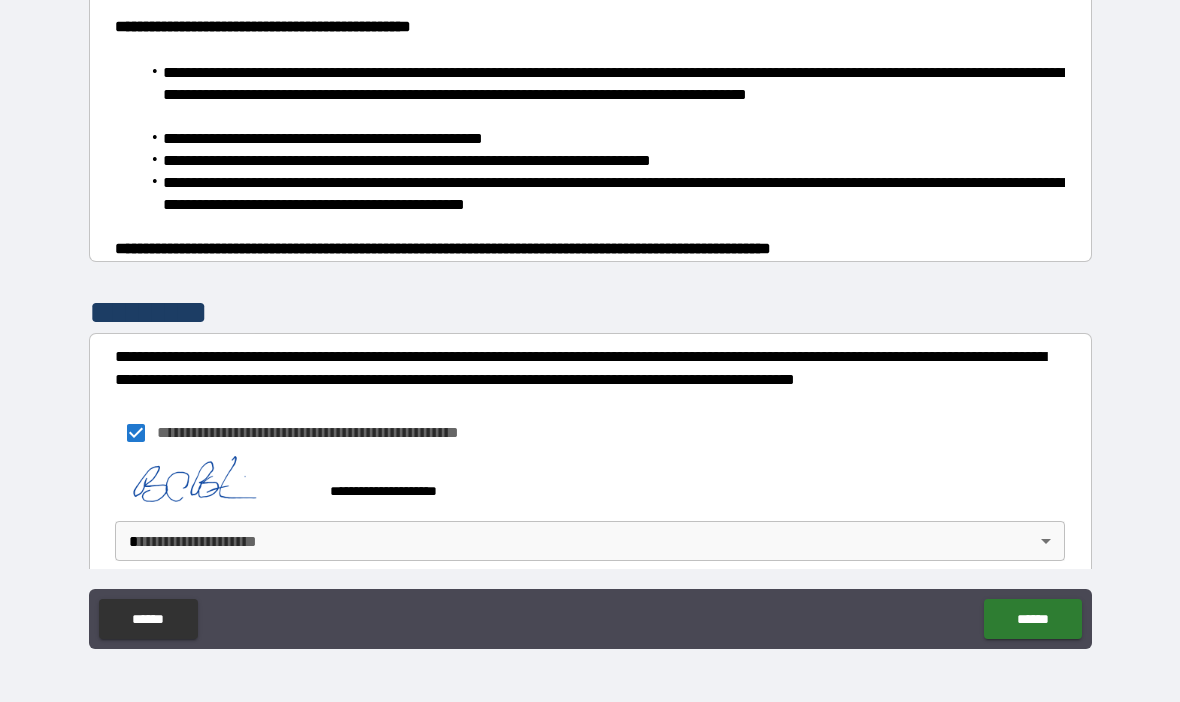 click on "******" at bounding box center [1032, 619] 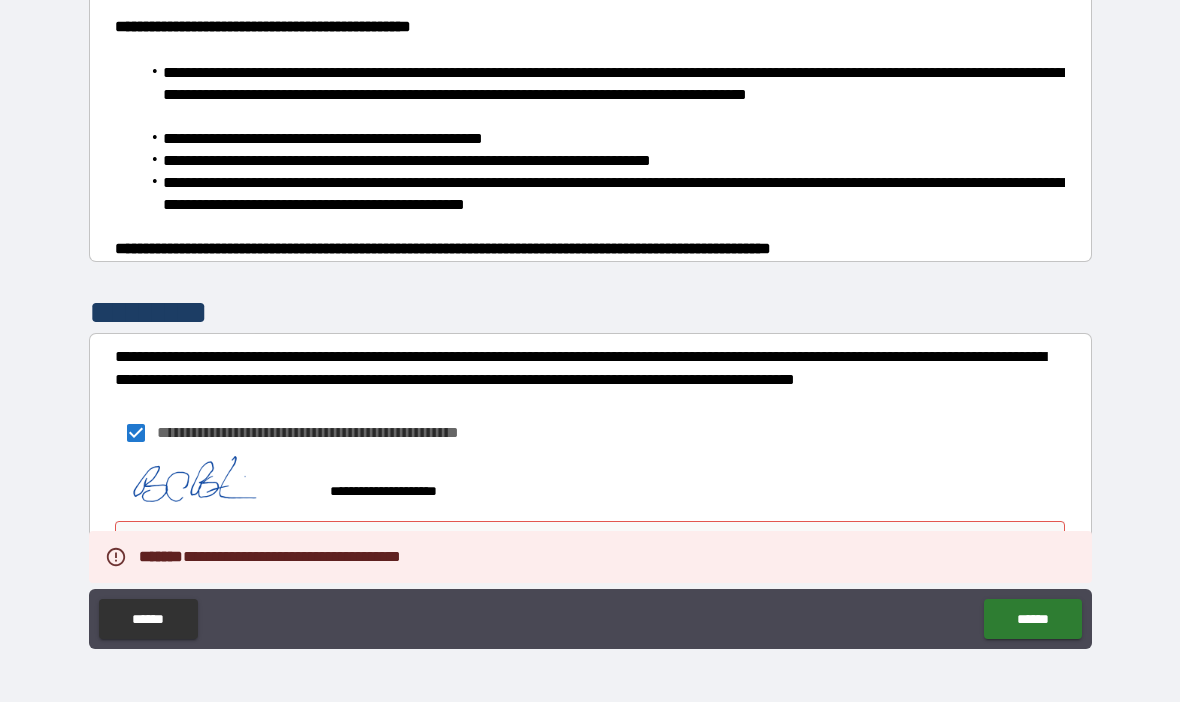 click on "**********" at bounding box center [590, 433] 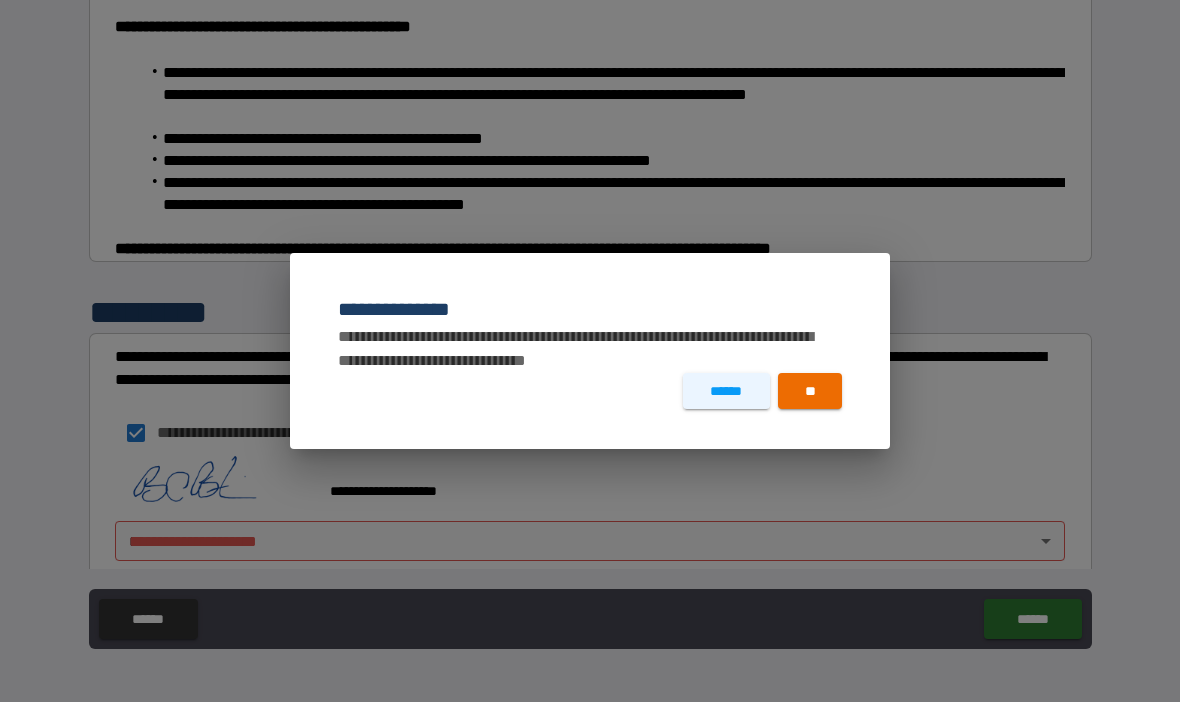 click on "**" at bounding box center [810, 391] 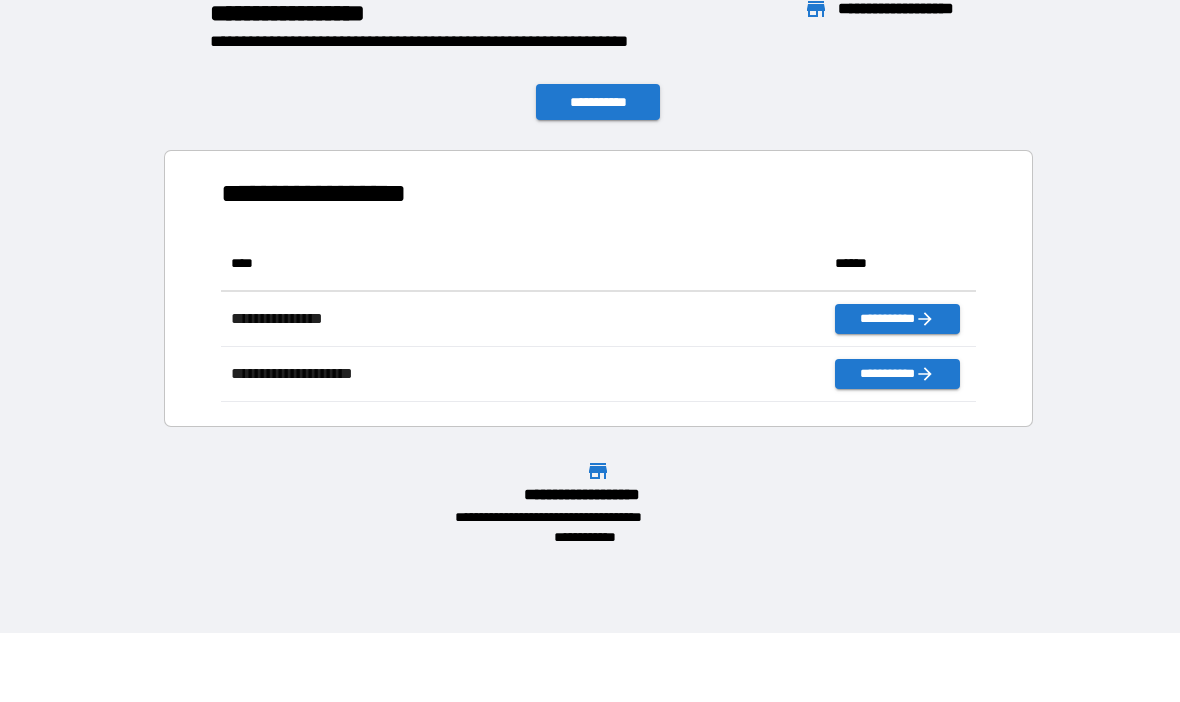 scroll, scrollTop: 1, scrollLeft: 1, axis: both 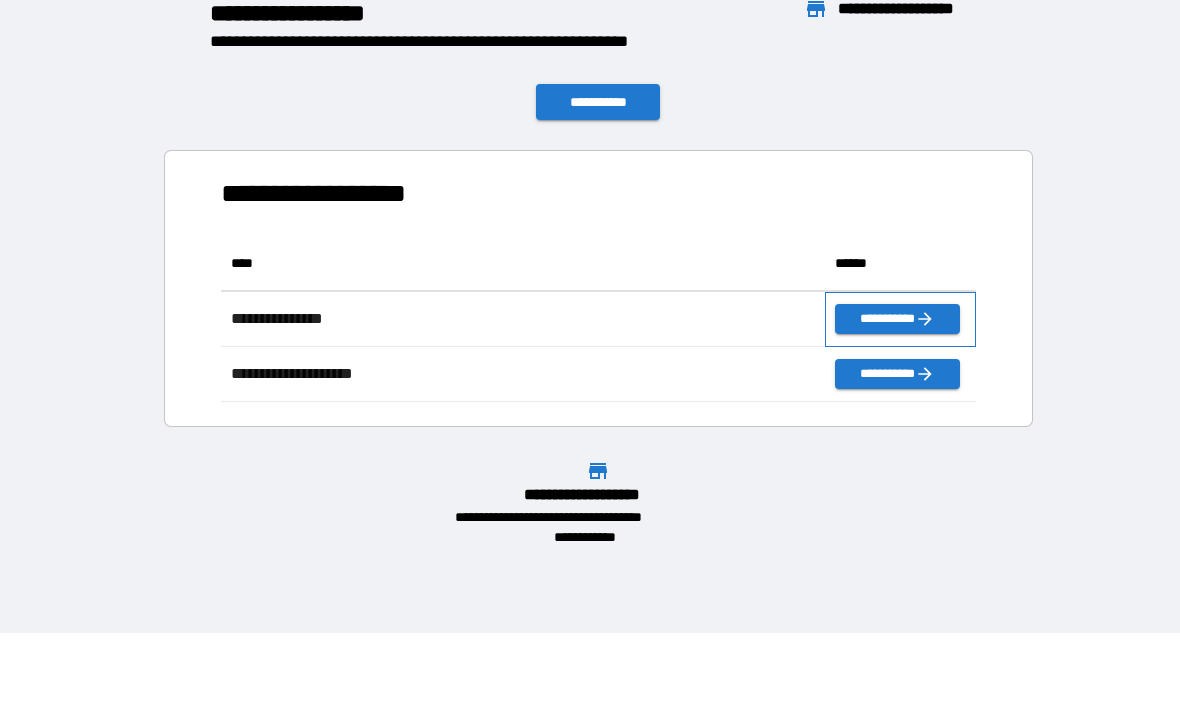 click on "**********" at bounding box center [900, 319] 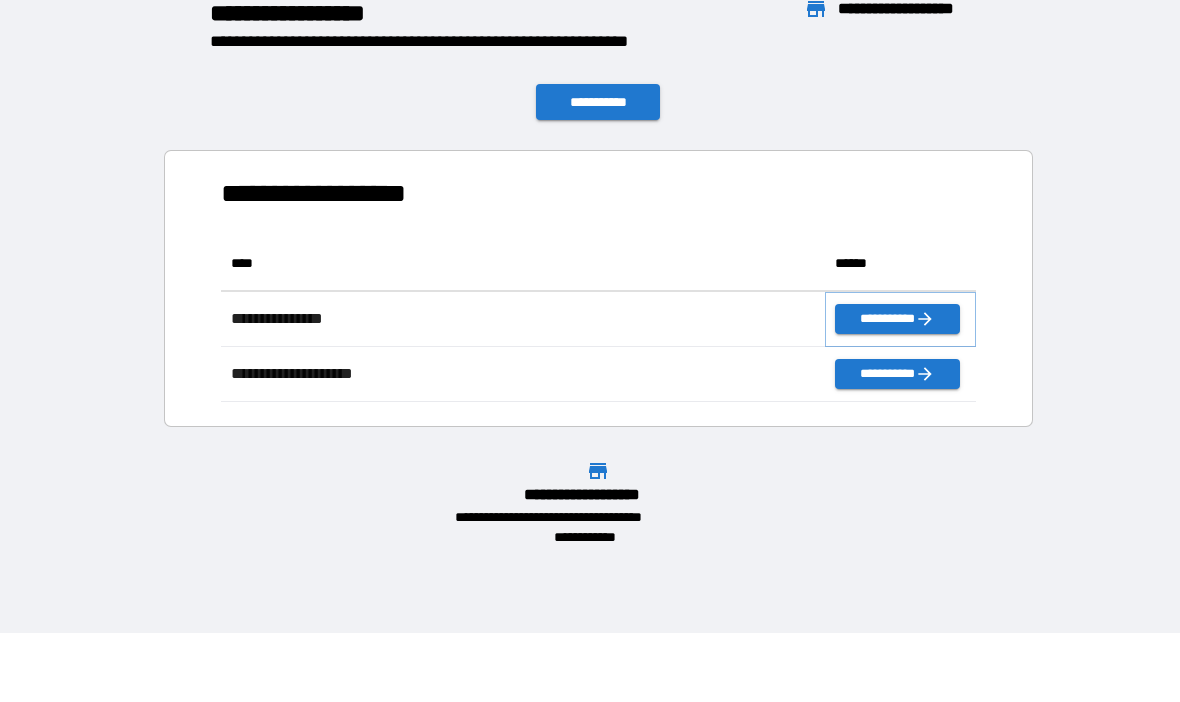 click 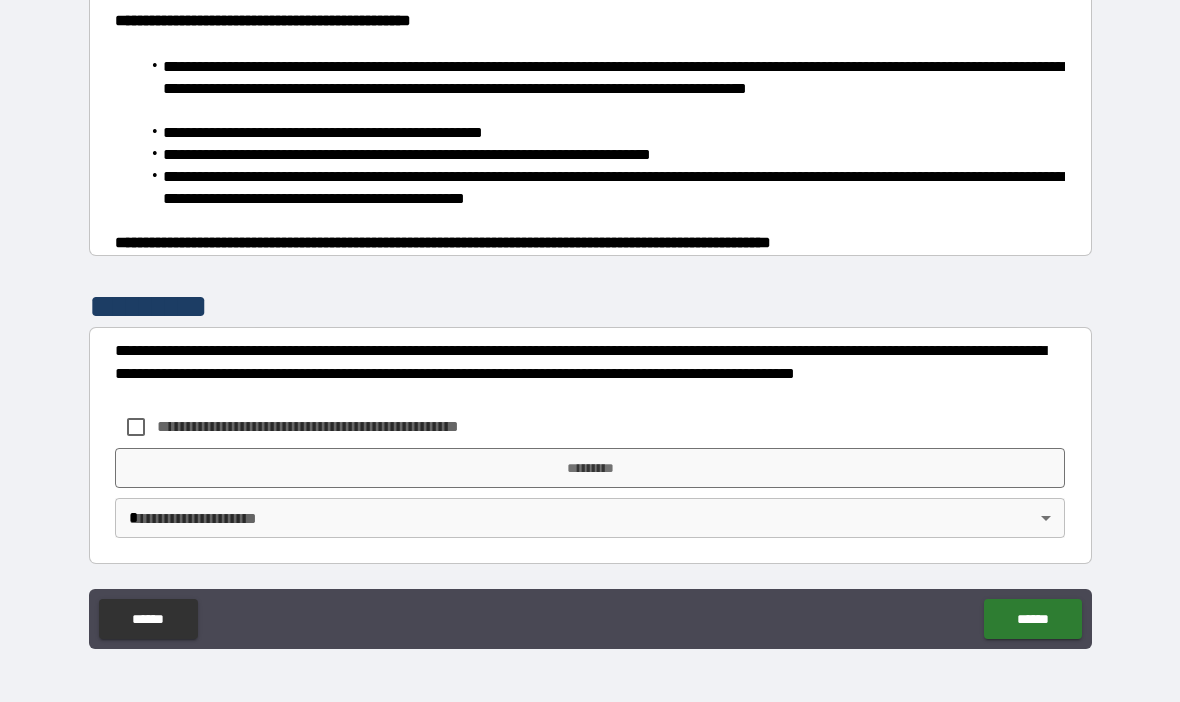 scroll, scrollTop: 1308, scrollLeft: 0, axis: vertical 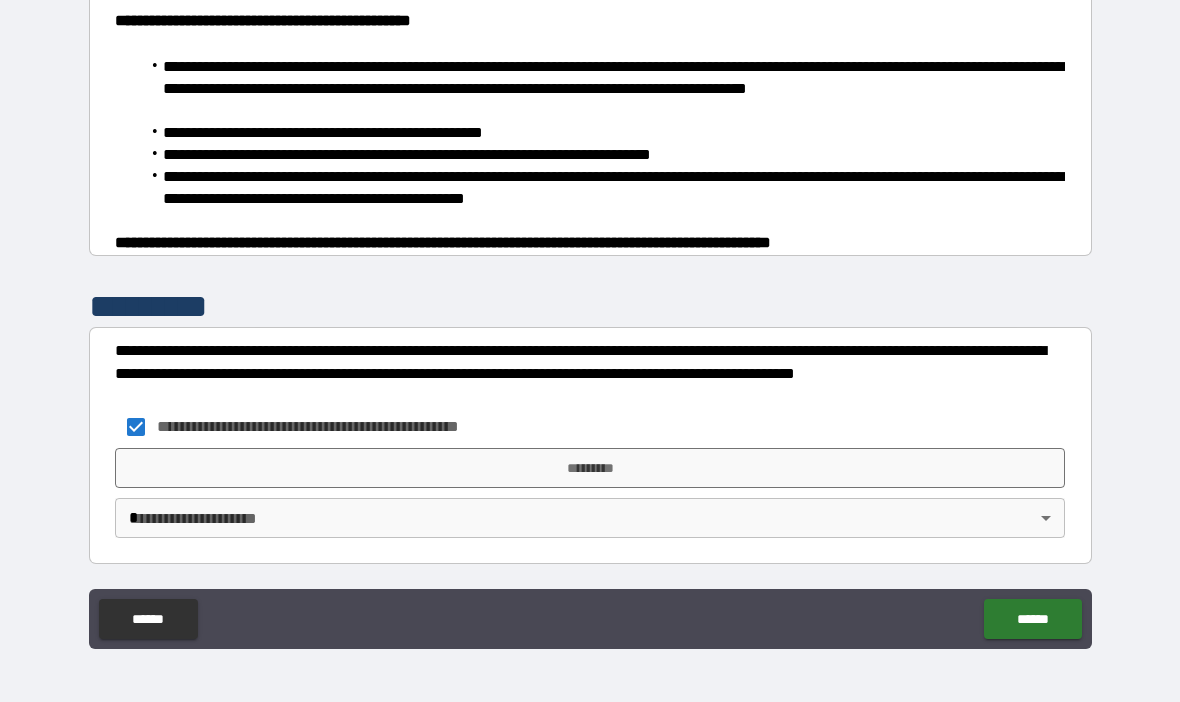 click on "*********" at bounding box center [590, 468] 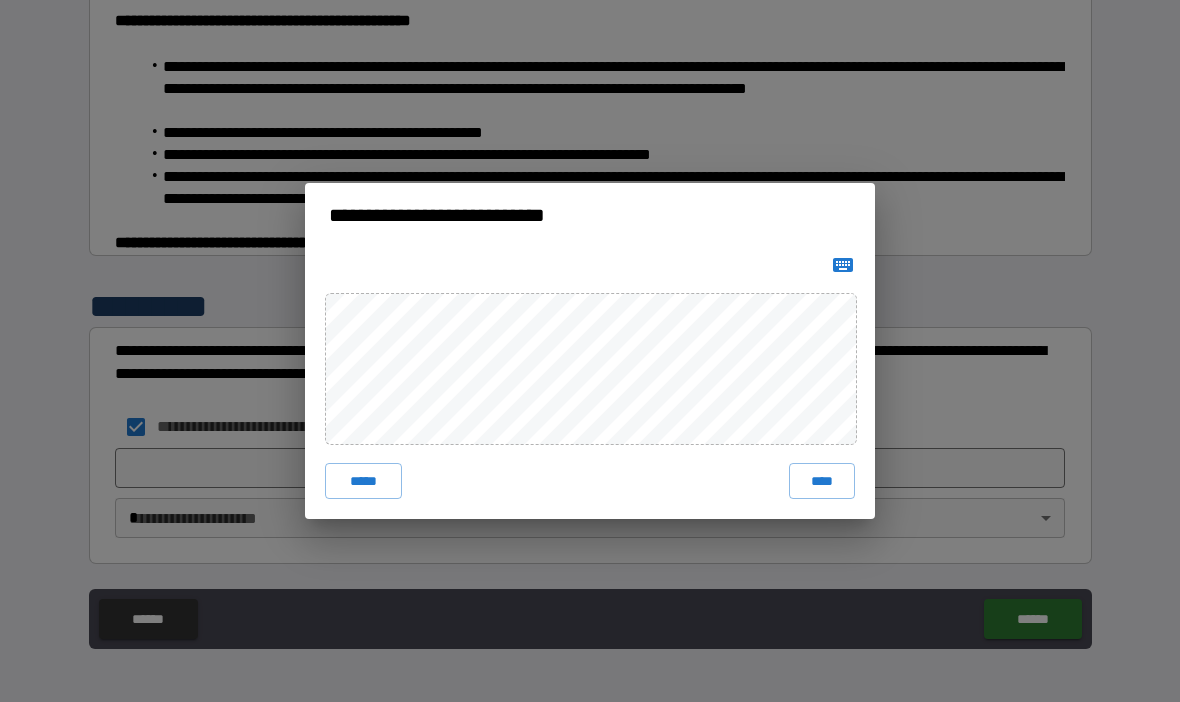 click on "****" at bounding box center [822, 481] 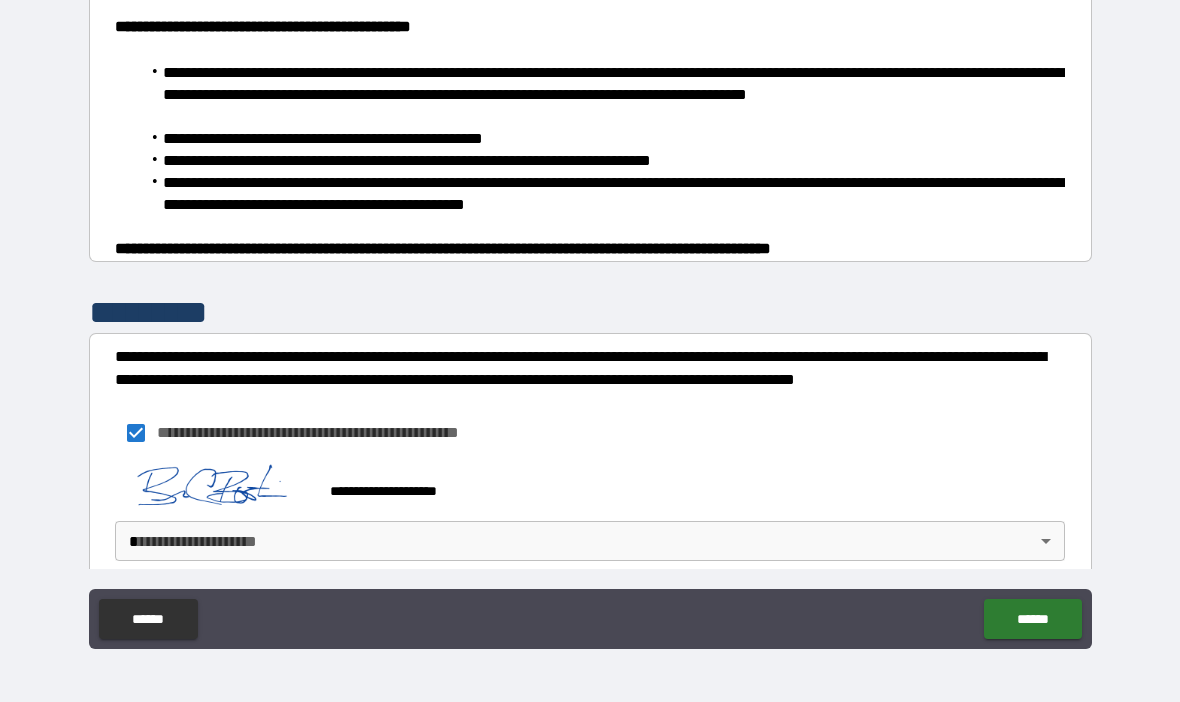 click on "**********" at bounding box center (590, 316) 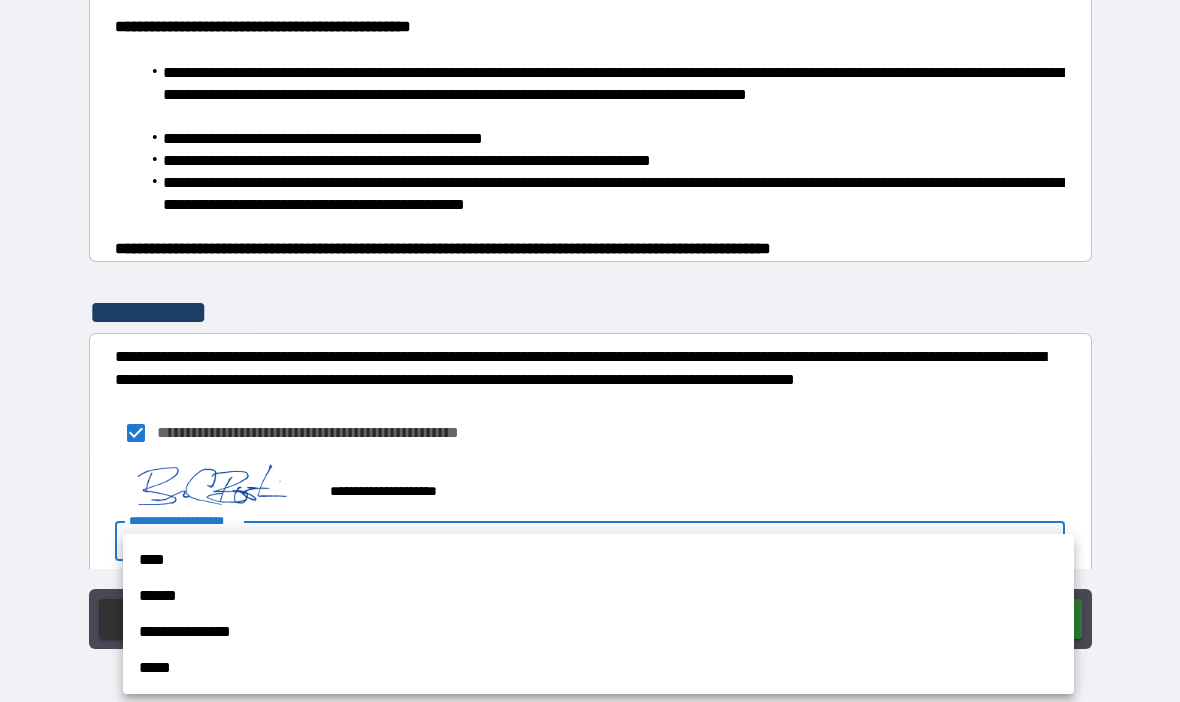 click on "****" at bounding box center [598, 560] 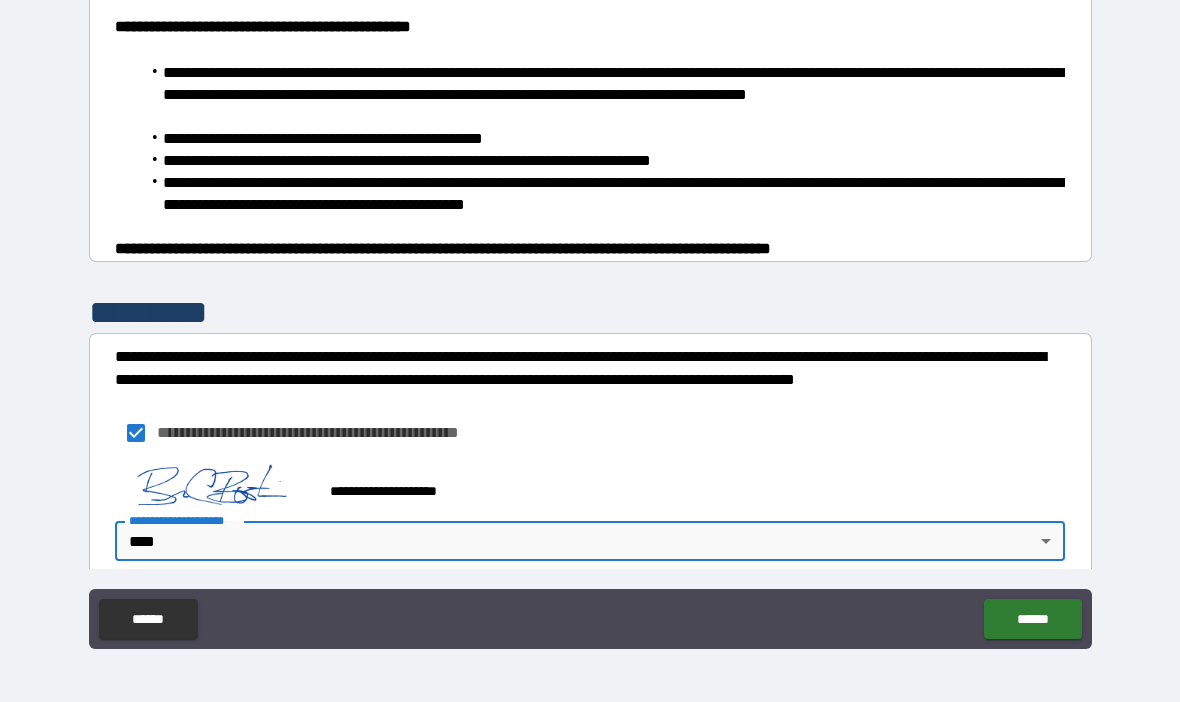 click on "******" at bounding box center [1032, 619] 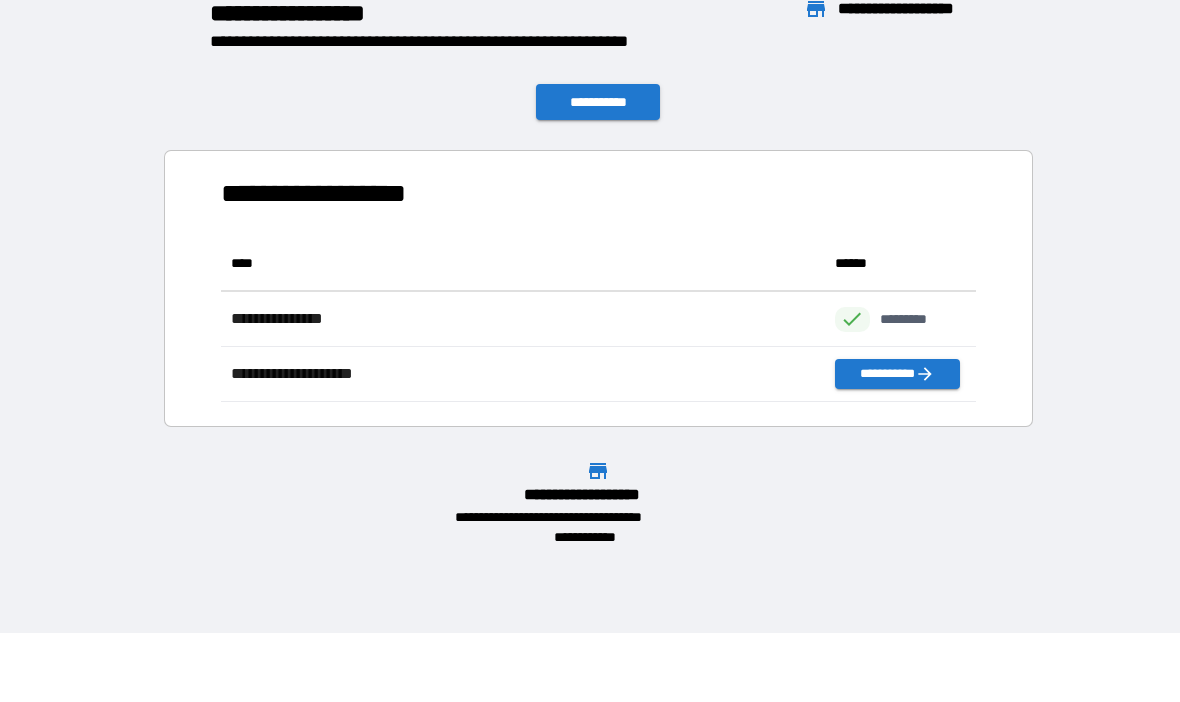 scroll, scrollTop: 1, scrollLeft: 1, axis: both 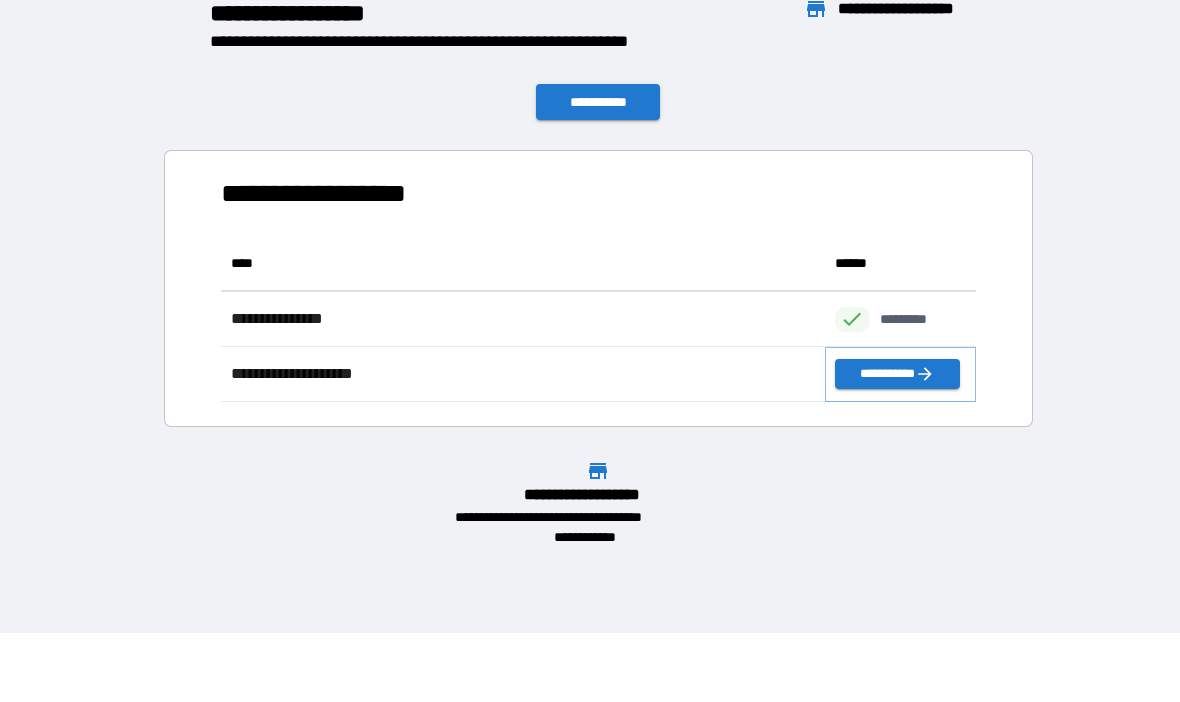 click on "**********" at bounding box center [897, 374] 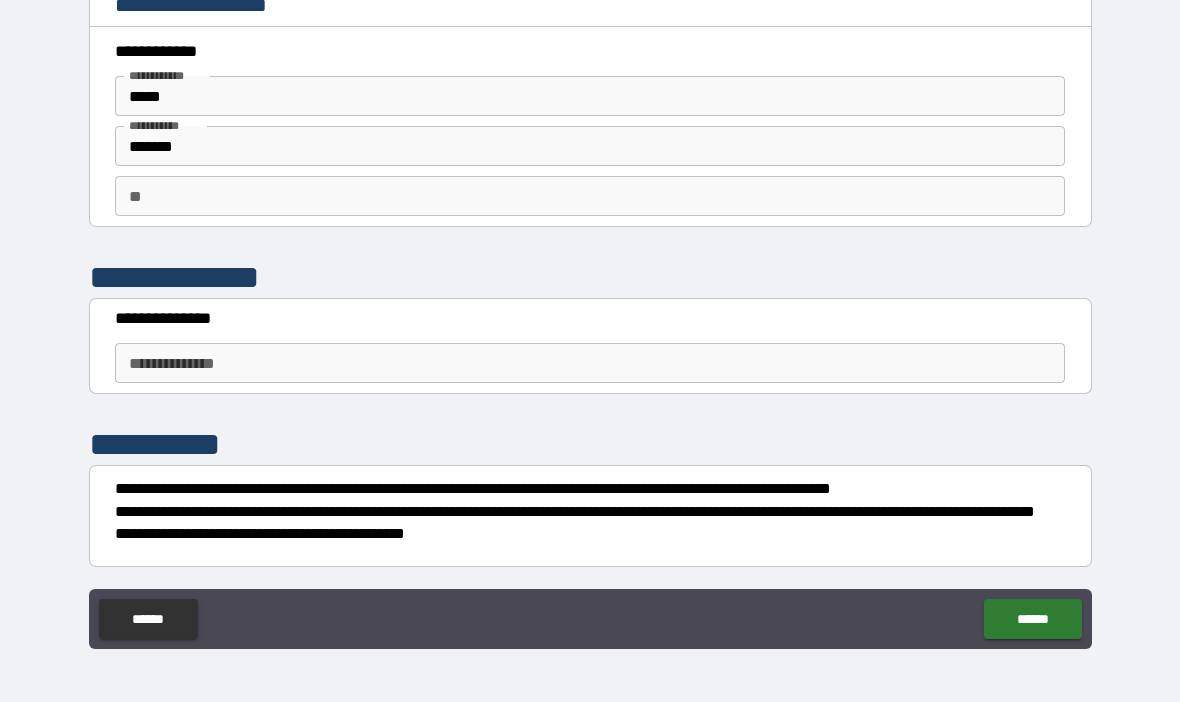 scroll, scrollTop: 0, scrollLeft: 0, axis: both 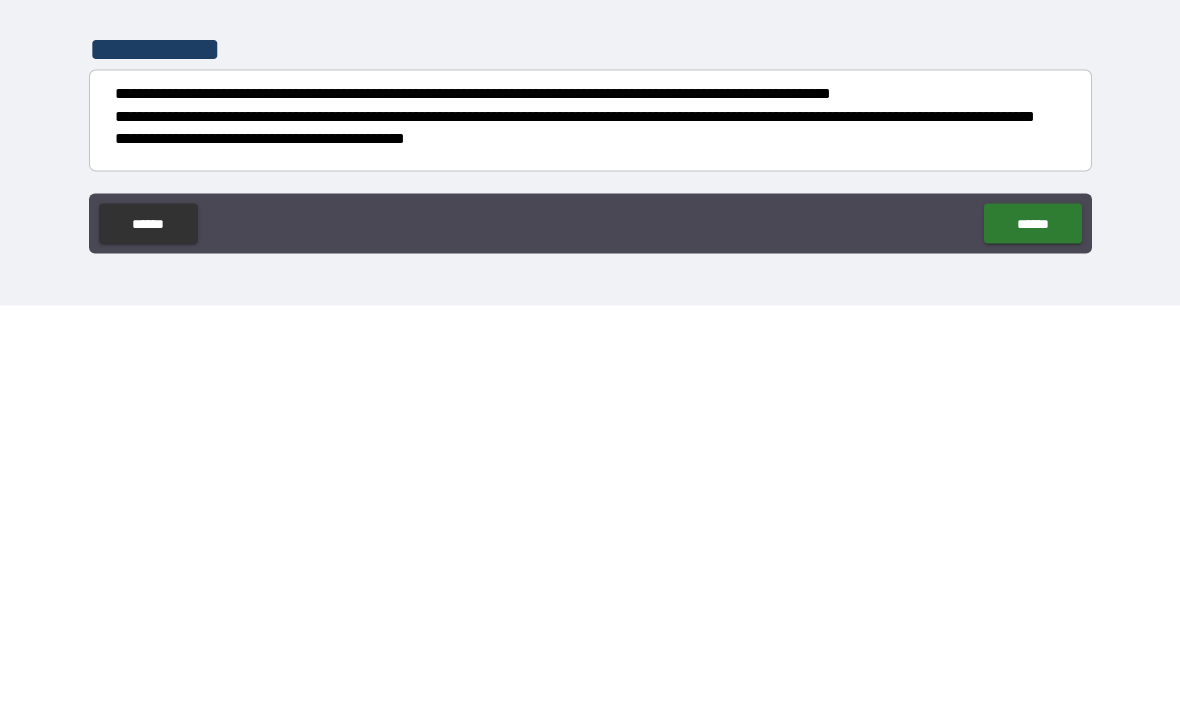 type on "********" 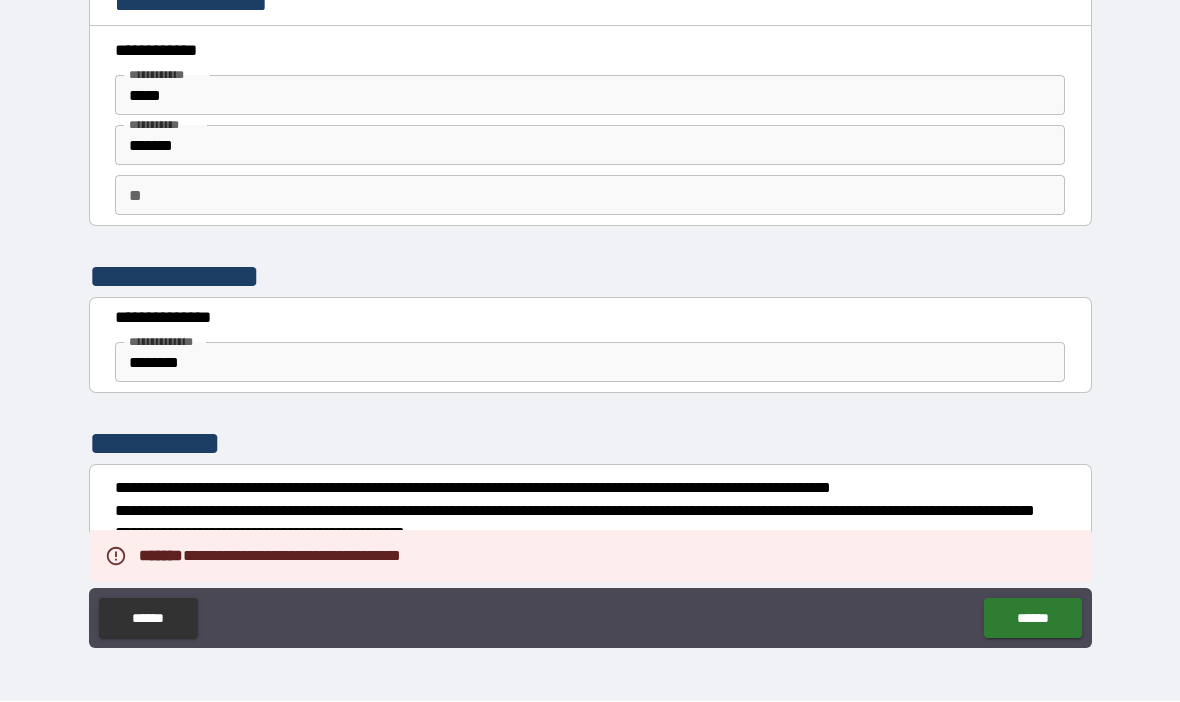 click on "**********" at bounding box center [590, 522] 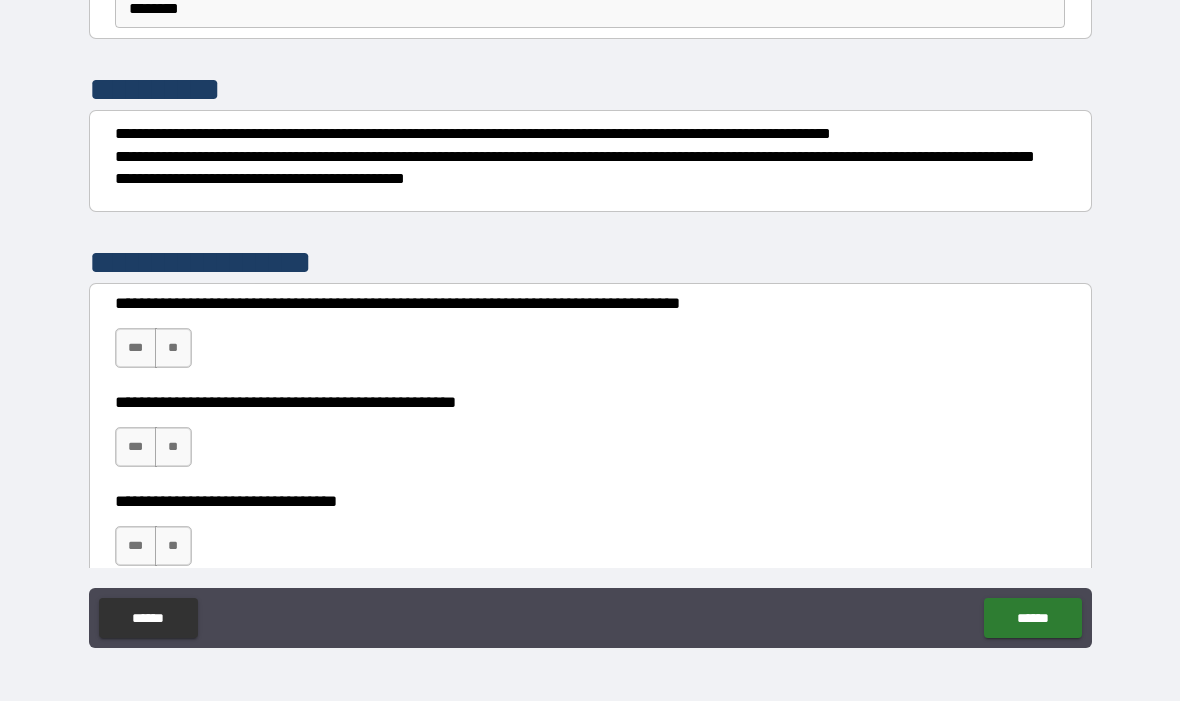 scroll, scrollTop: 364, scrollLeft: 0, axis: vertical 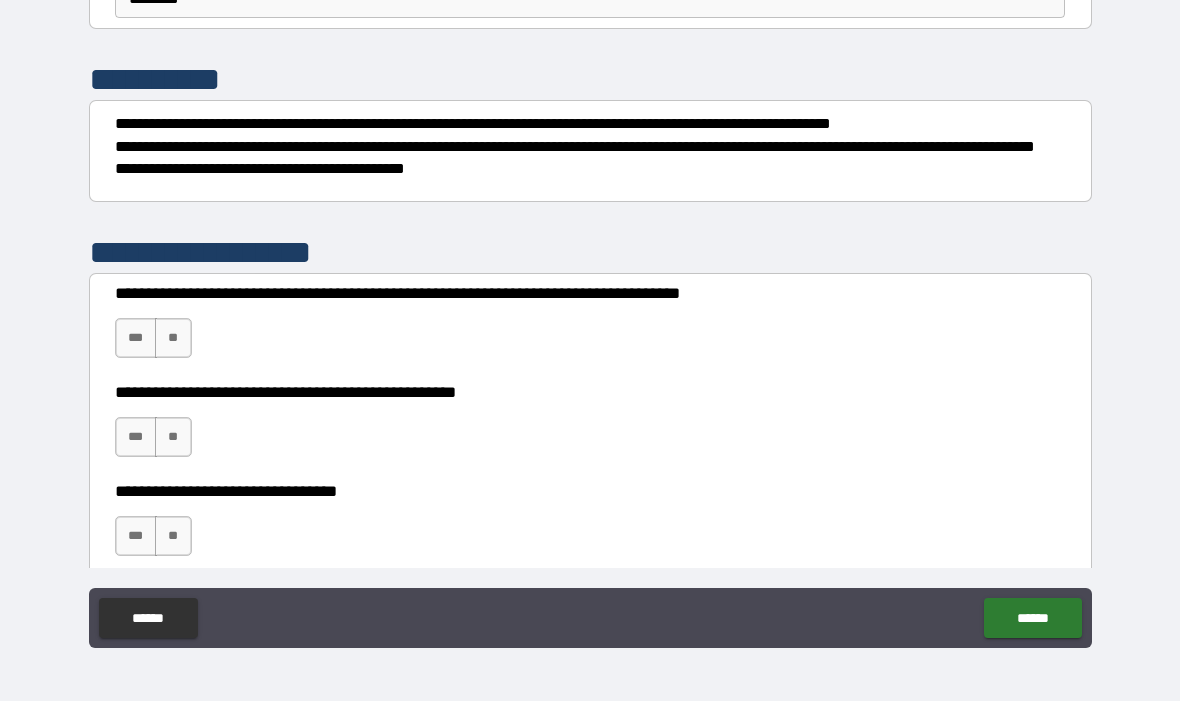 click on "***" at bounding box center [136, 339] 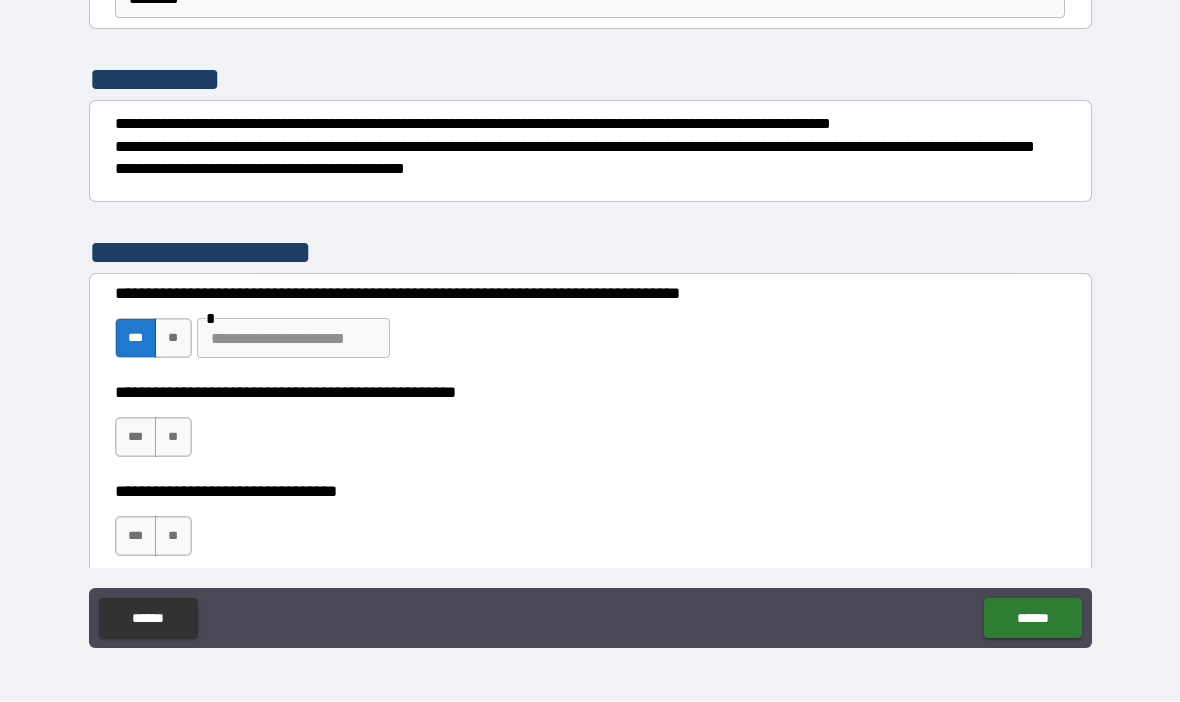 click on "**" at bounding box center (173, 438) 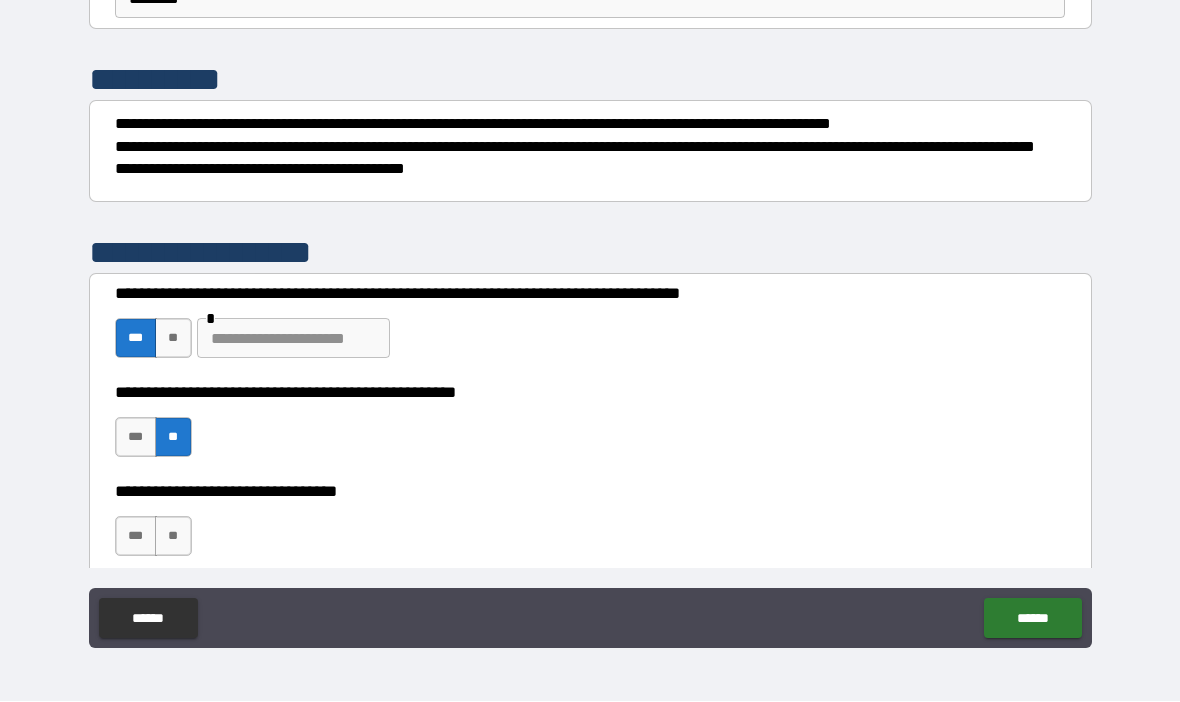 click on "***" at bounding box center [136, 537] 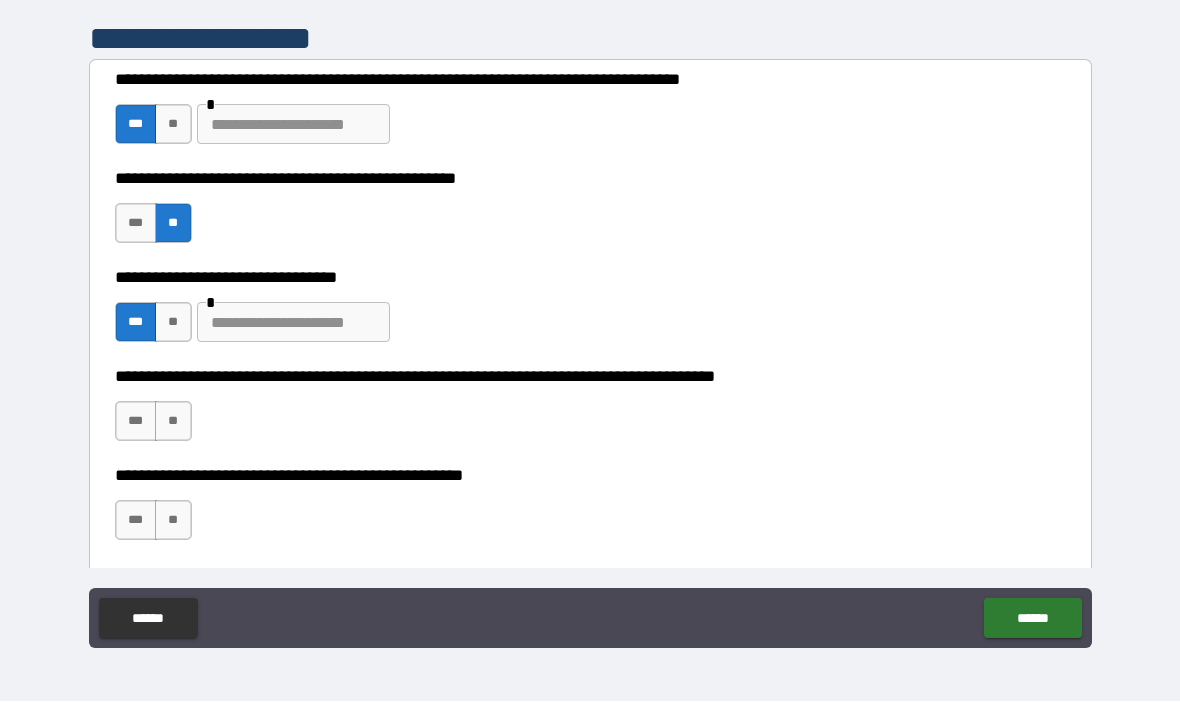 scroll, scrollTop: 518, scrollLeft: 0, axis: vertical 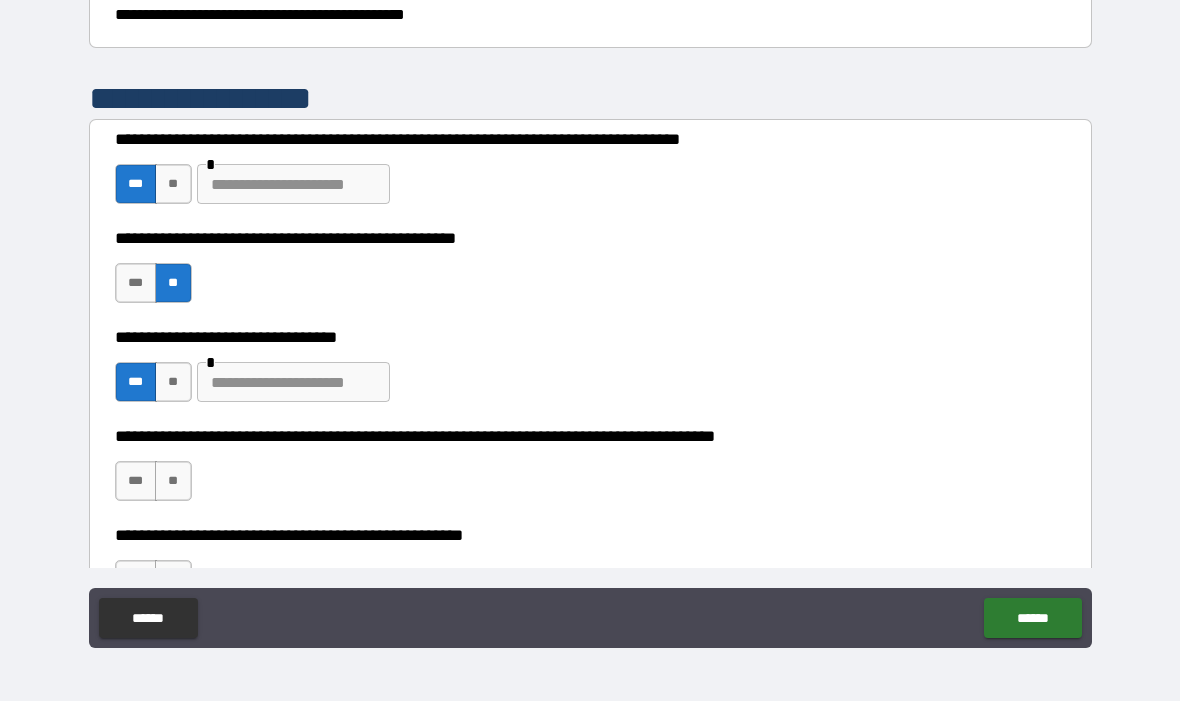 click on "**" at bounding box center (173, 383) 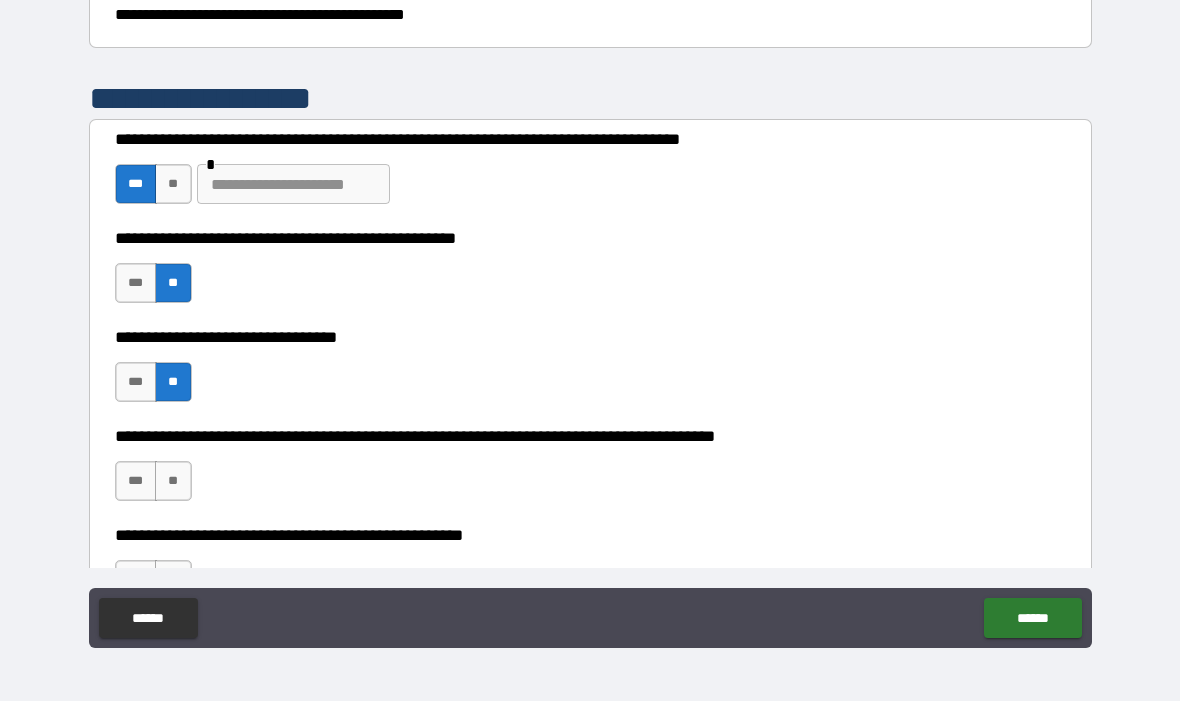 click on "**" at bounding box center [173, 482] 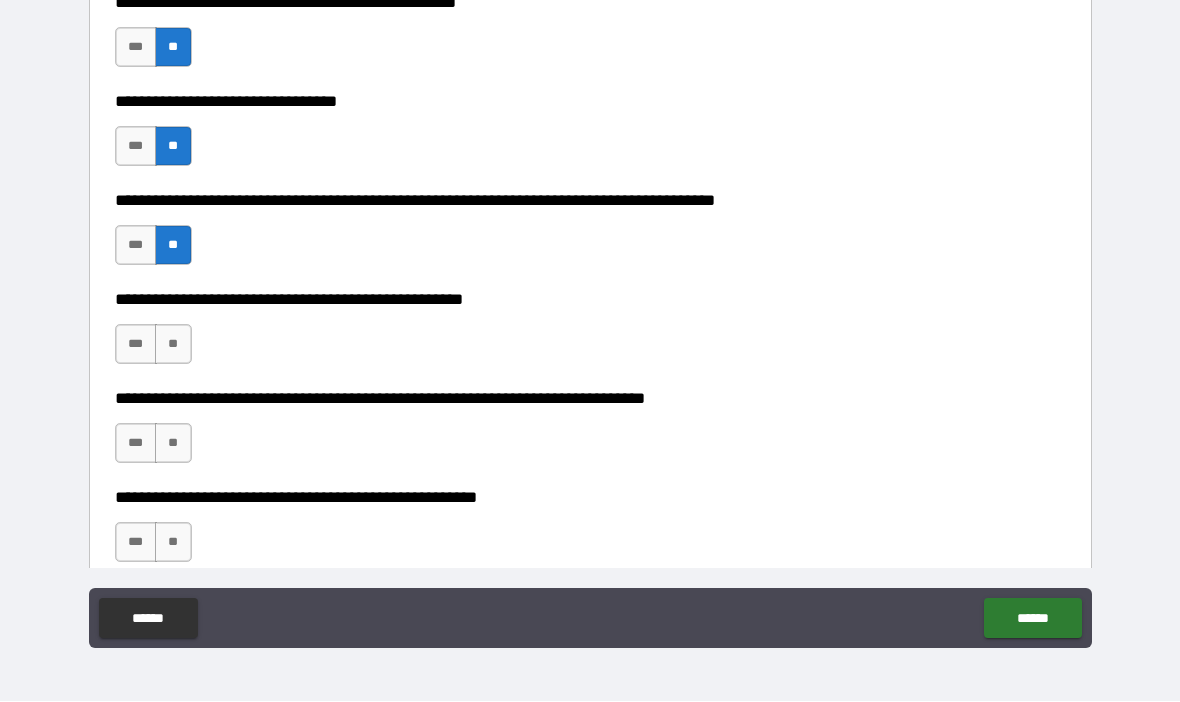 scroll, scrollTop: 775, scrollLeft: 0, axis: vertical 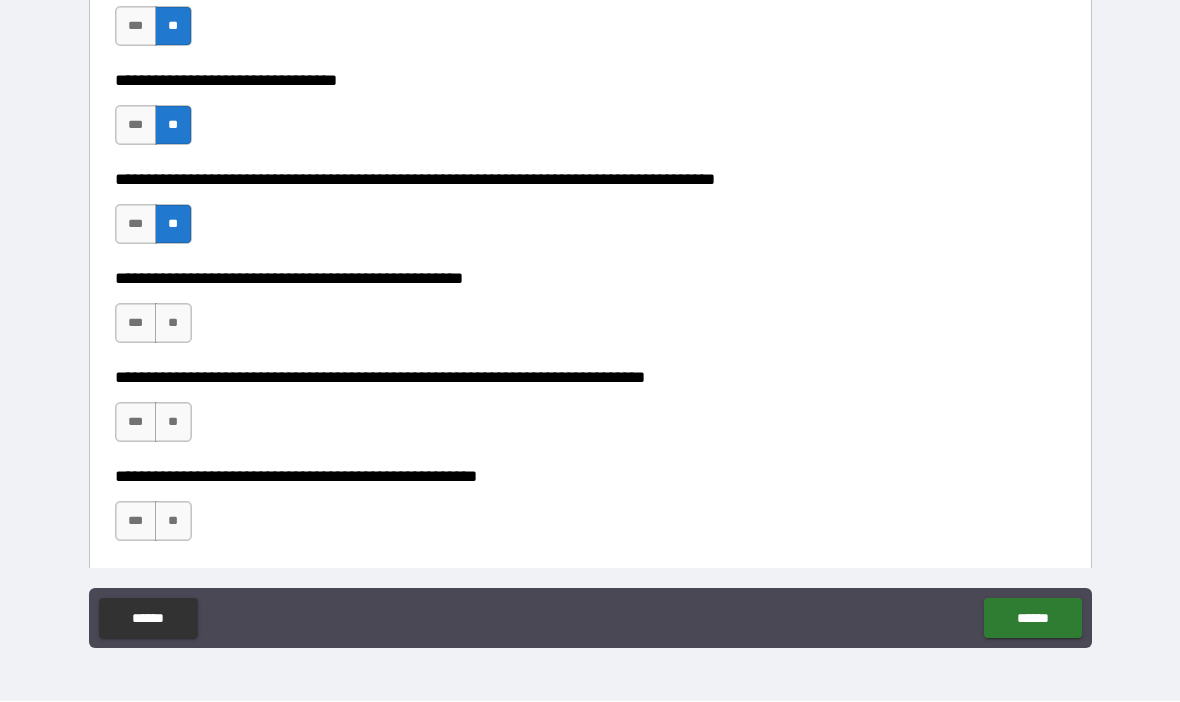 click on "**" at bounding box center (173, 324) 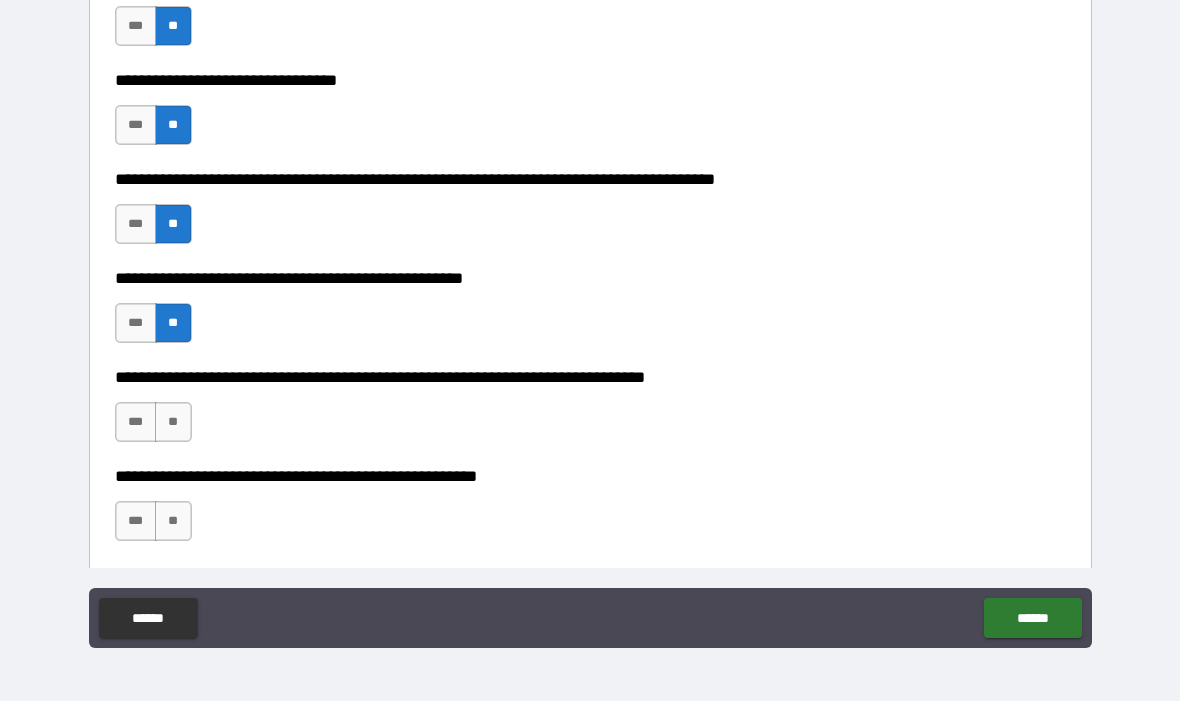 click on "**" at bounding box center [173, 423] 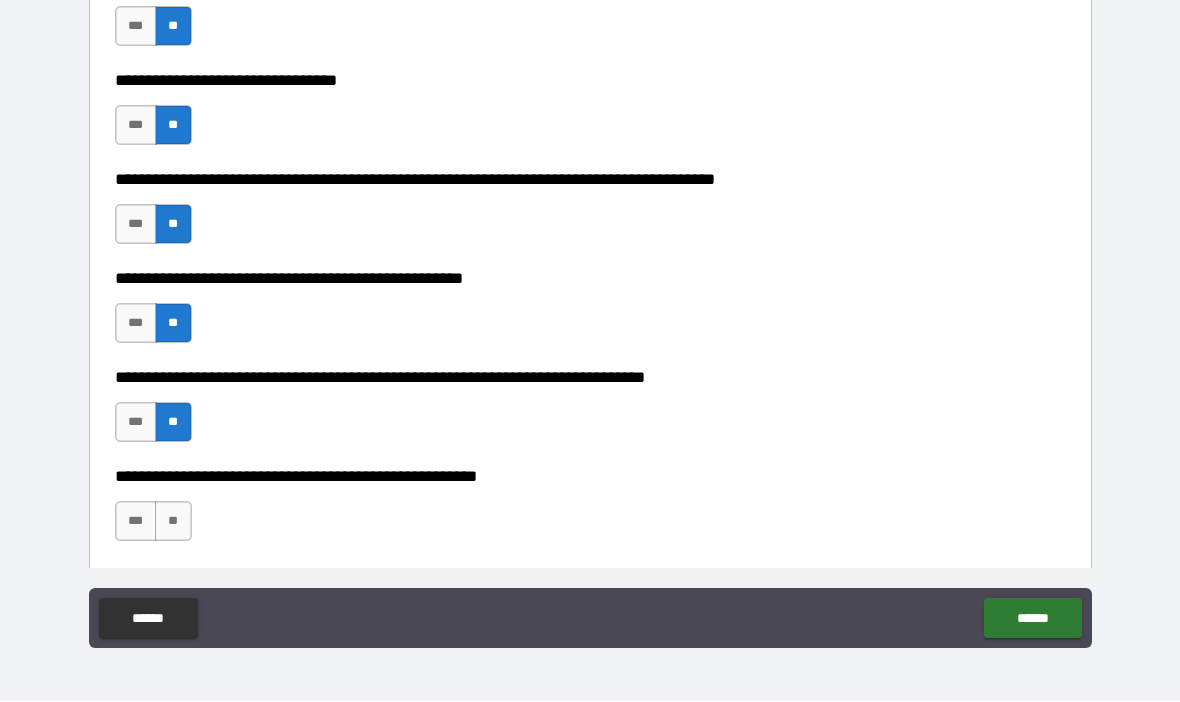 click on "**" at bounding box center (173, 522) 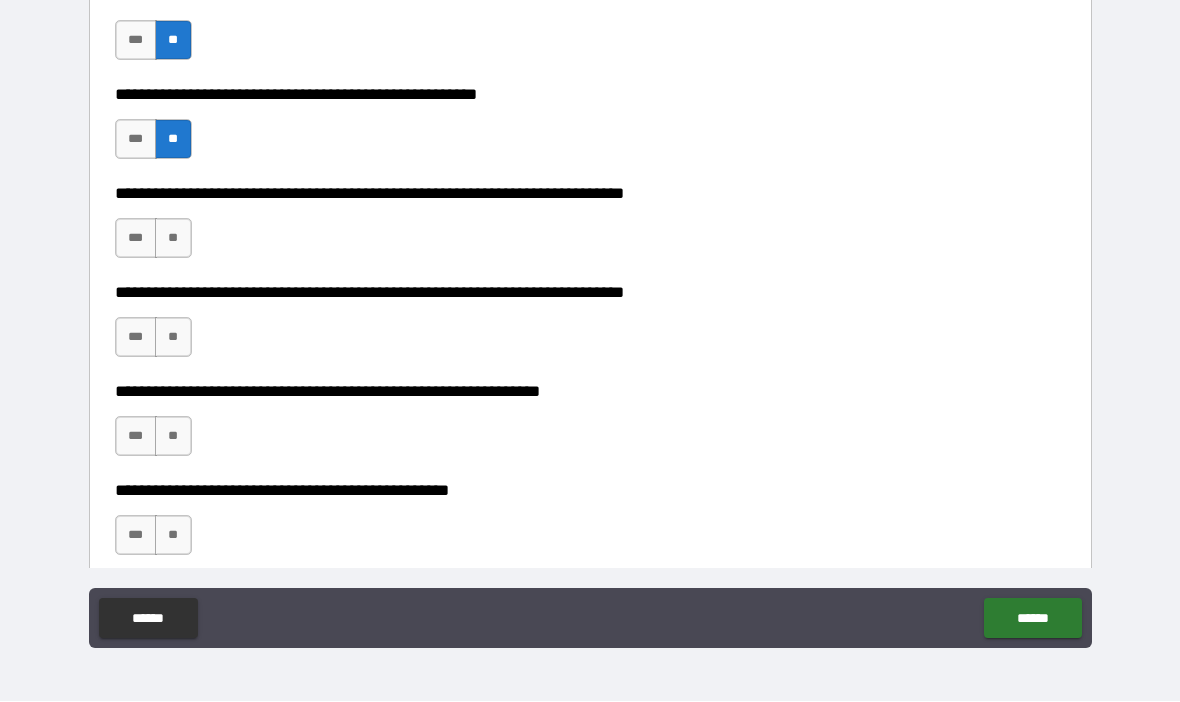 scroll, scrollTop: 1161, scrollLeft: 0, axis: vertical 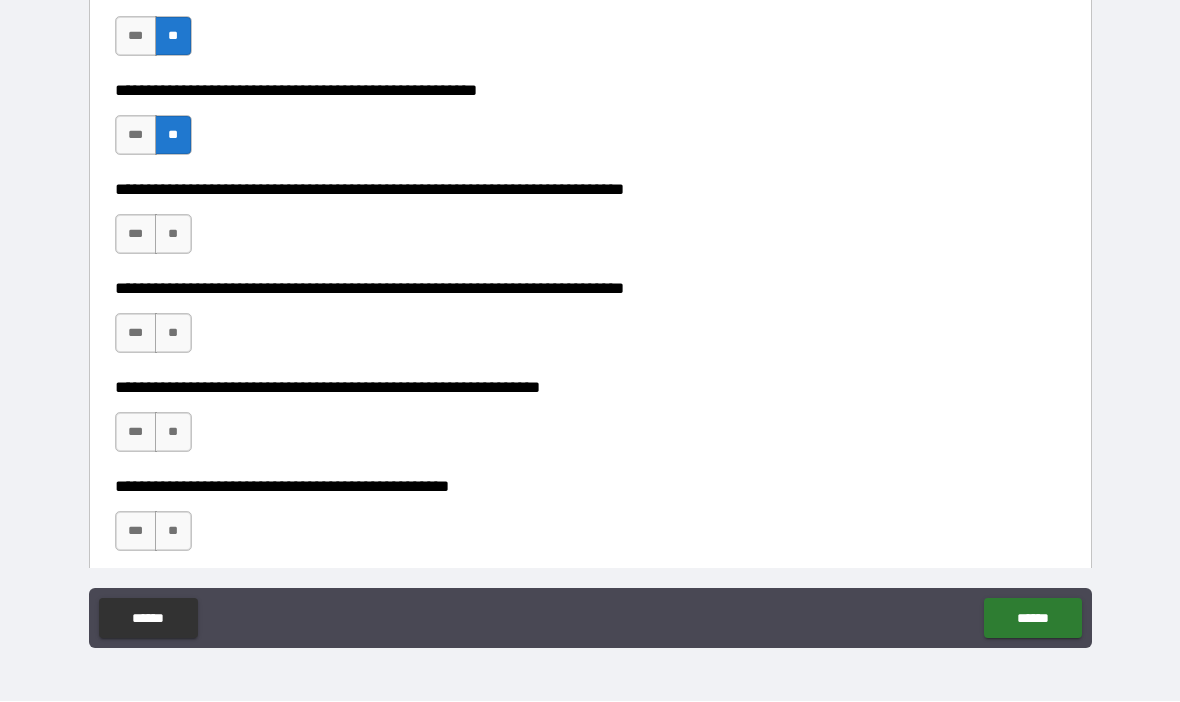 click on "**" at bounding box center (173, 235) 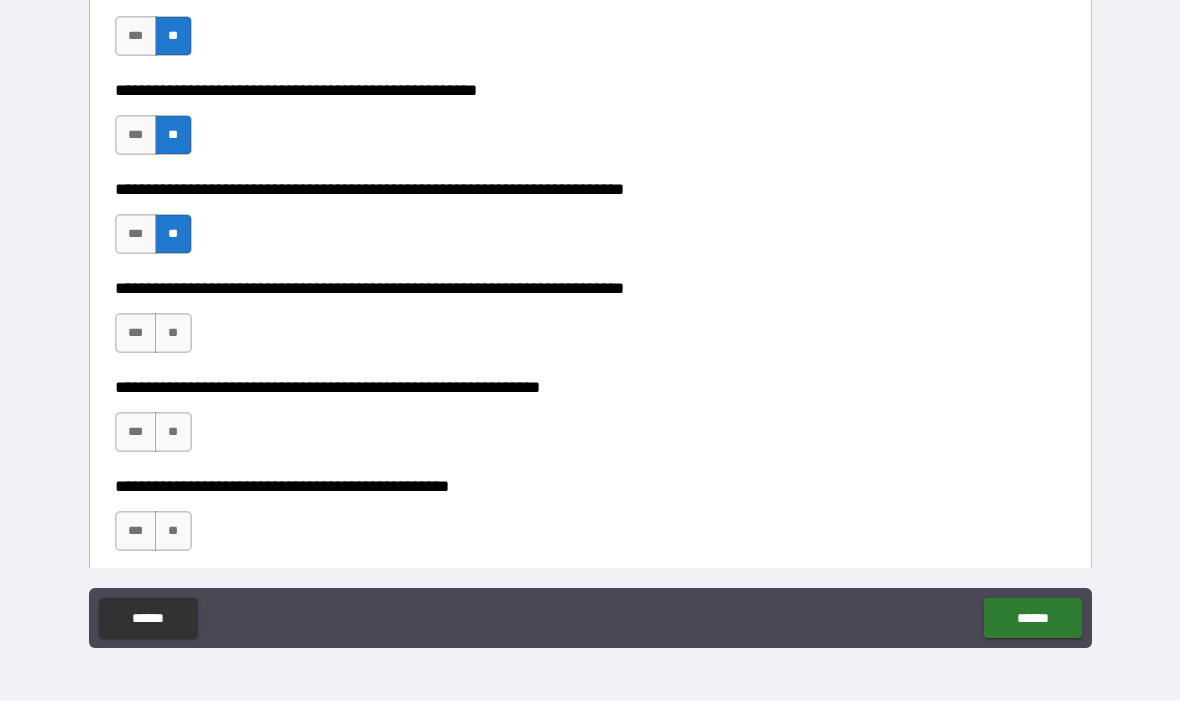 click on "**" at bounding box center (173, 334) 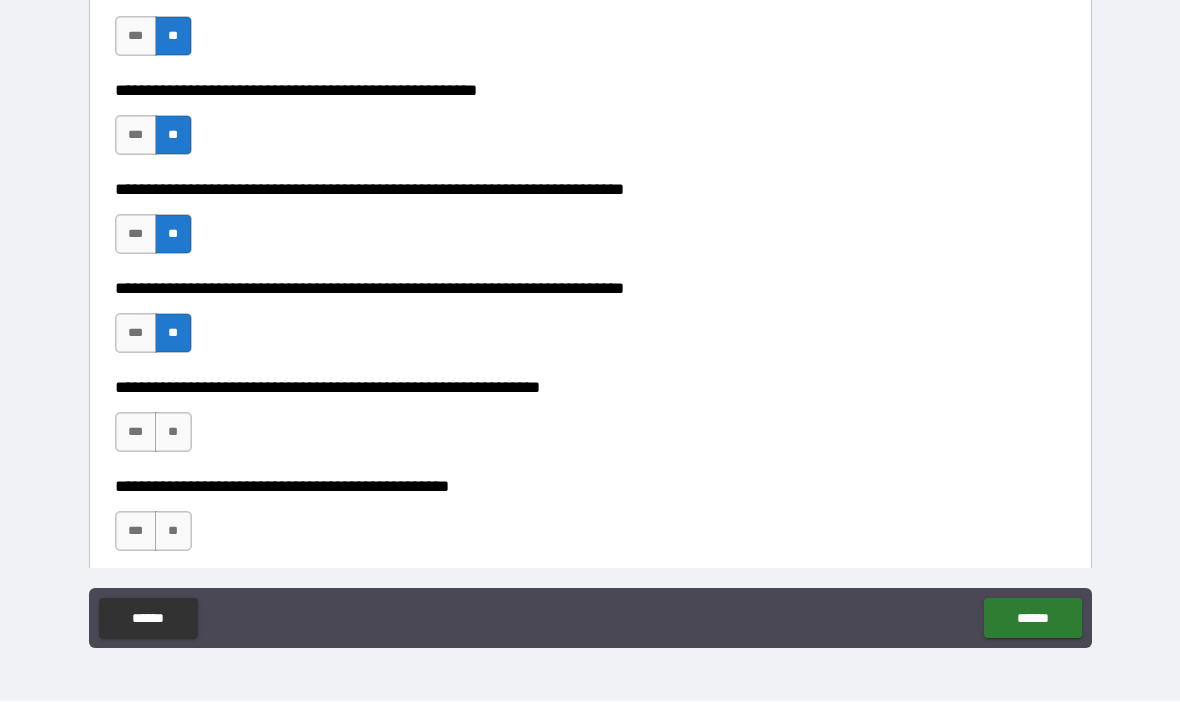 click on "**" at bounding box center [173, 433] 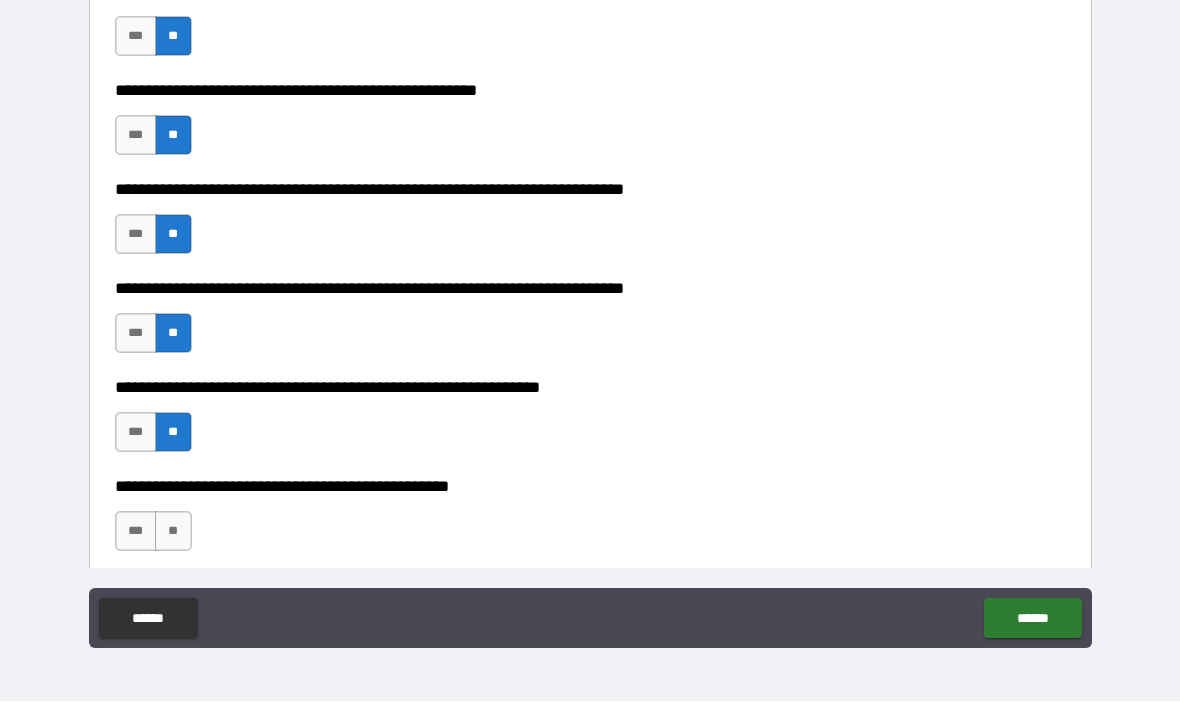 click on "**" at bounding box center [173, 532] 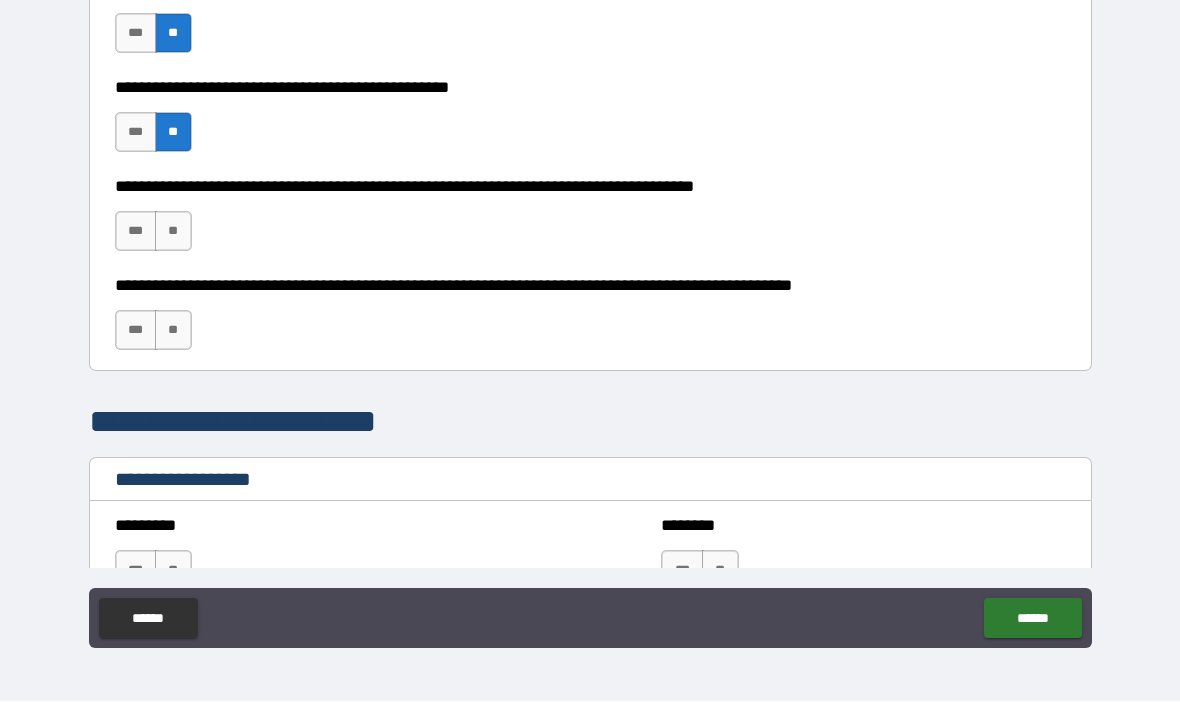 scroll, scrollTop: 1561, scrollLeft: 0, axis: vertical 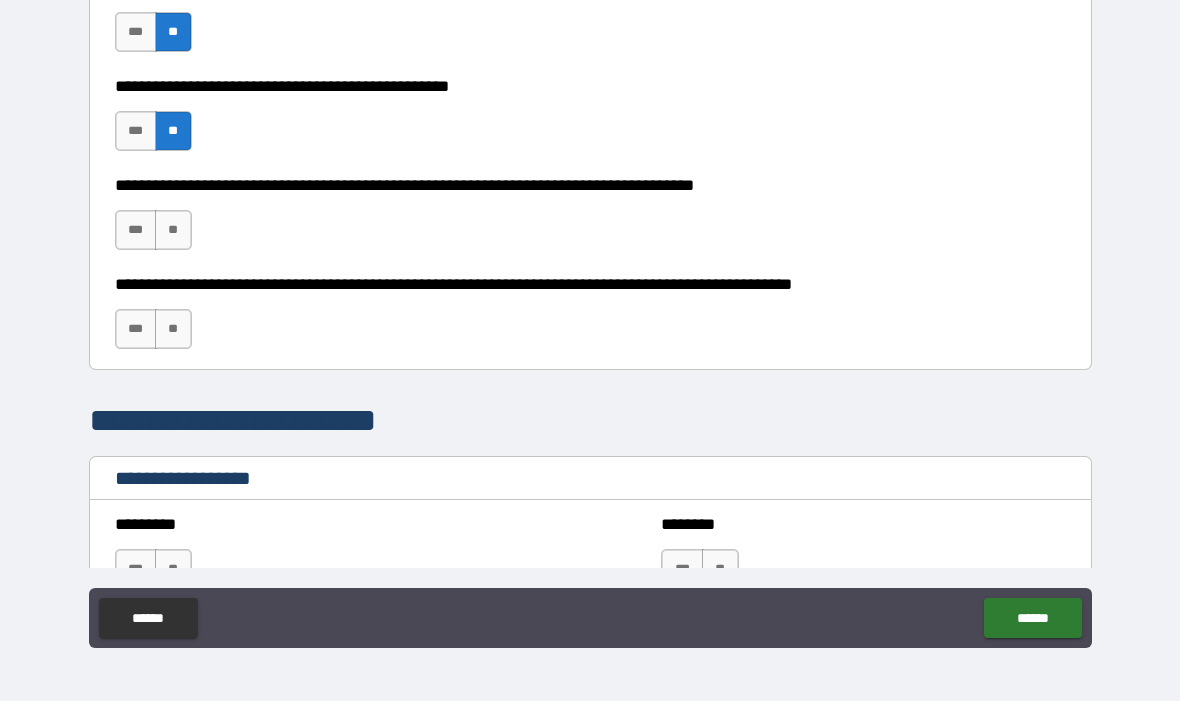 click on "**" at bounding box center [173, 330] 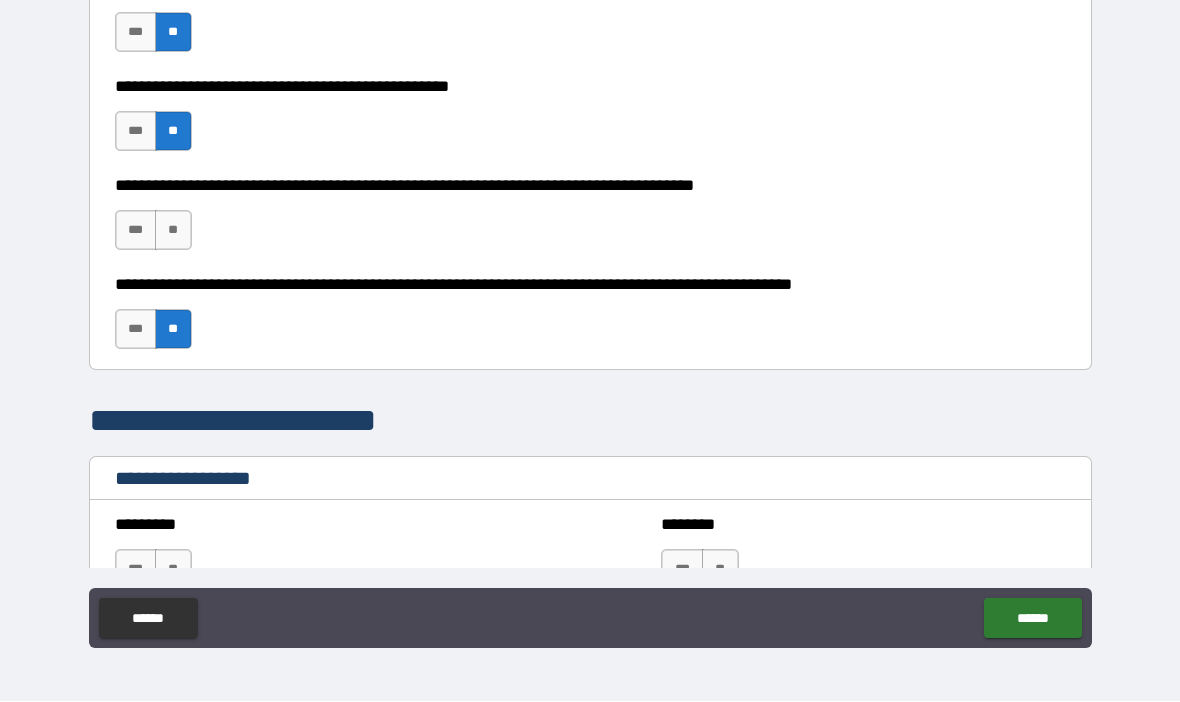 click on "***" at bounding box center (136, 231) 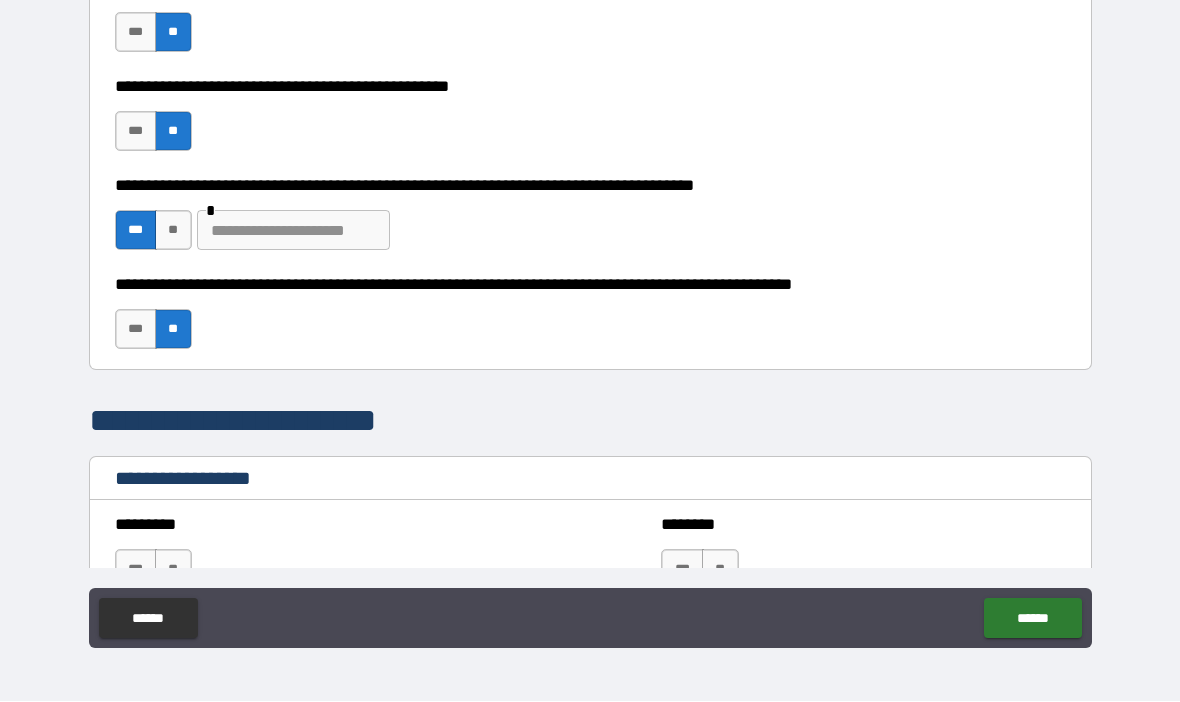 click at bounding box center [293, 231] 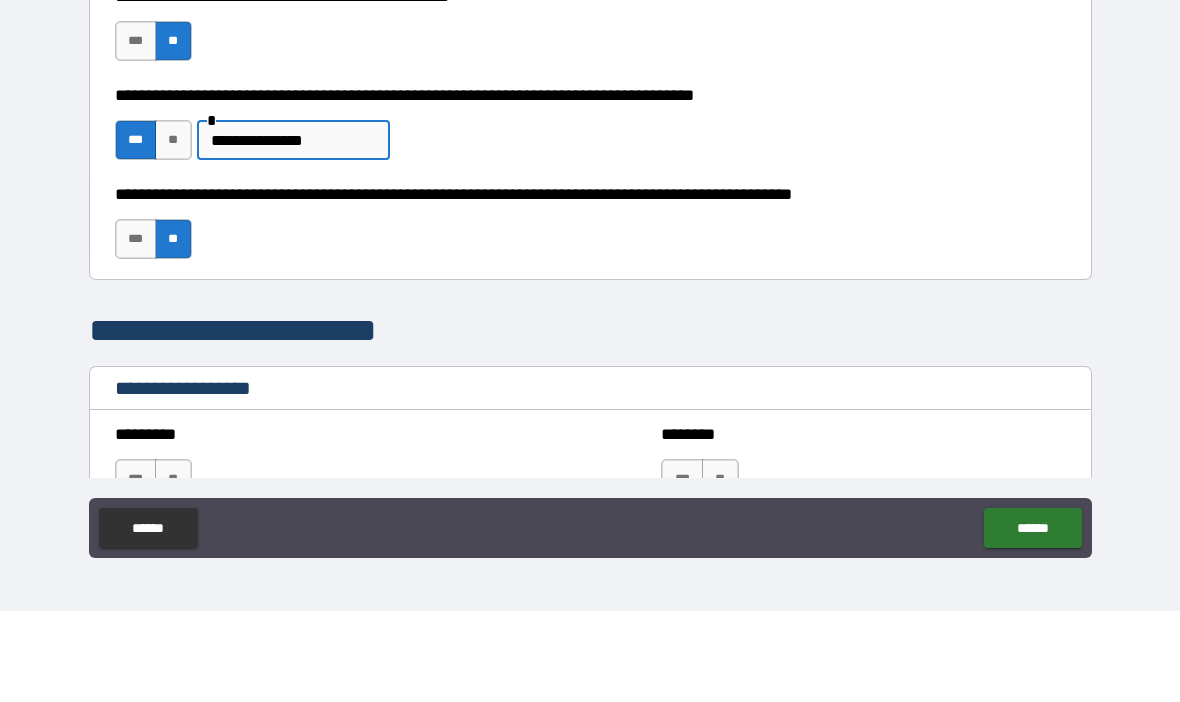 type on "**********" 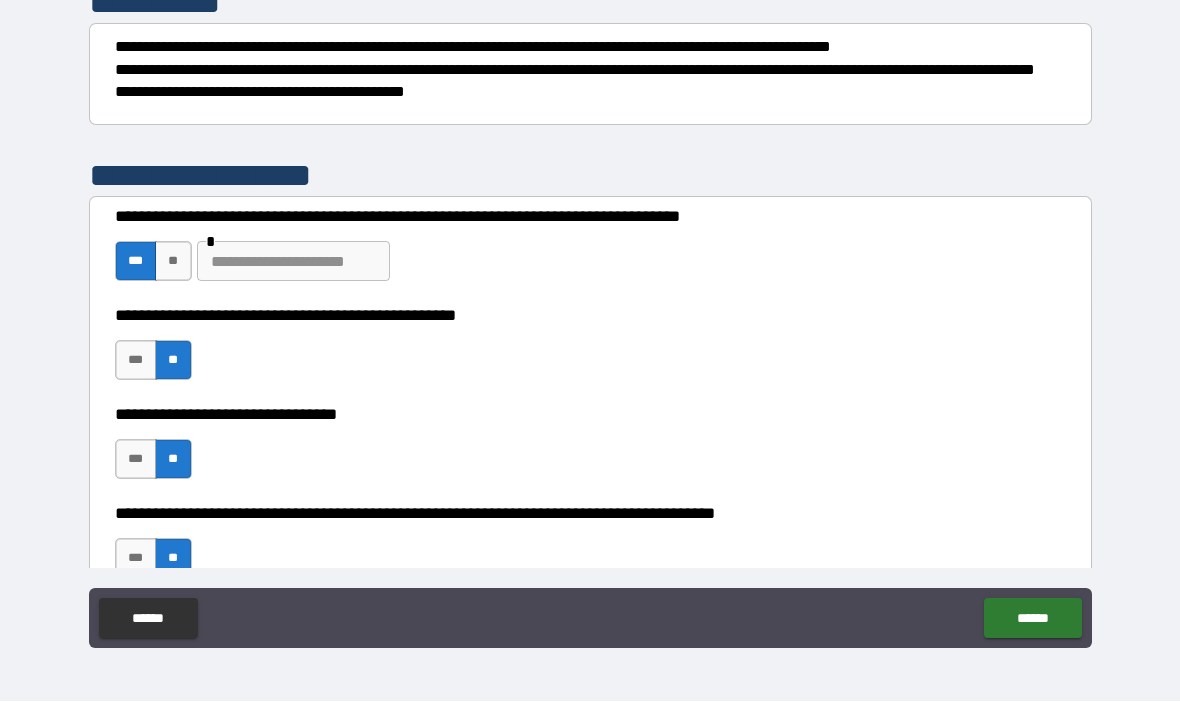 scroll, scrollTop: 440, scrollLeft: 0, axis: vertical 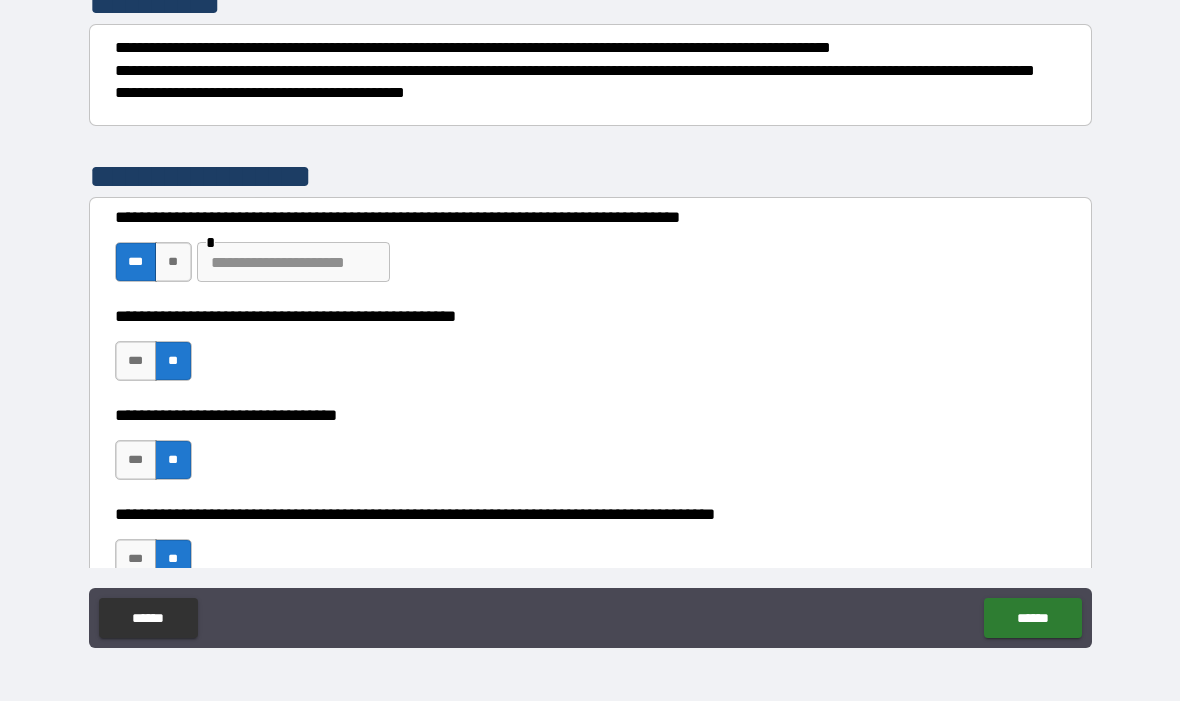 click at bounding box center [293, 263] 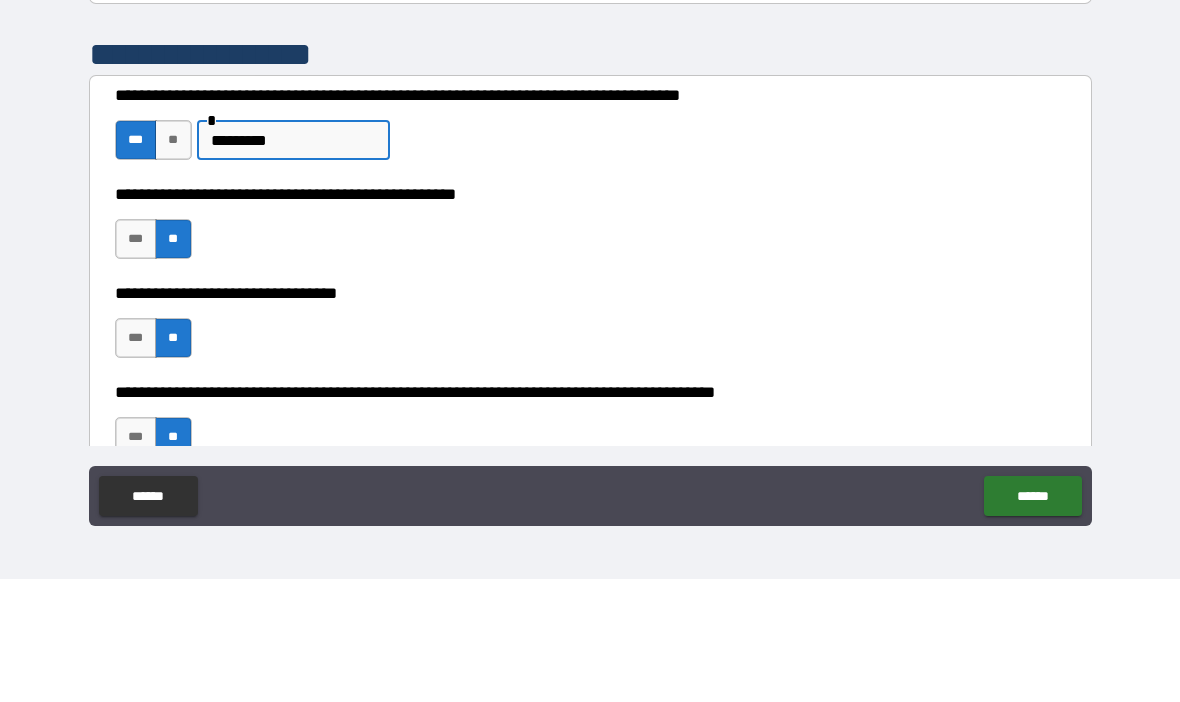 type on "*********" 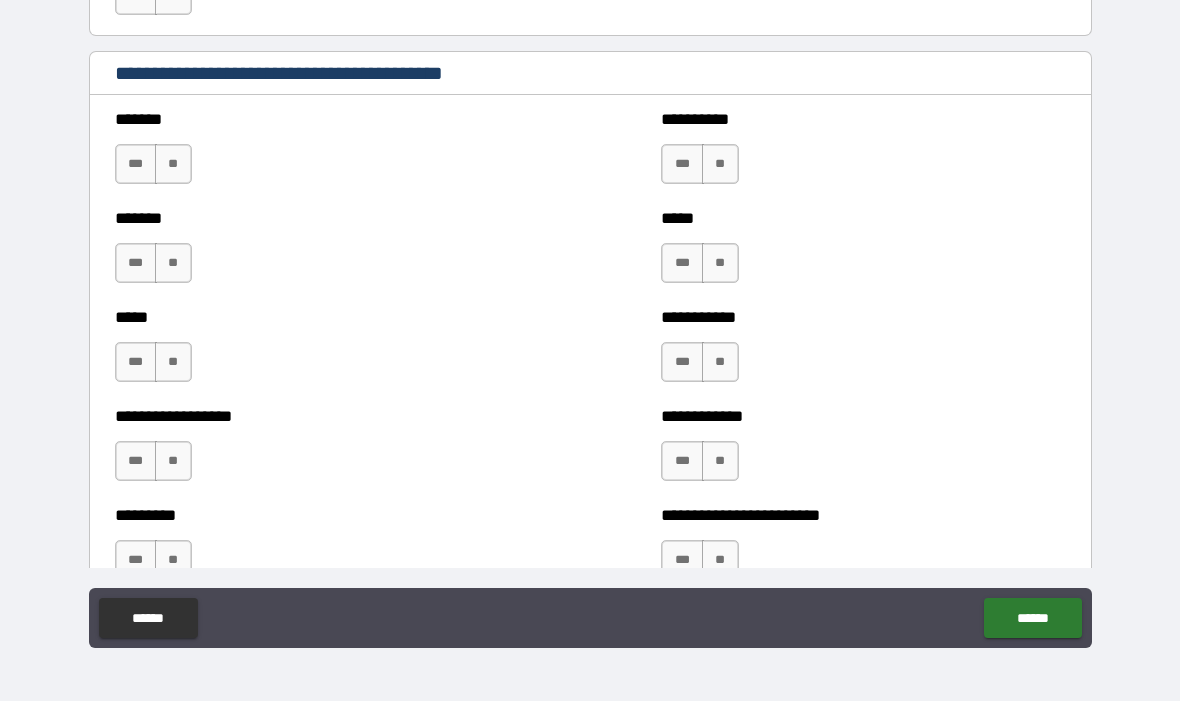 scroll, scrollTop: 2239, scrollLeft: 0, axis: vertical 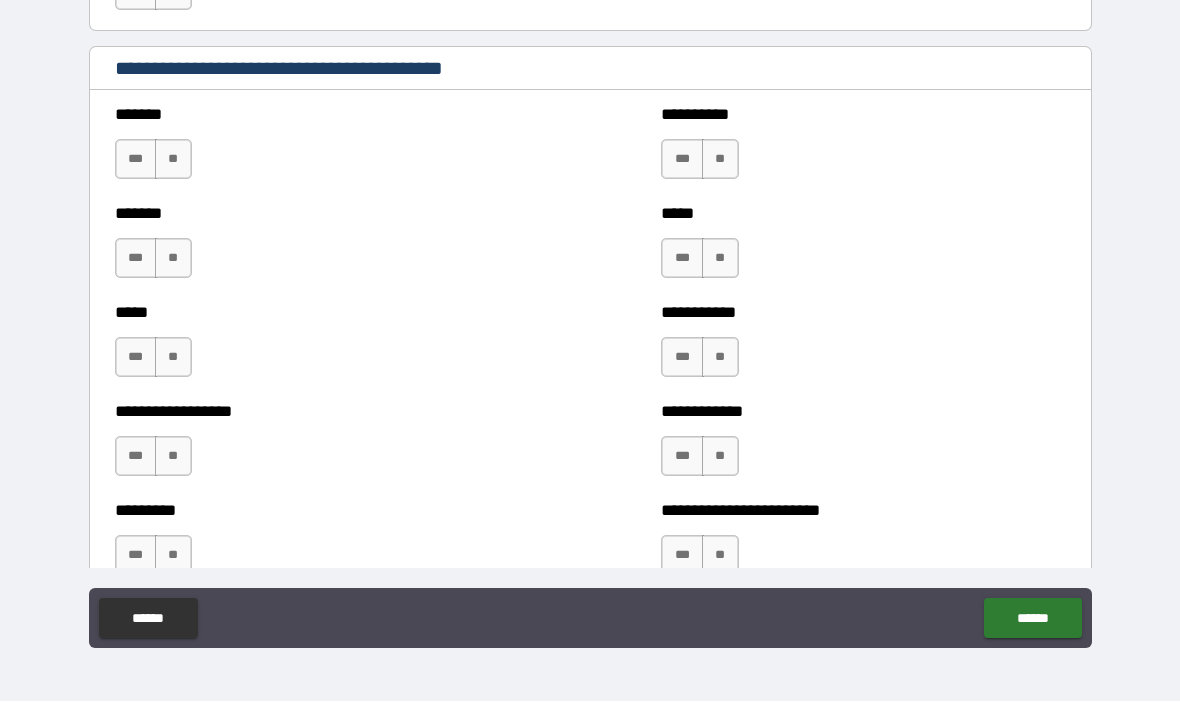 click on "******* *** **" at bounding box center [317, 150] 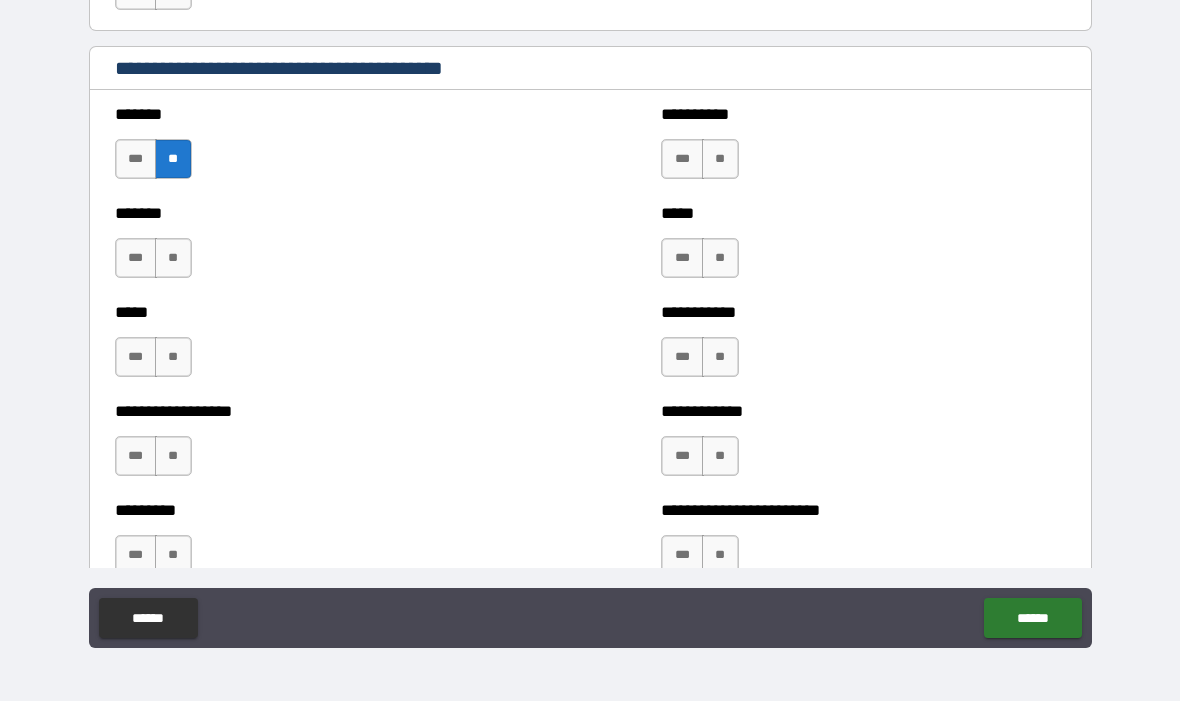 click on "**" at bounding box center (173, 259) 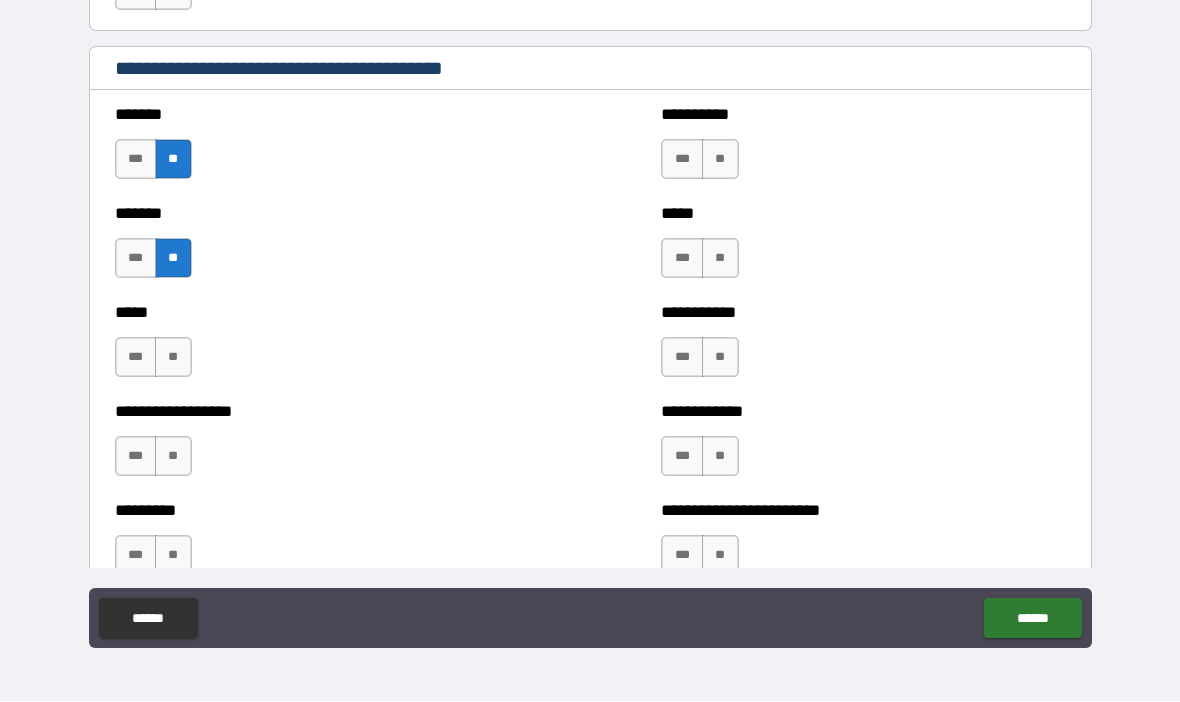 click on "**" at bounding box center (173, 358) 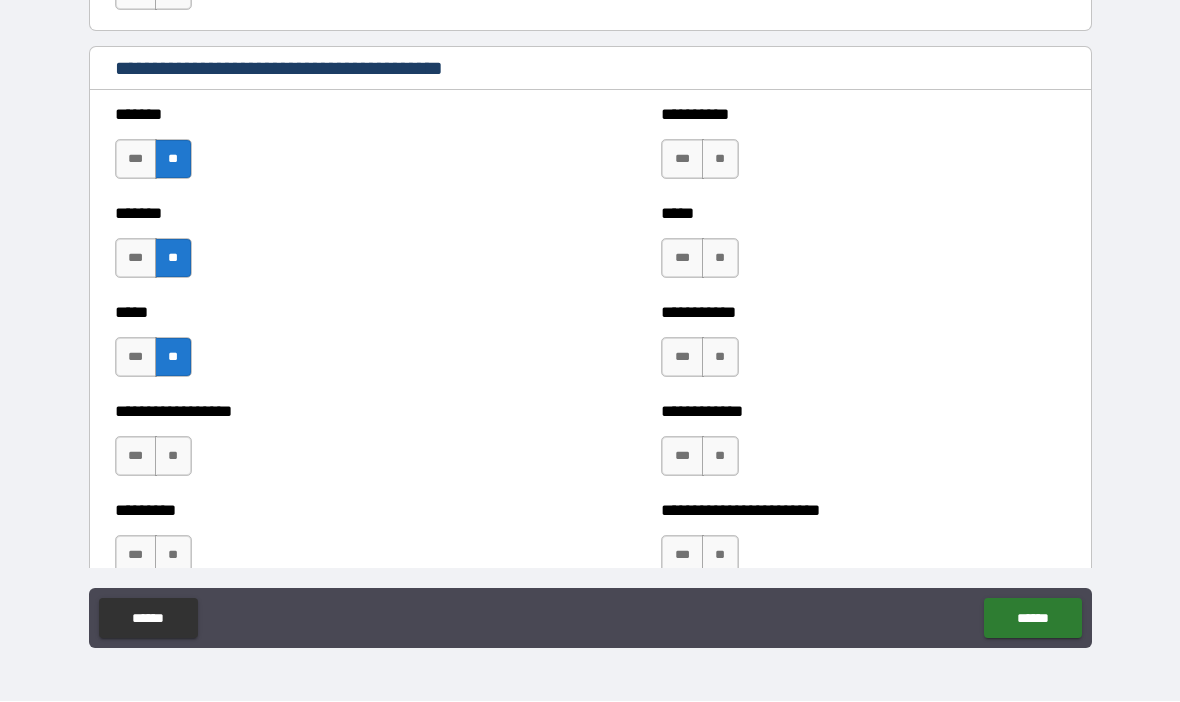 click on "**" at bounding box center (173, 457) 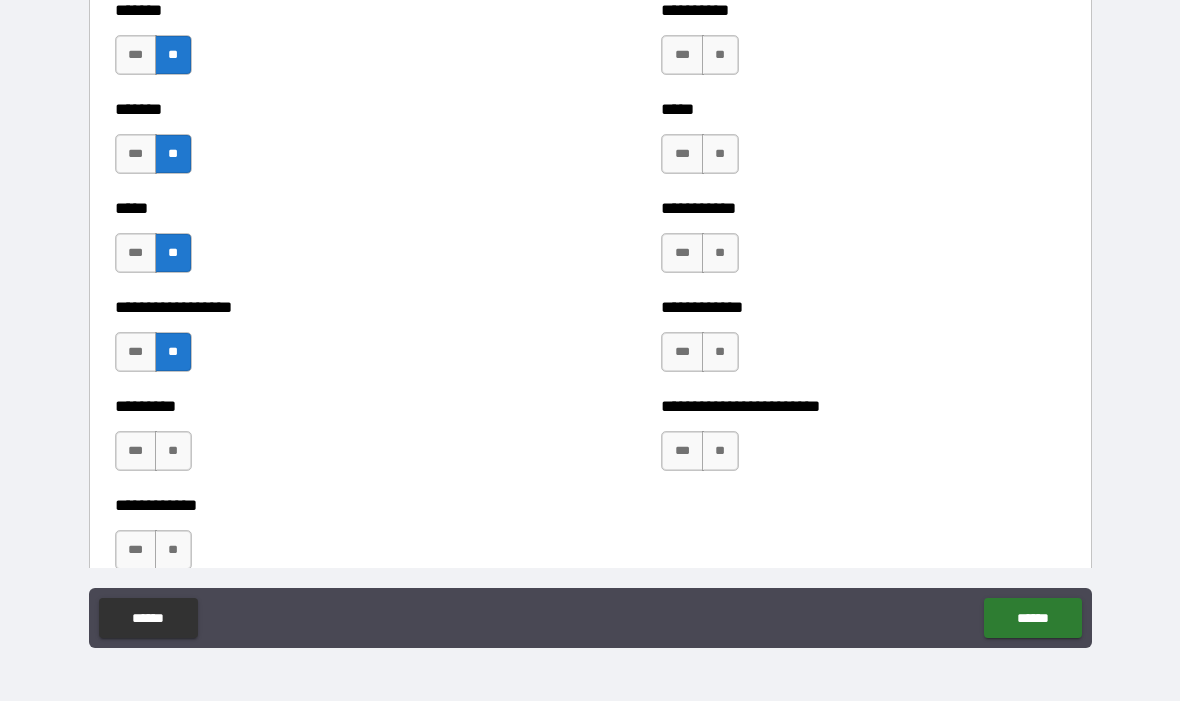 scroll, scrollTop: 2362, scrollLeft: 0, axis: vertical 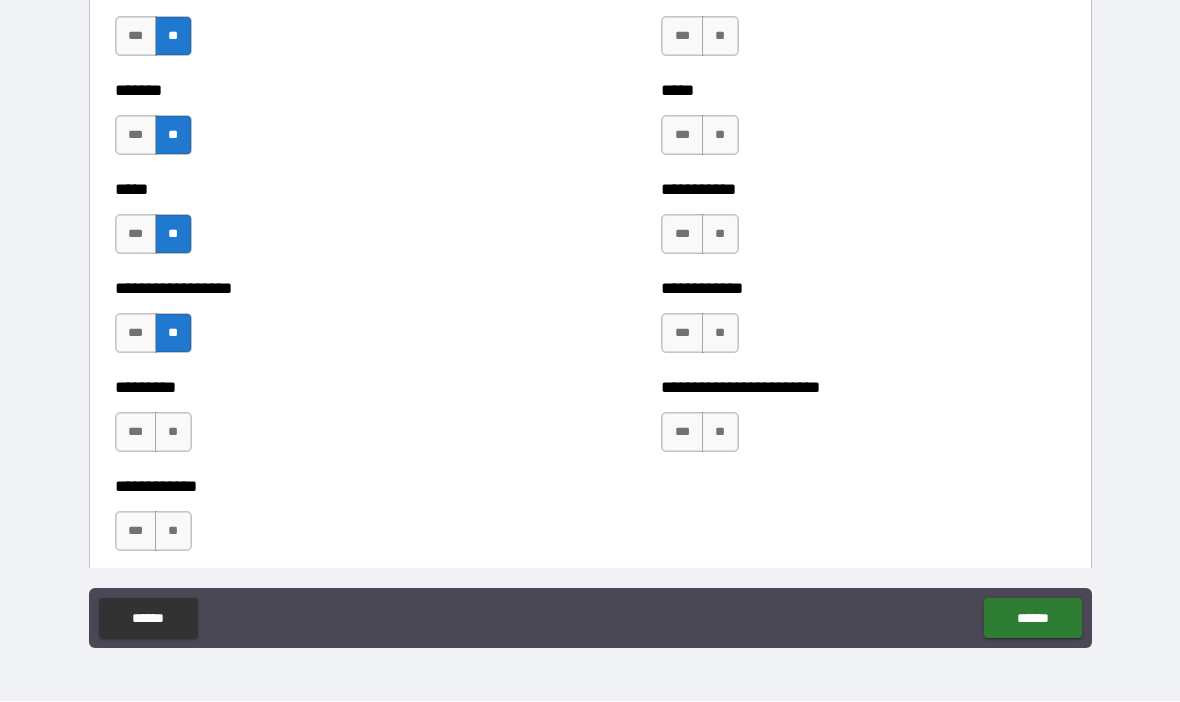click on "**" at bounding box center [173, 433] 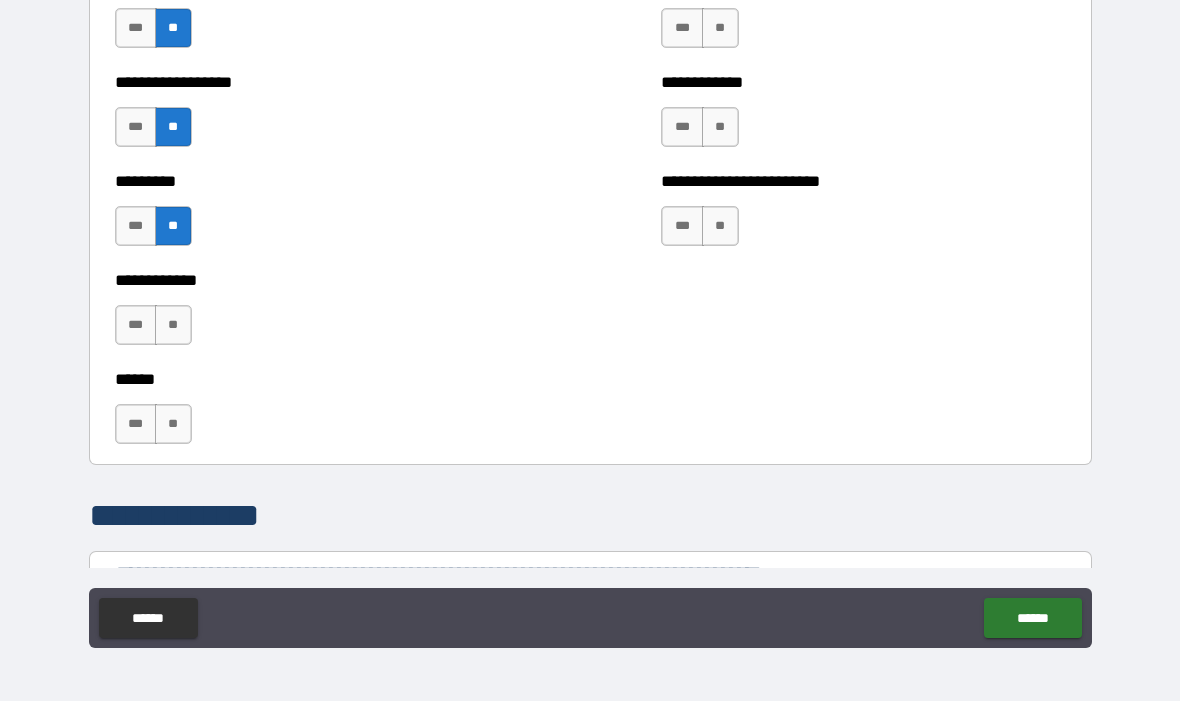 scroll, scrollTop: 2585, scrollLeft: 0, axis: vertical 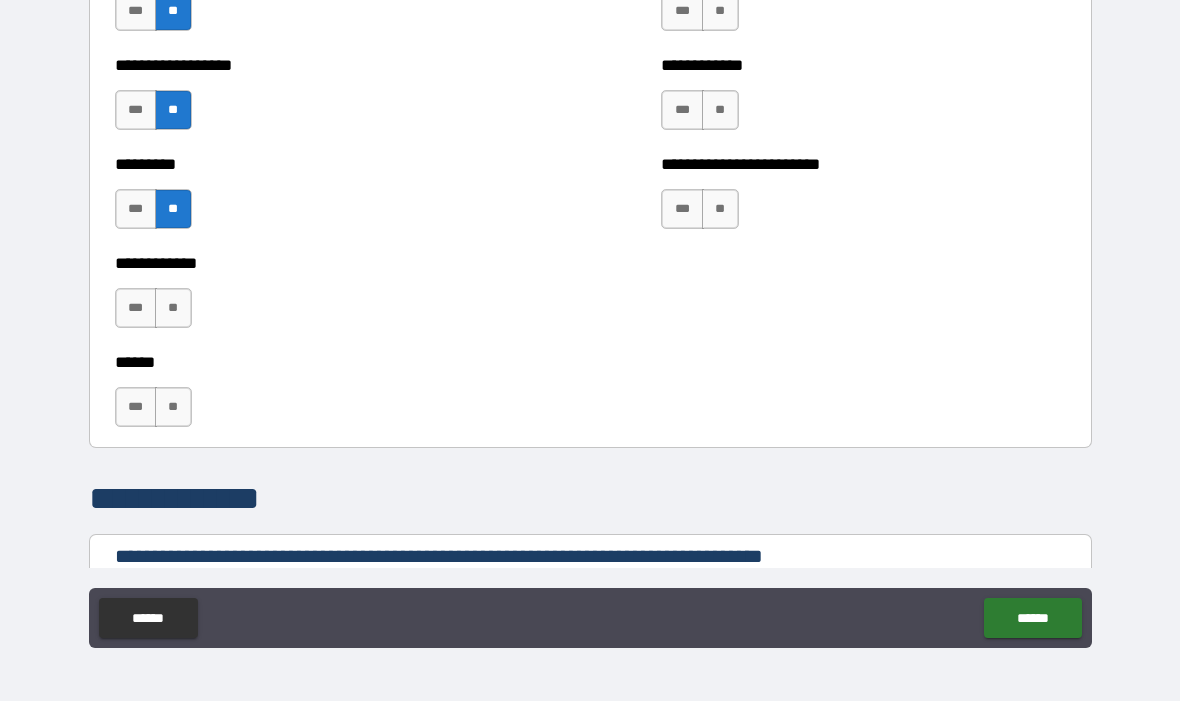 click on "**" at bounding box center (173, 309) 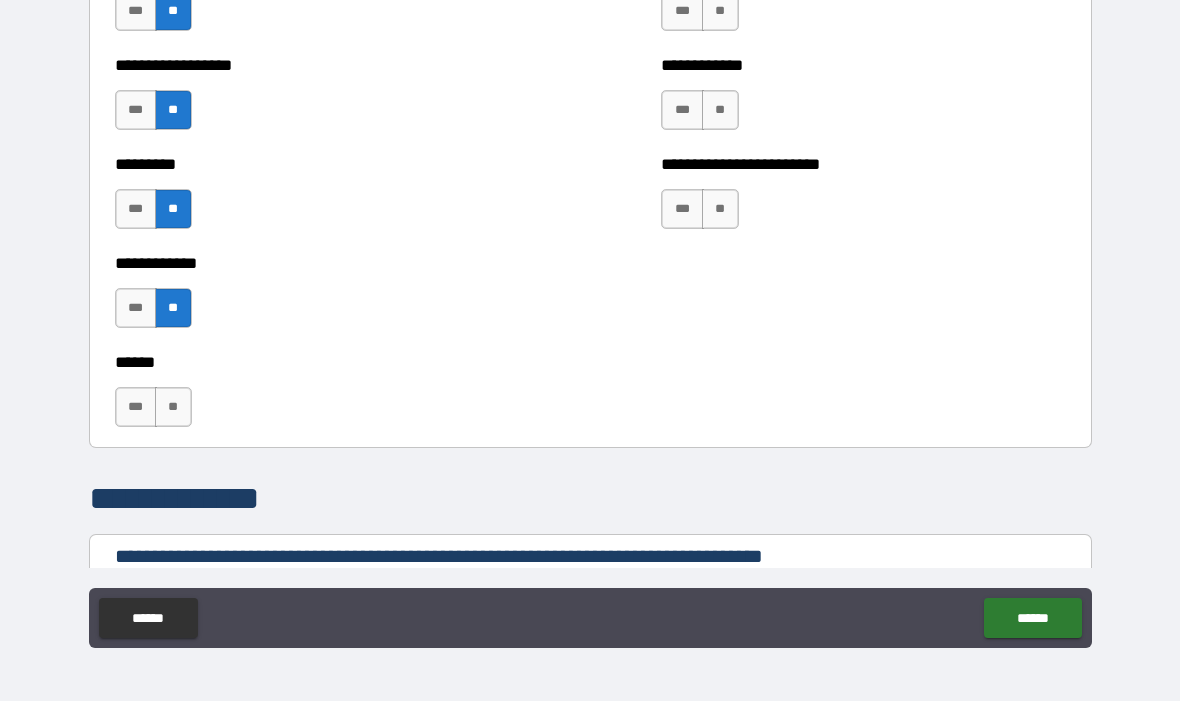 click on "****** *** **" at bounding box center [590, 398] 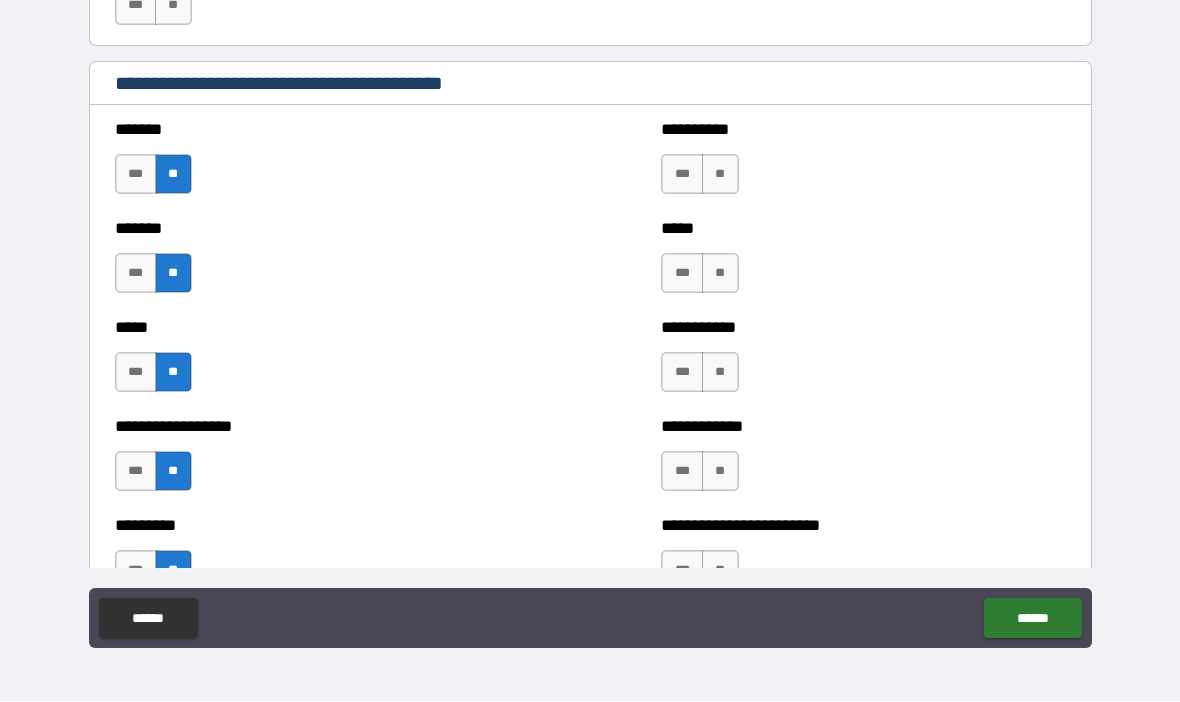scroll, scrollTop: 2223, scrollLeft: 0, axis: vertical 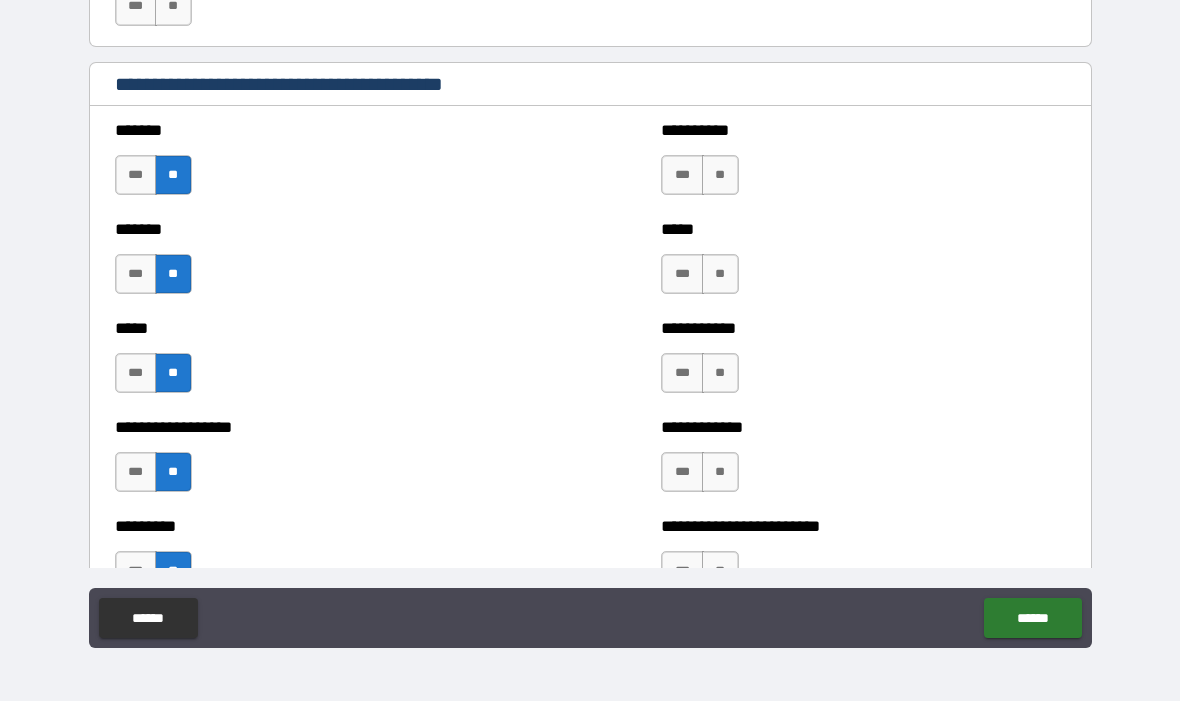 click on "**" at bounding box center (720, 176) 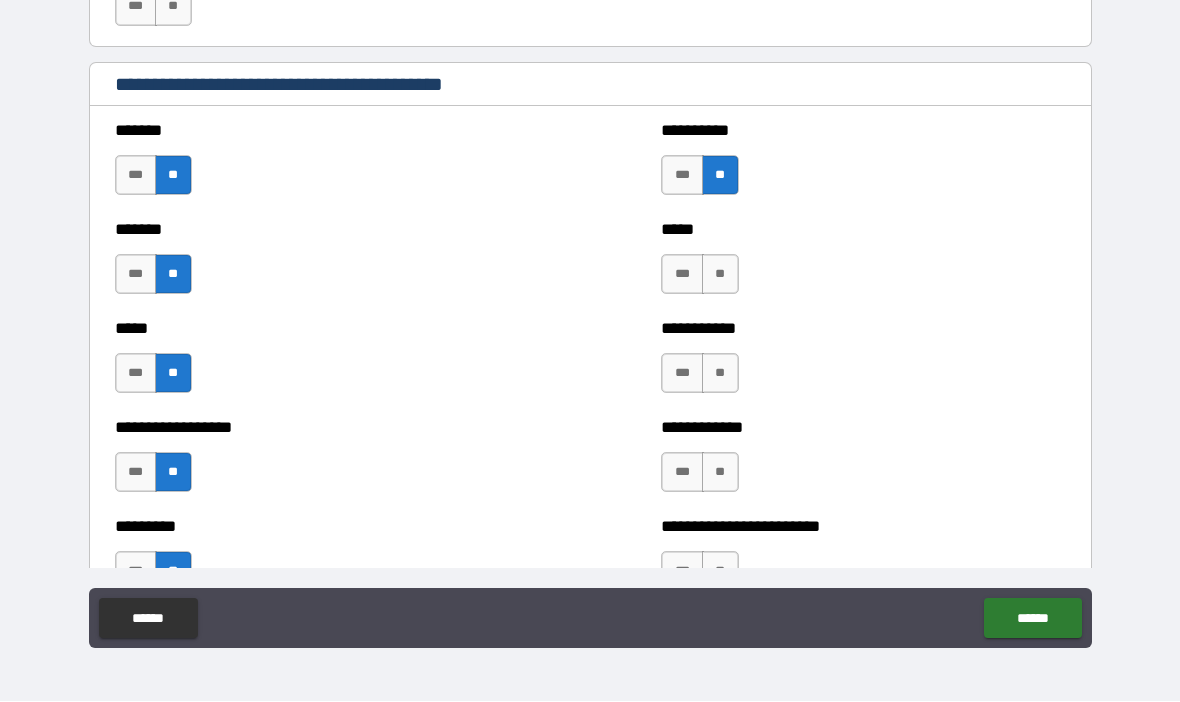 click on "**" at bounding box center [720, 275] 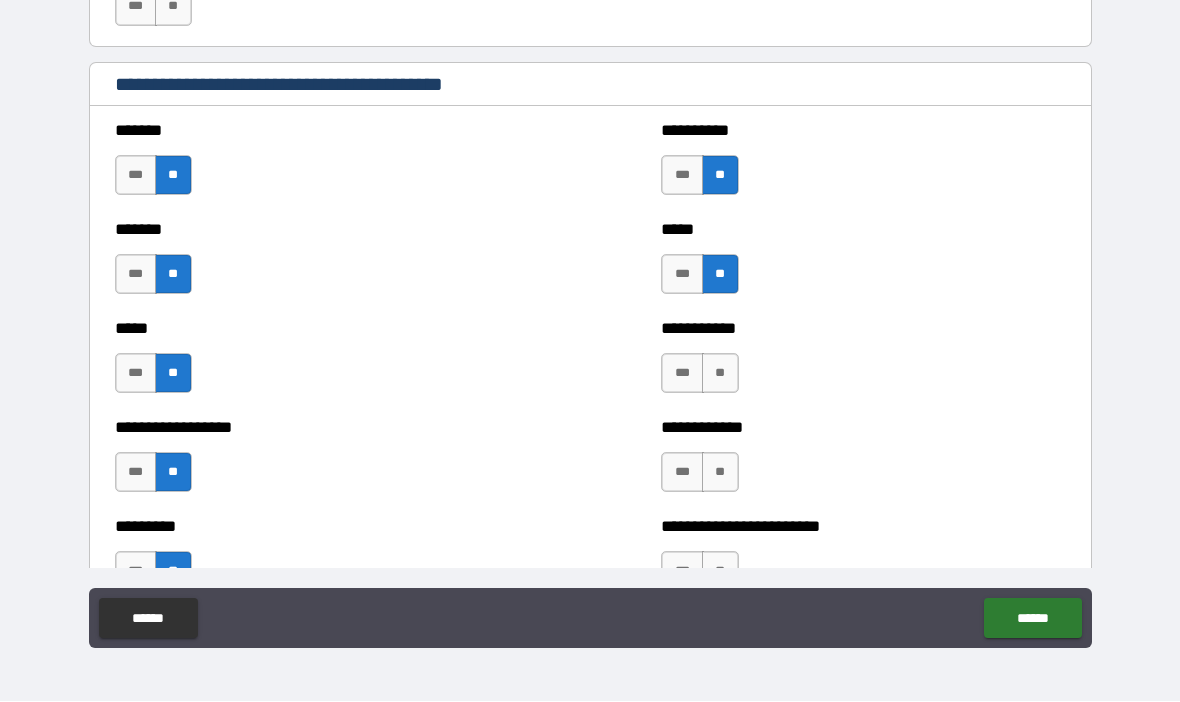click on "**" at bounding box center (720, 374) 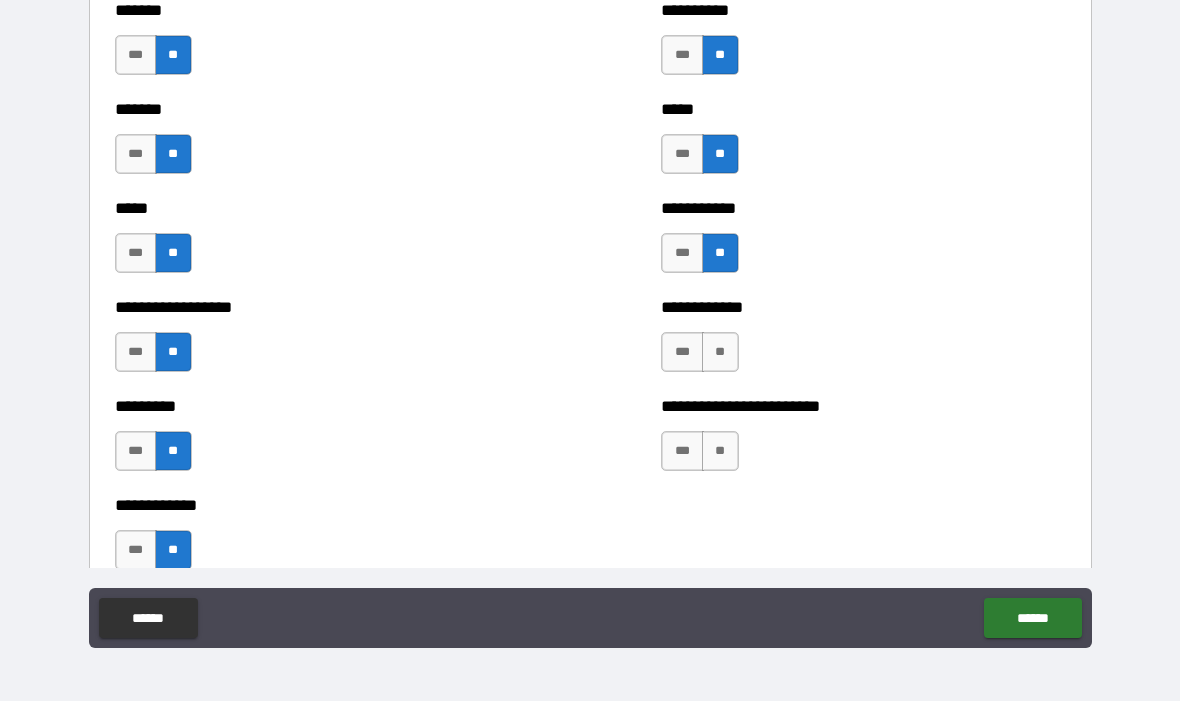 scroll, scrollTop: 2344, scrollLeft: 0, axis: vertical 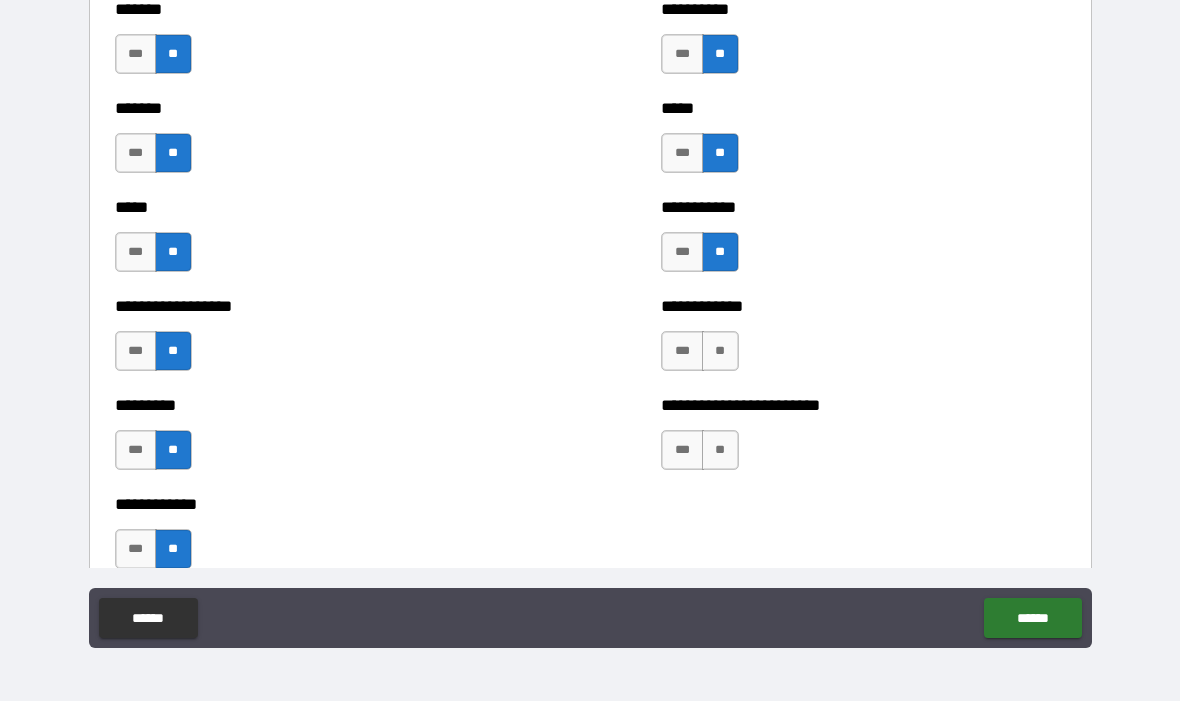 click on "**" at bounding box center [720, 352] 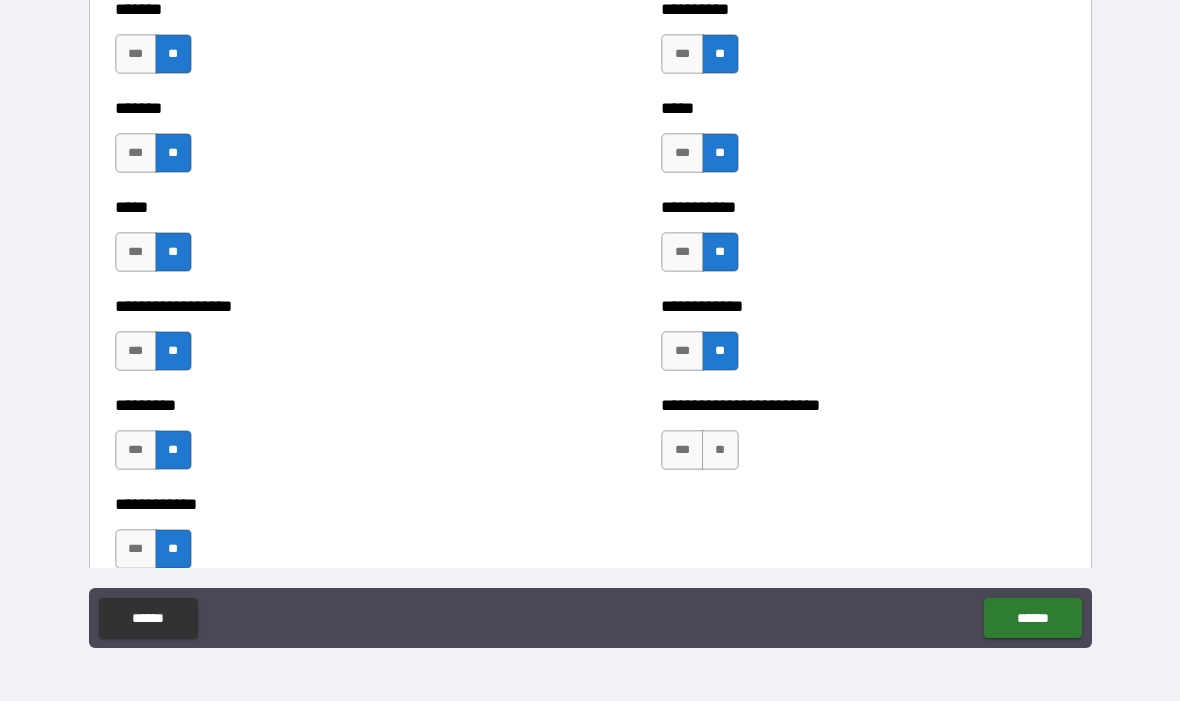 click on "**" at bounding box center (720, 451) 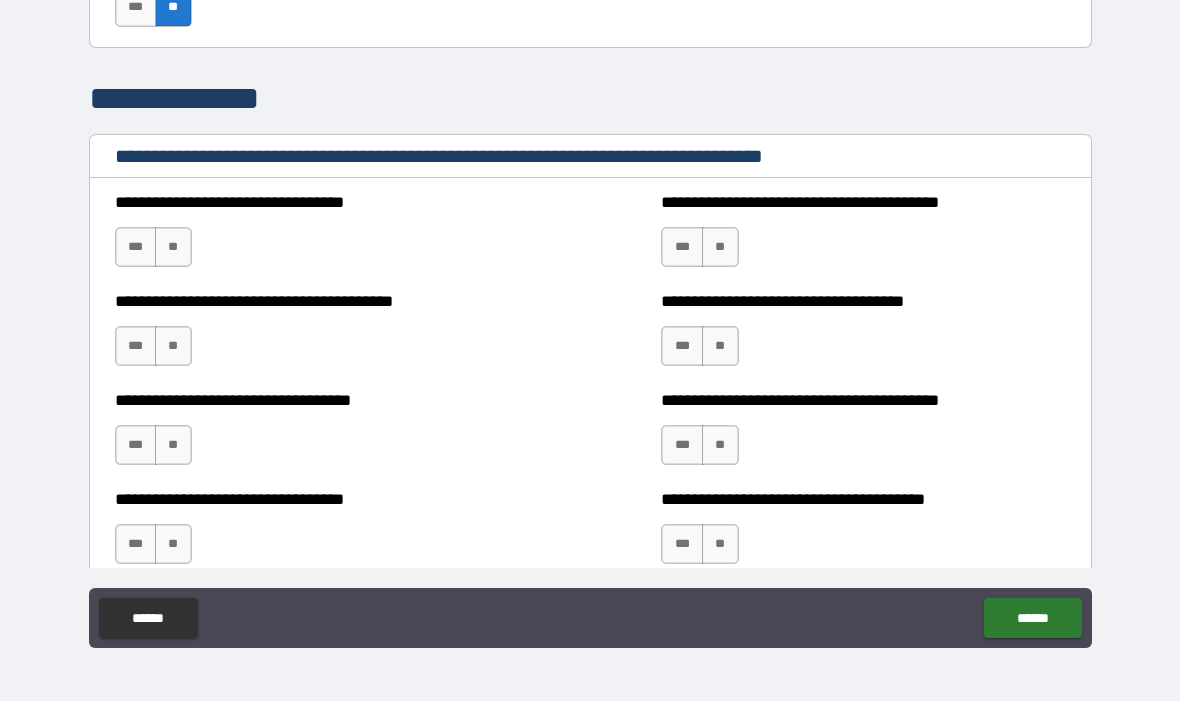 scroll, scrollTop: 2986, scrollLeft: 0, axis: vertical 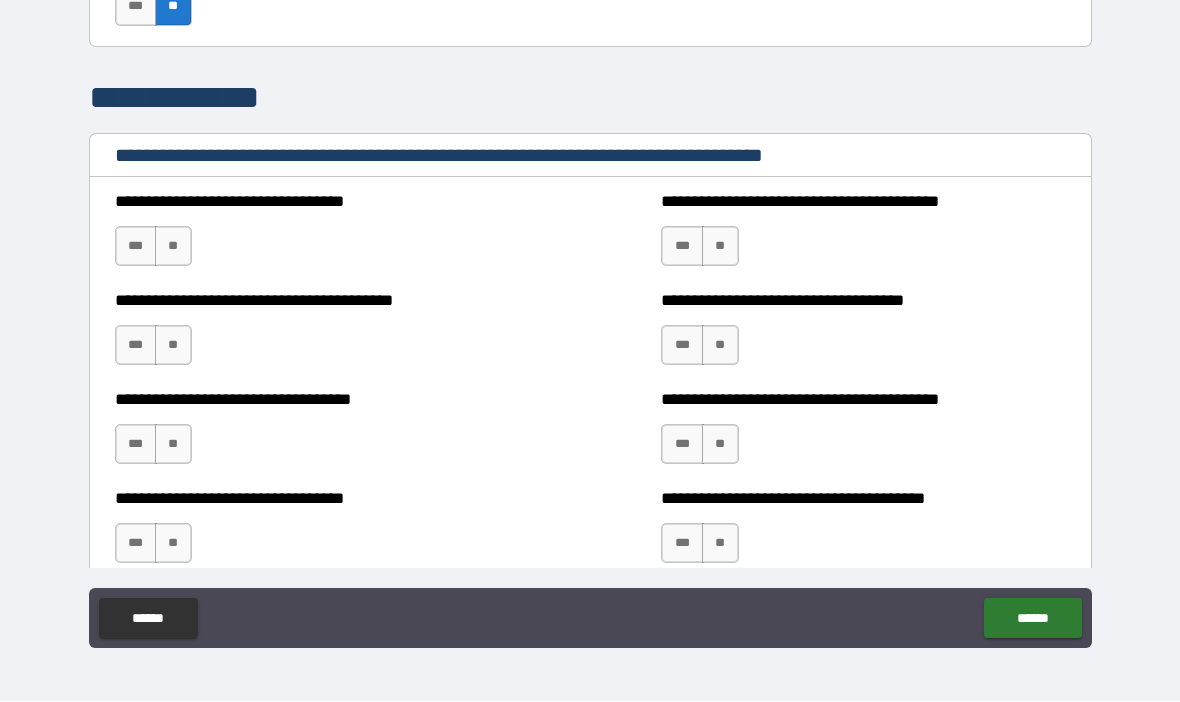 click on "**" at bounding box center (173, 247) 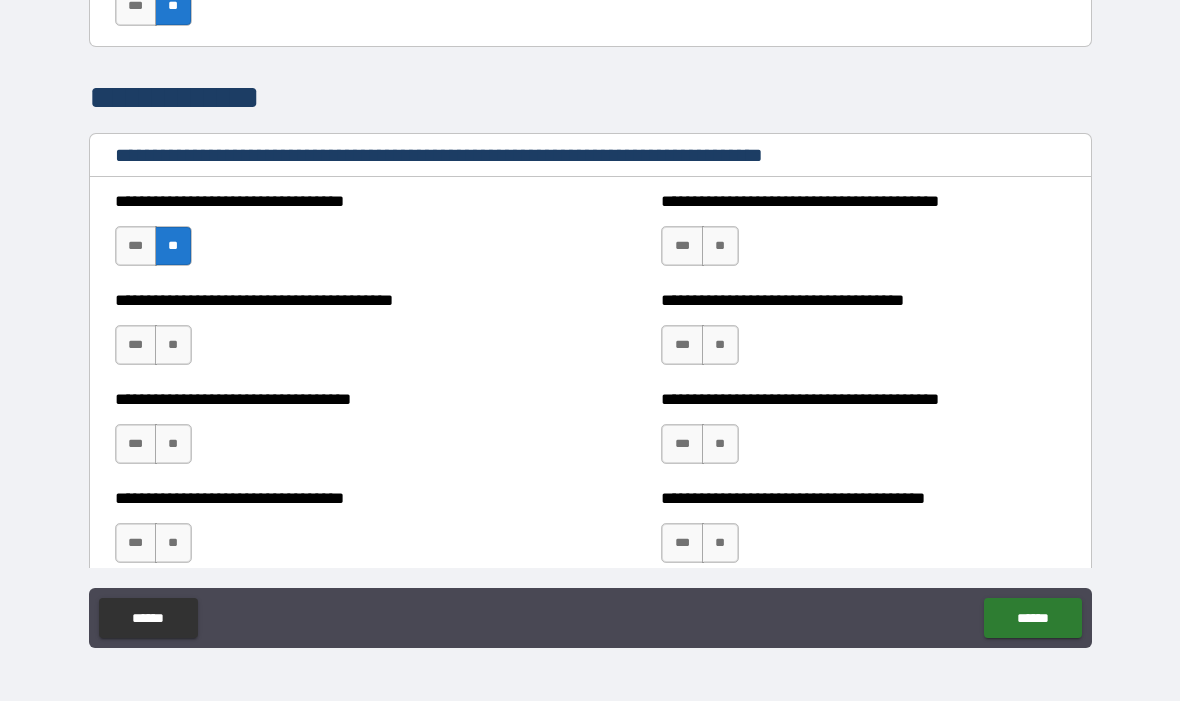 click on "***" at bounding box center [136, 346] 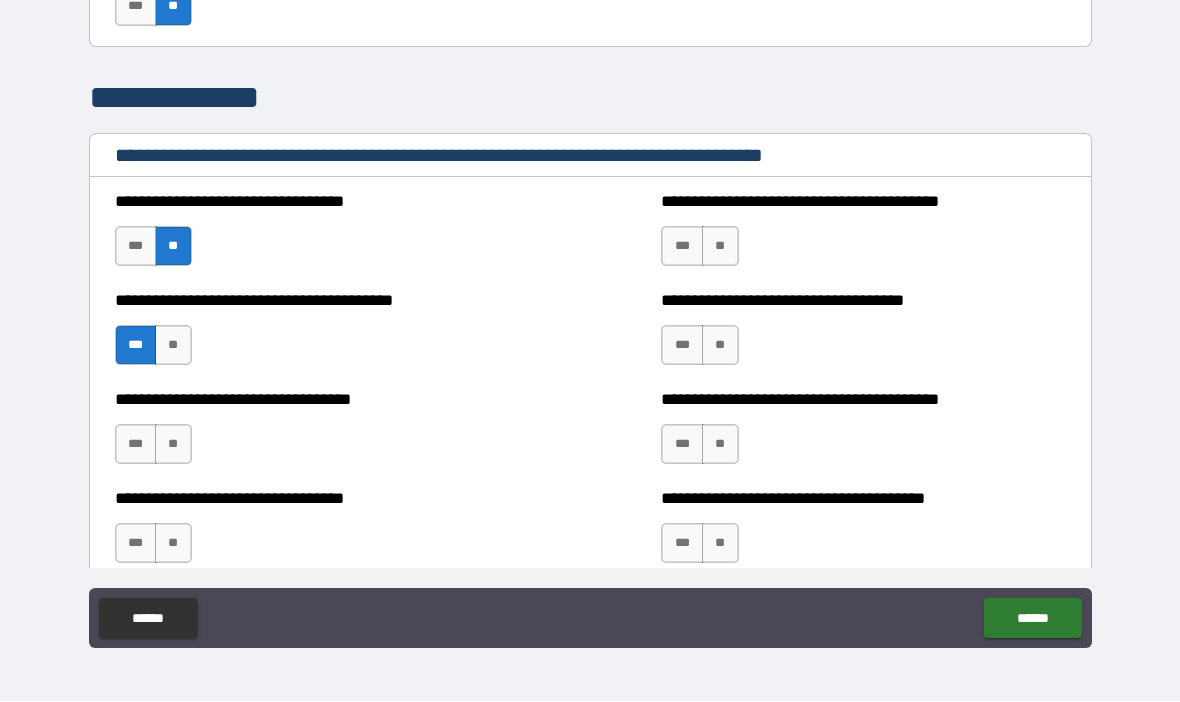 click on "**" at bounding box center [173, 445] 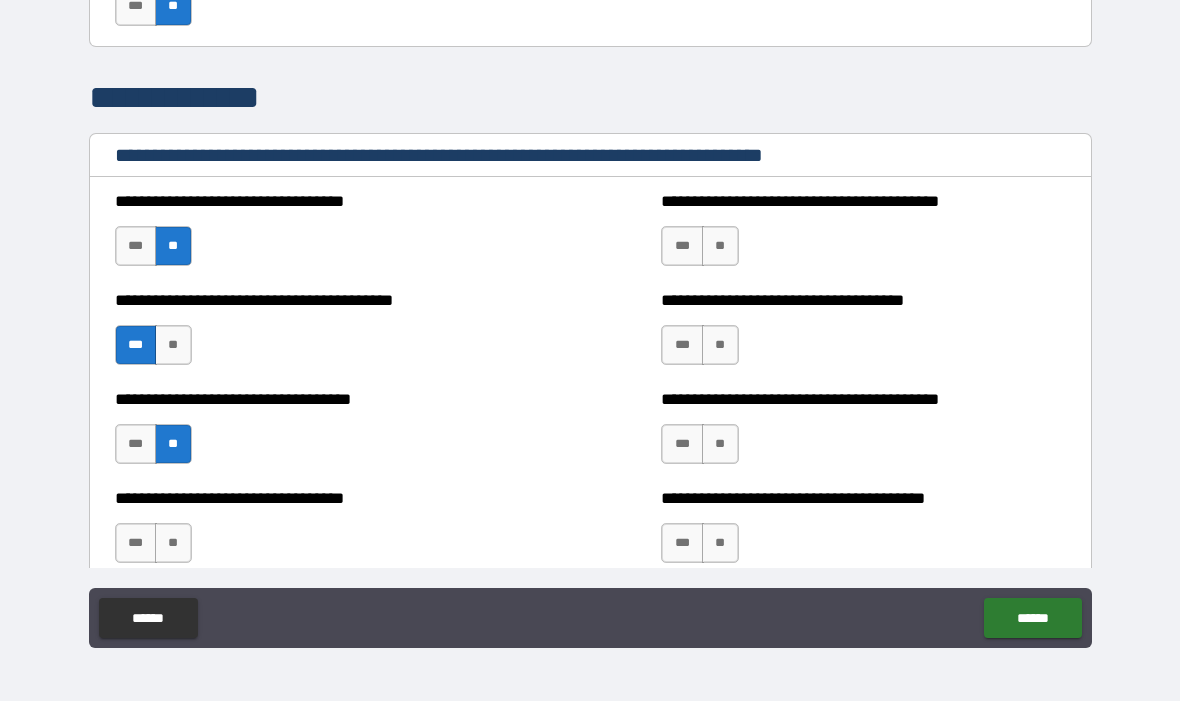 click on "**" at bounding box center (173, 544) 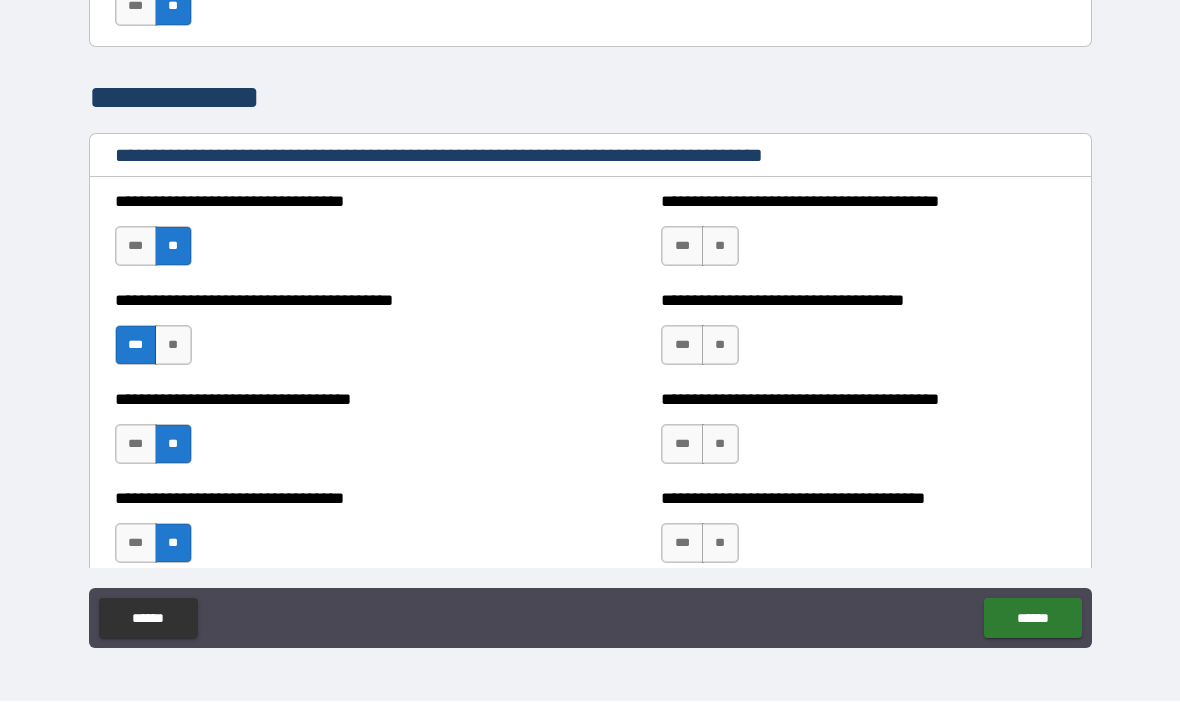 click on "***" at bounding box center [136, 445] 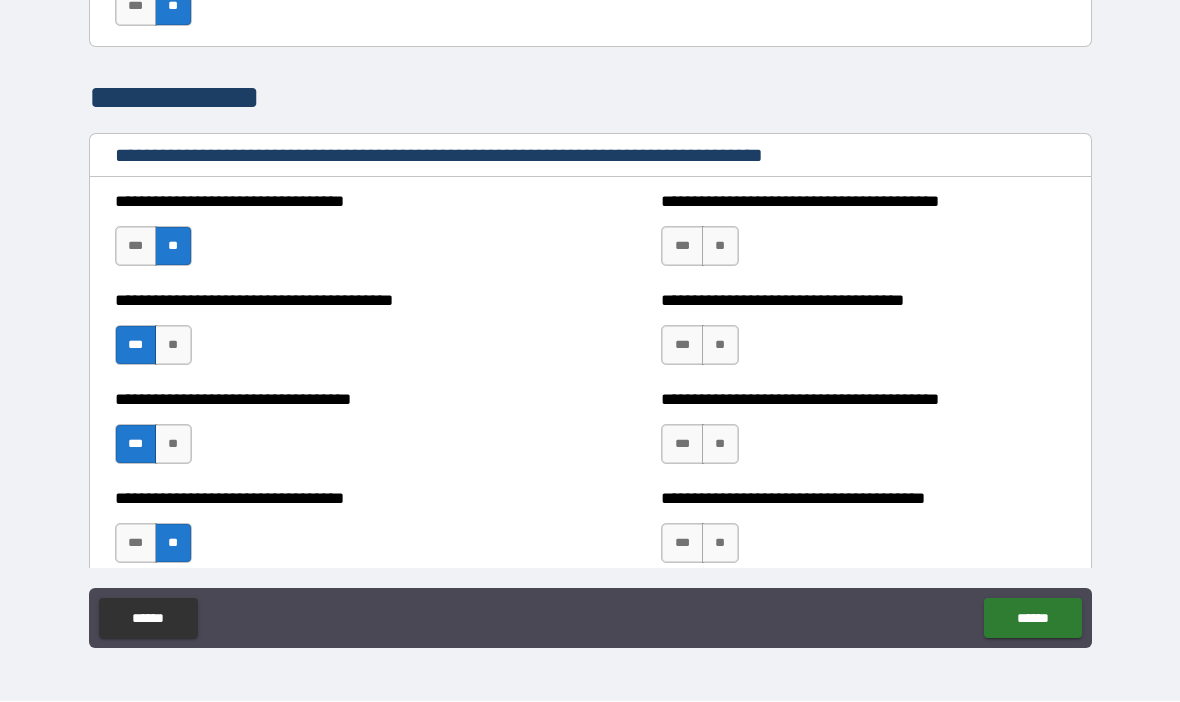 click on "**" at bounding box center [720, 247] 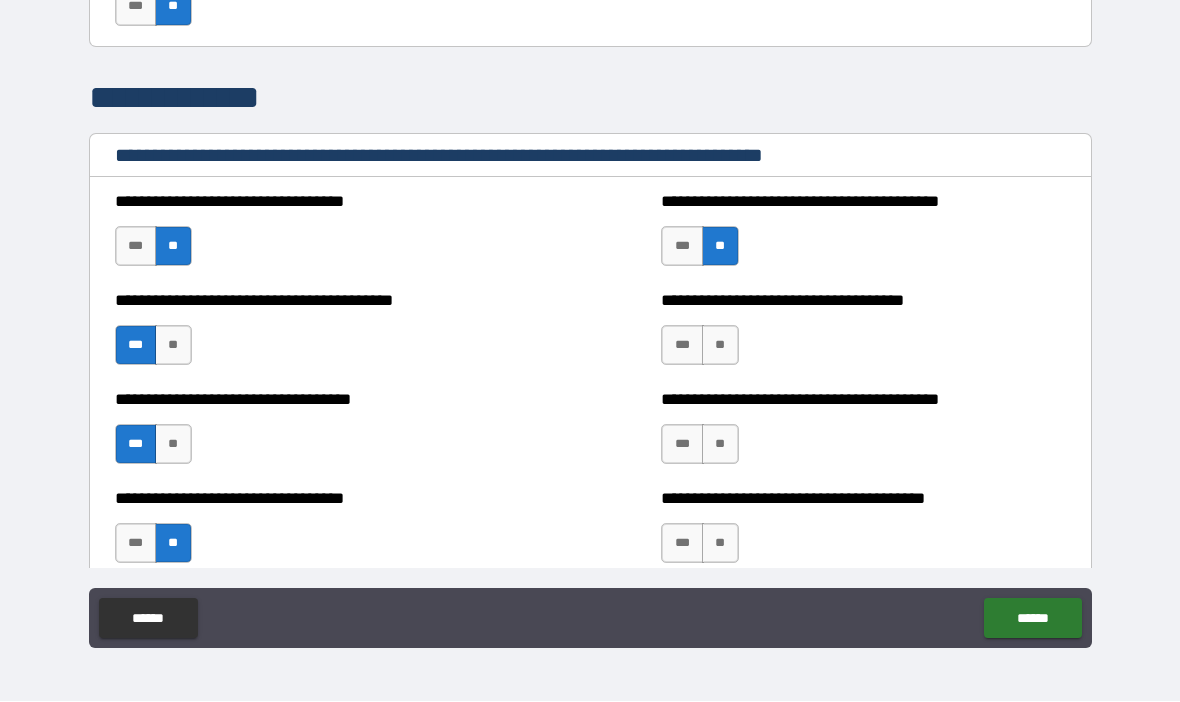 click on "**" at bounding box center [720, 346] 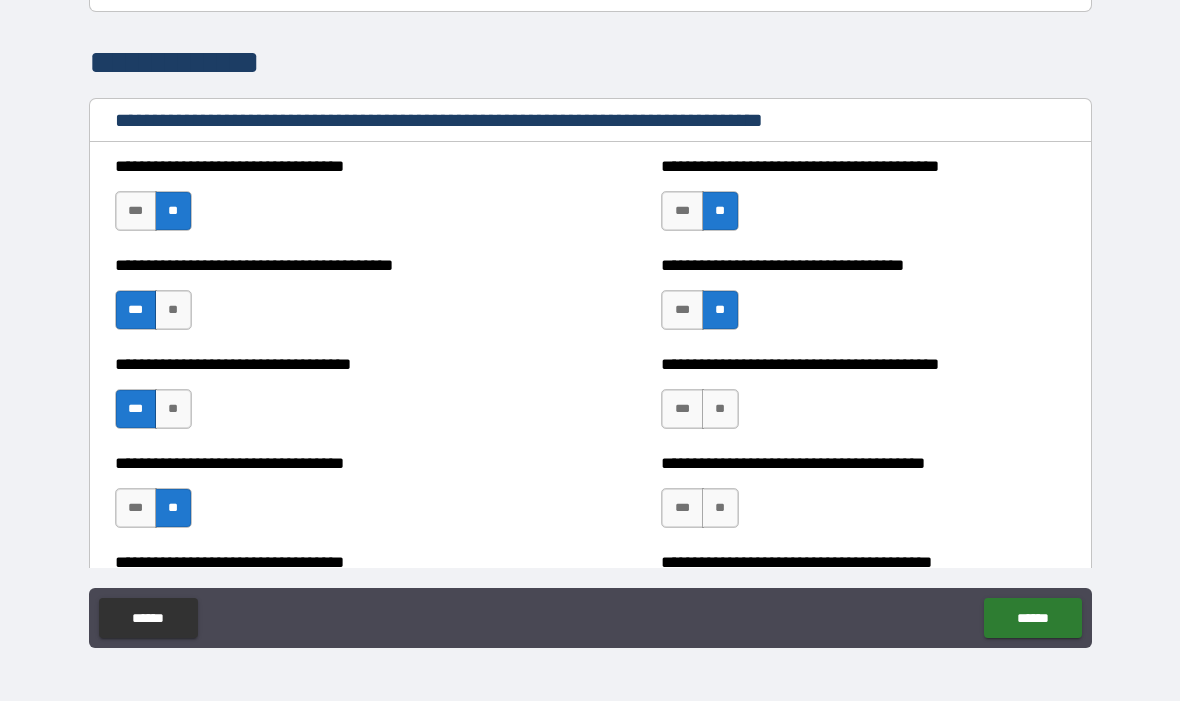 scroll, scrollTop: 3033, scrollLeft: 0, axis: vertical 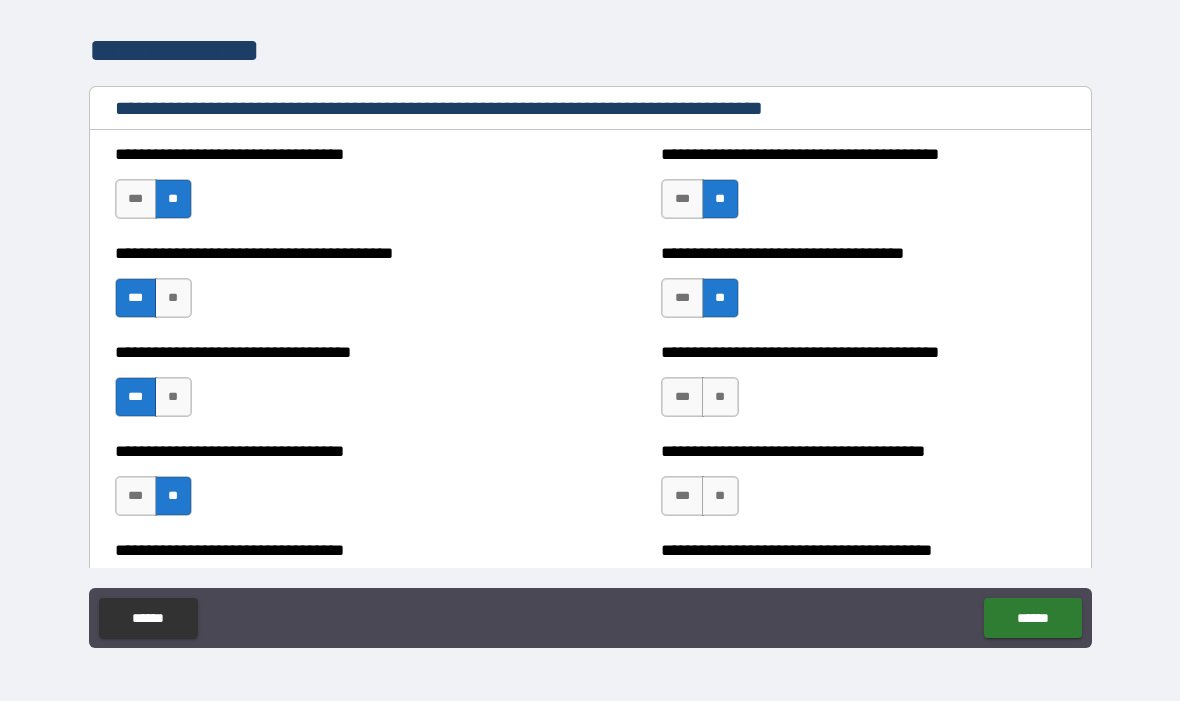 click on "**" at bounding box center (720, 398) 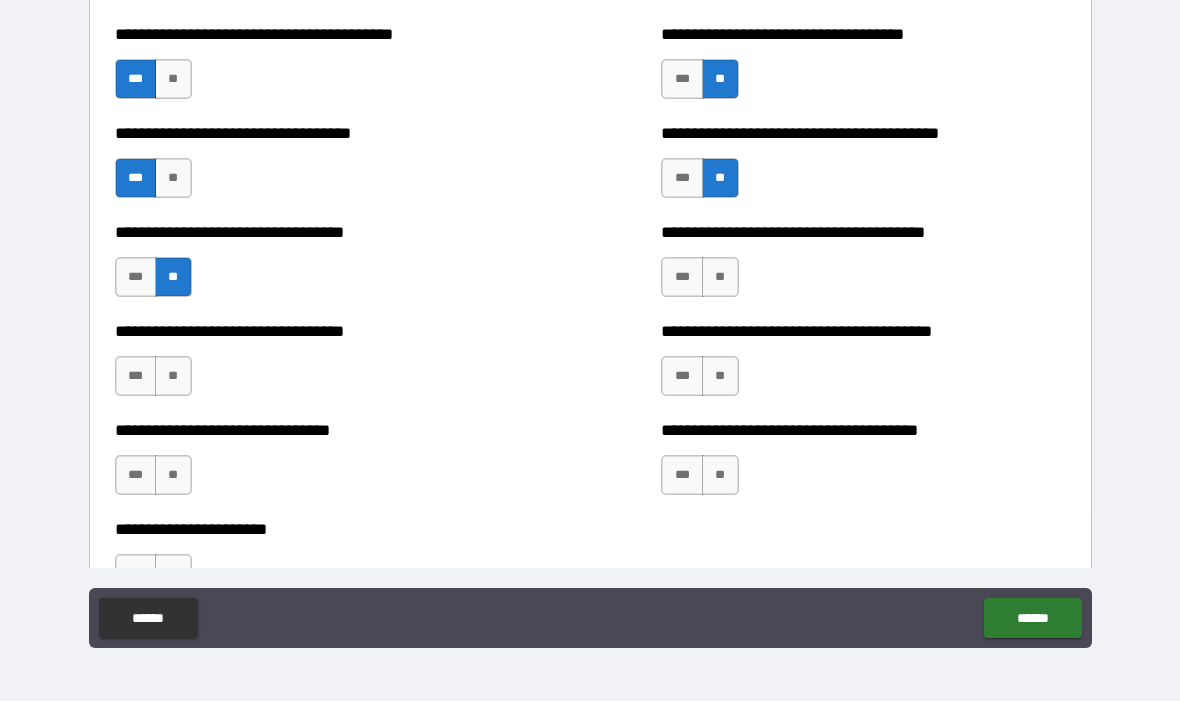 scroll, scrollTop: 3253, scrollLeft: 0, axis: vertical 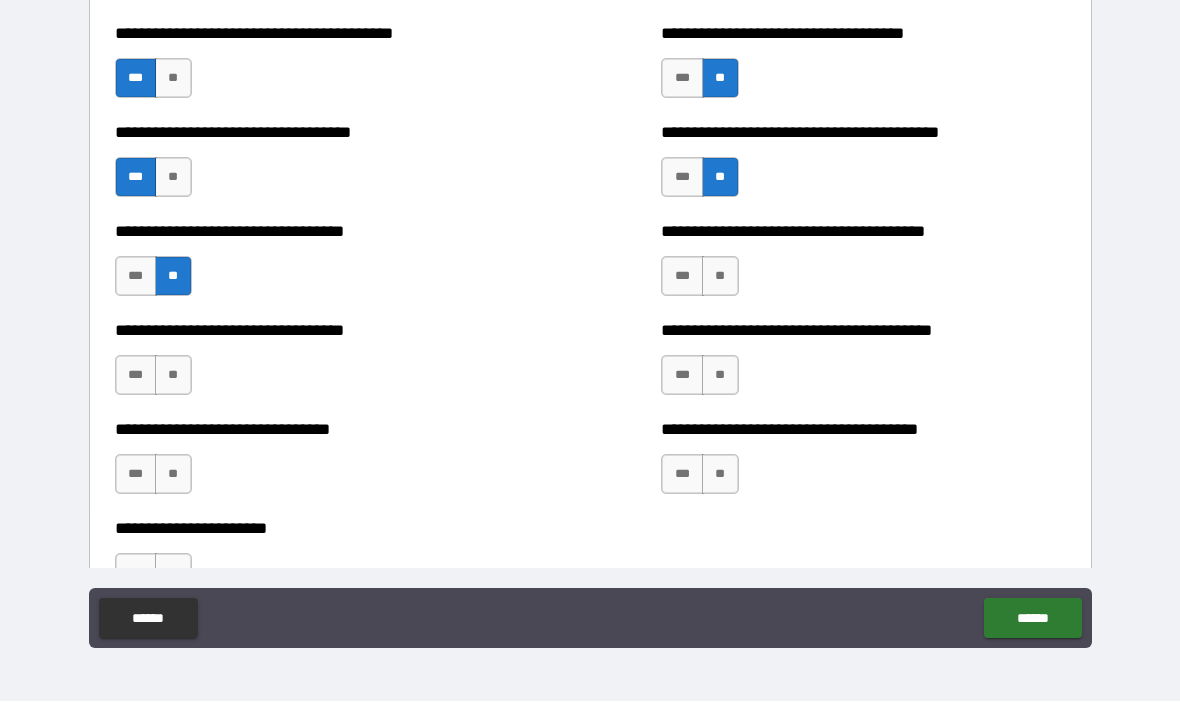 click on "**" at bounding box center (173, 376) 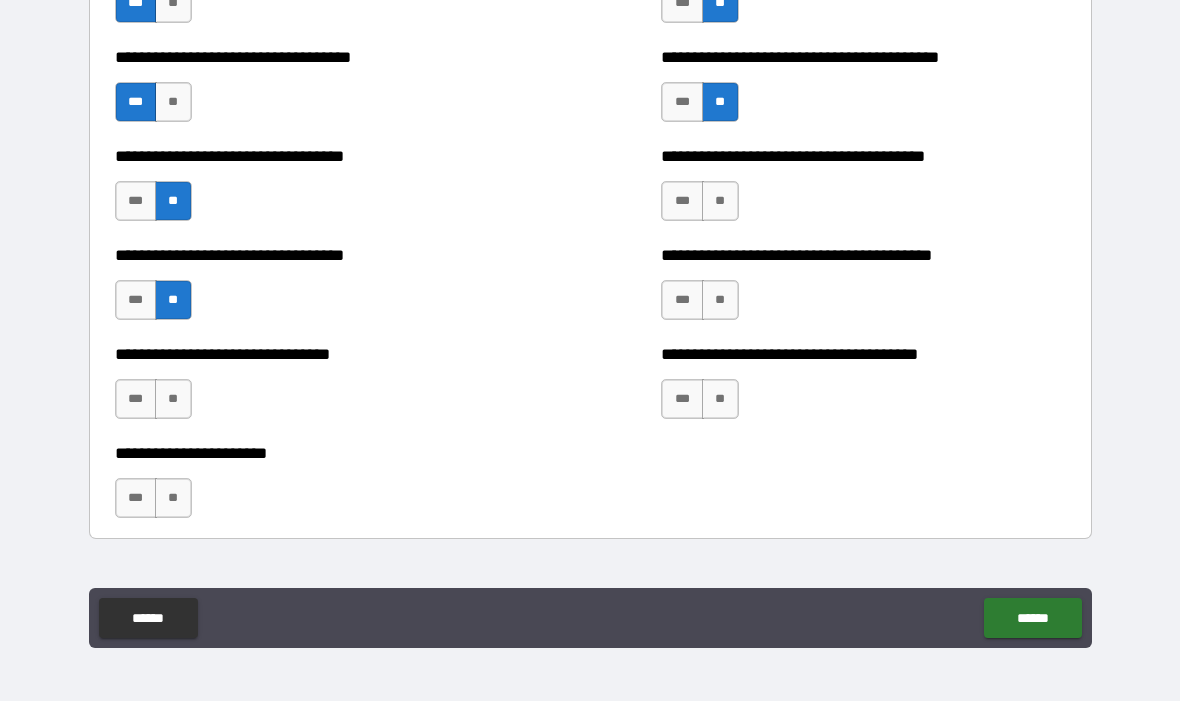 scroll, scrollTop: 3354, scrollLeft: 0, axis: vertical 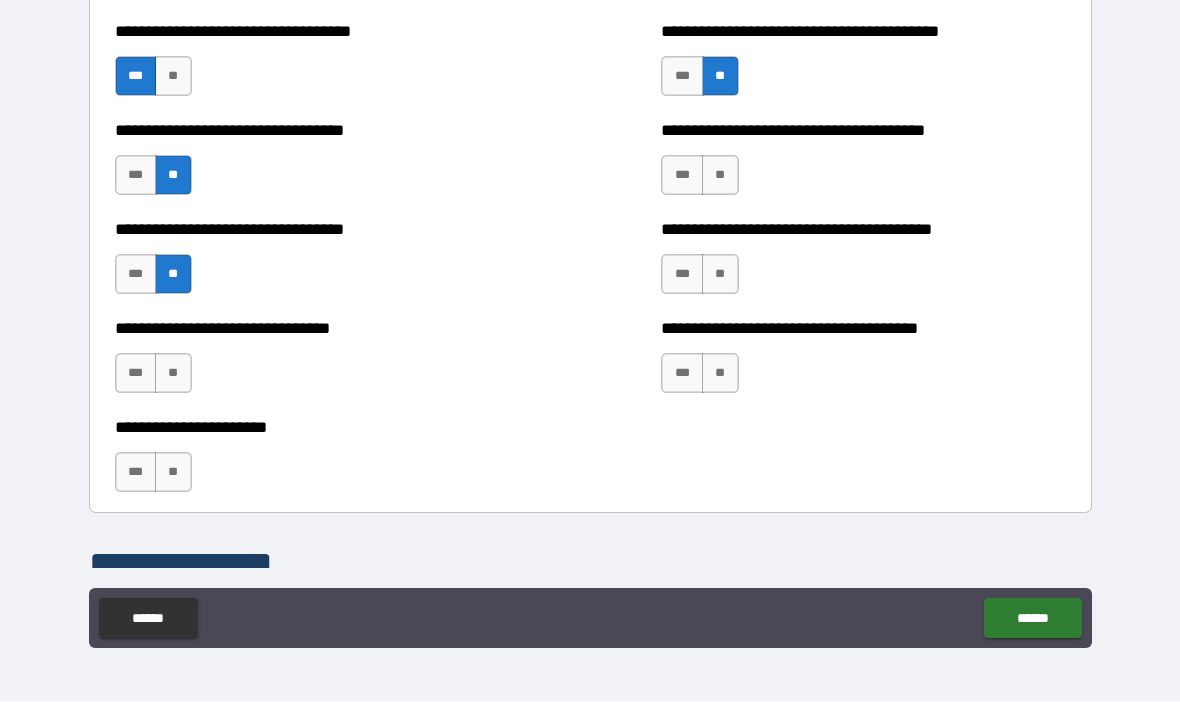 click on "**" at bounding box center (173, 374) 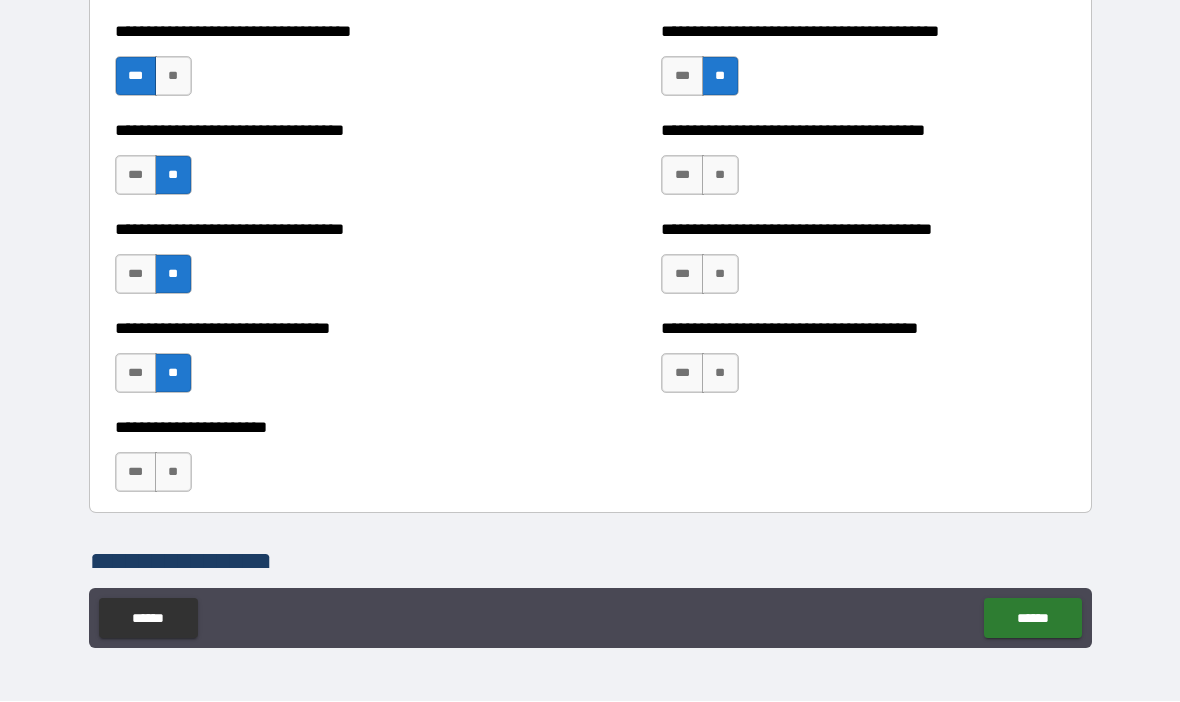 click on "**" at bounding box center [173, 473] 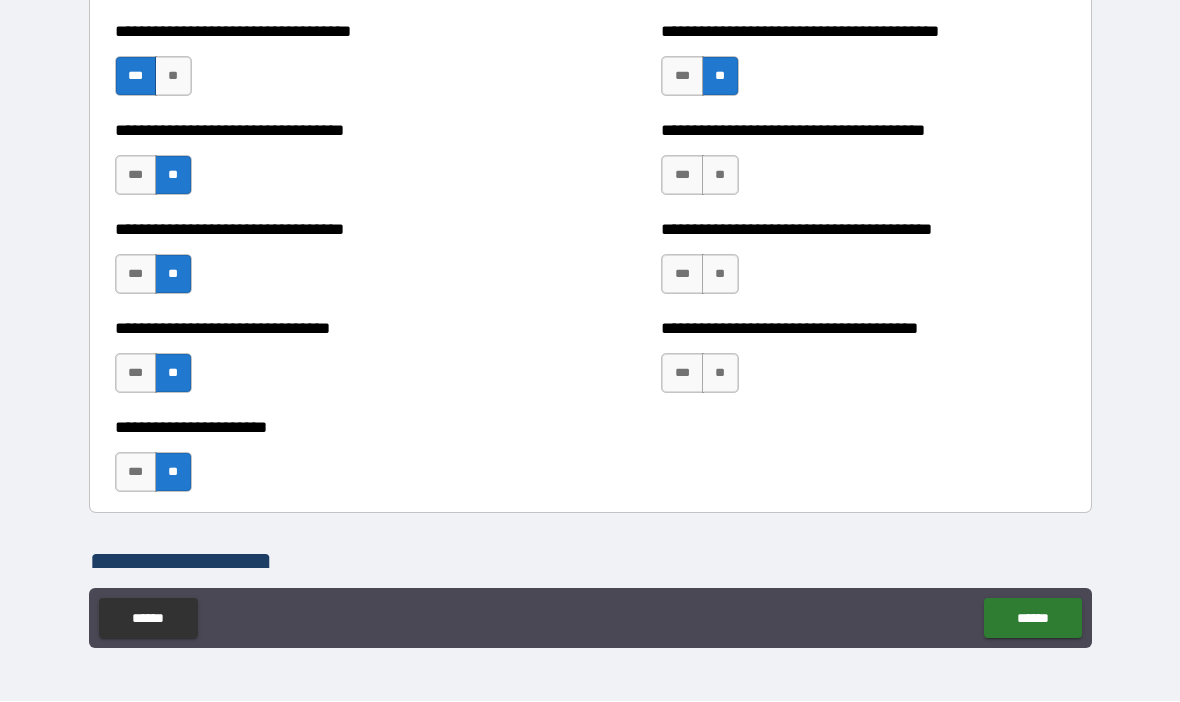 click on "**" at bounding box center (720, 176) 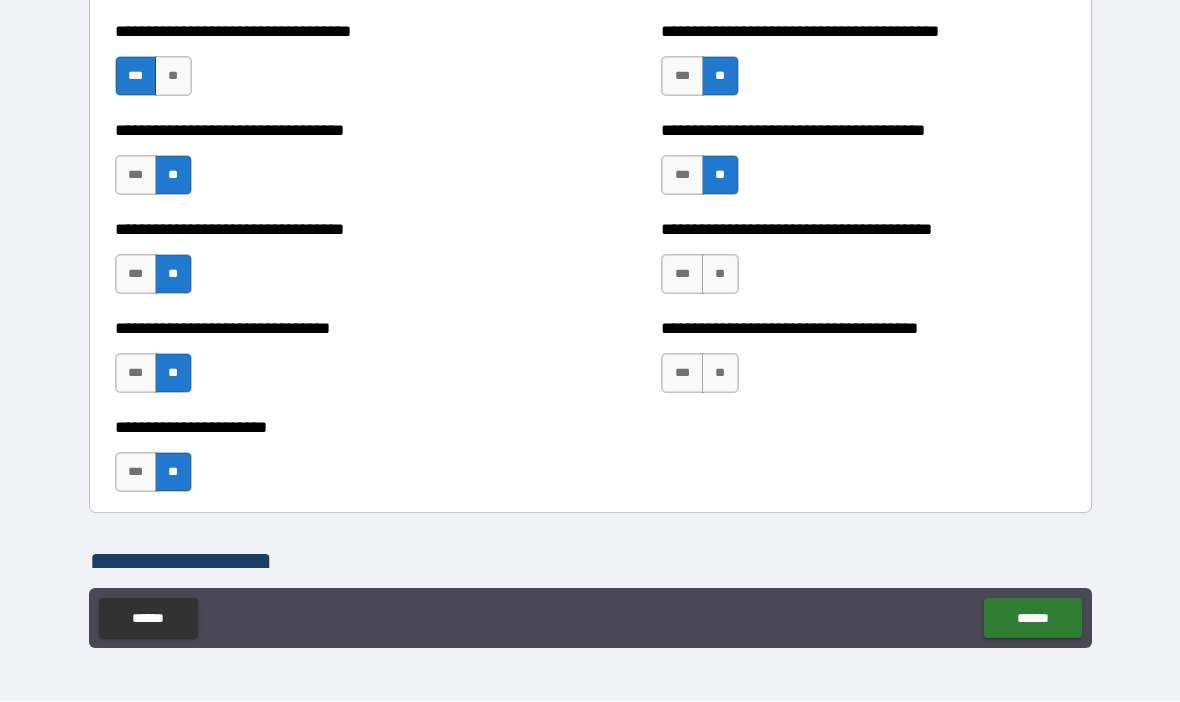 click on "**" at bounding box center (720, 275) 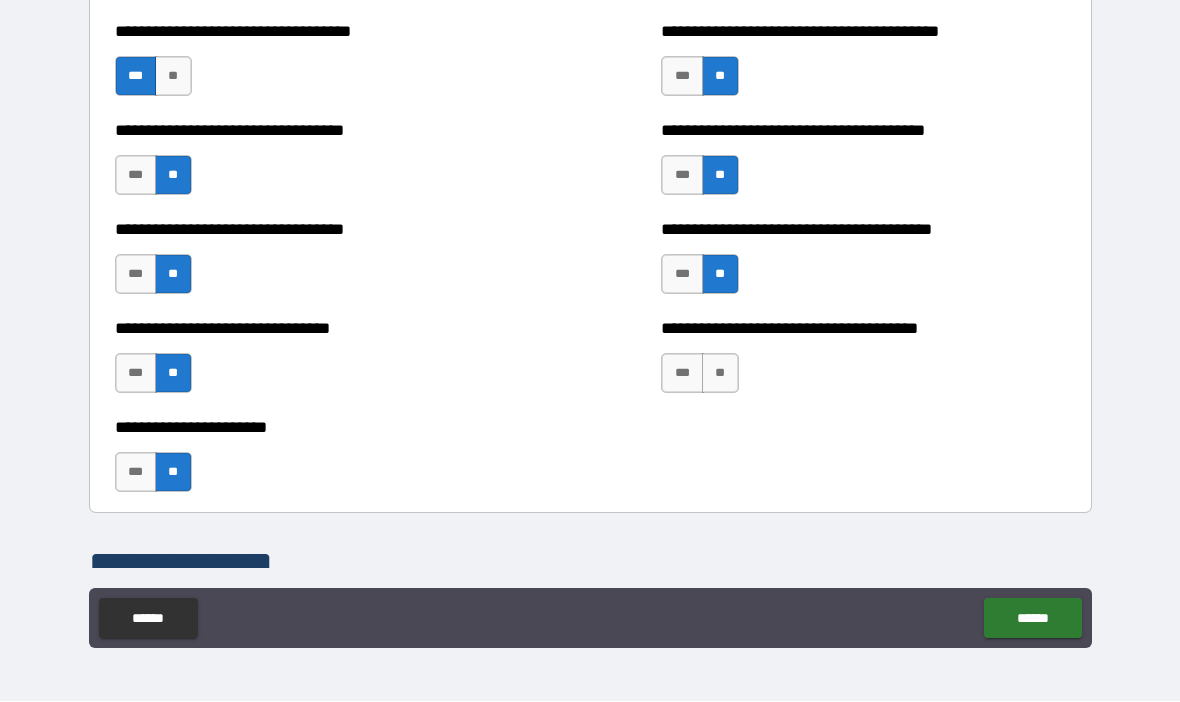 click on "**" at bounding box center (720, 374) 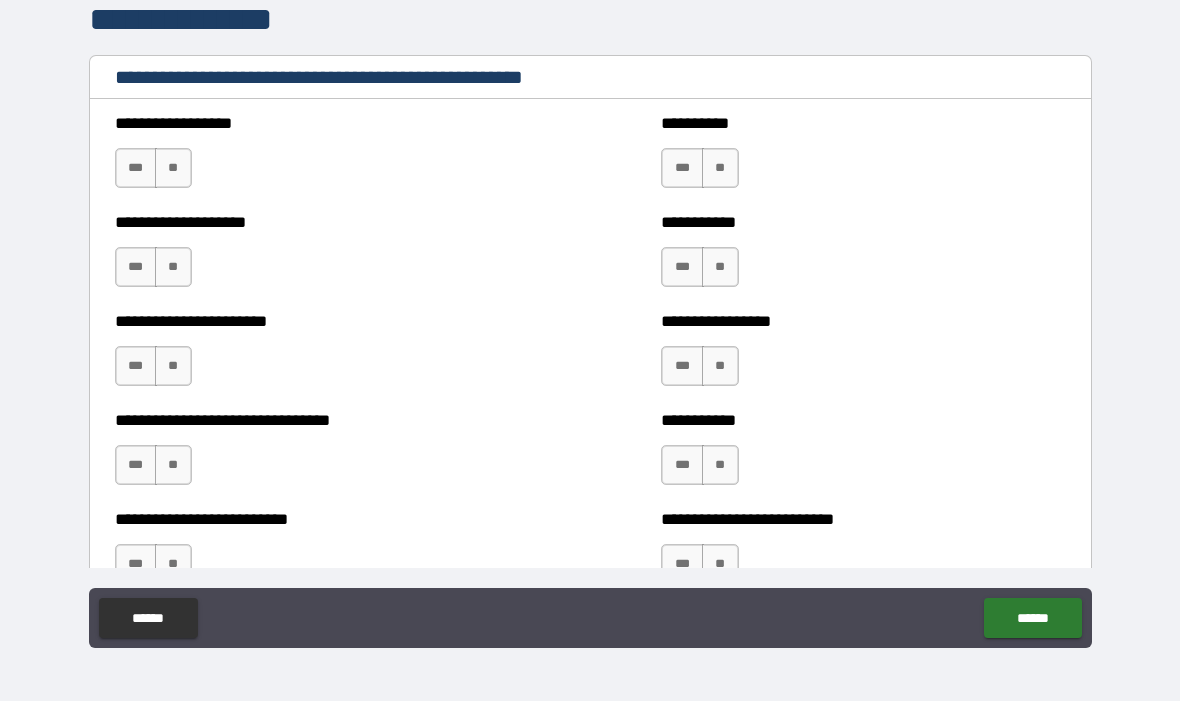 scroll, scrollTop: 3904, scrollLeft: 0, axis: vertical 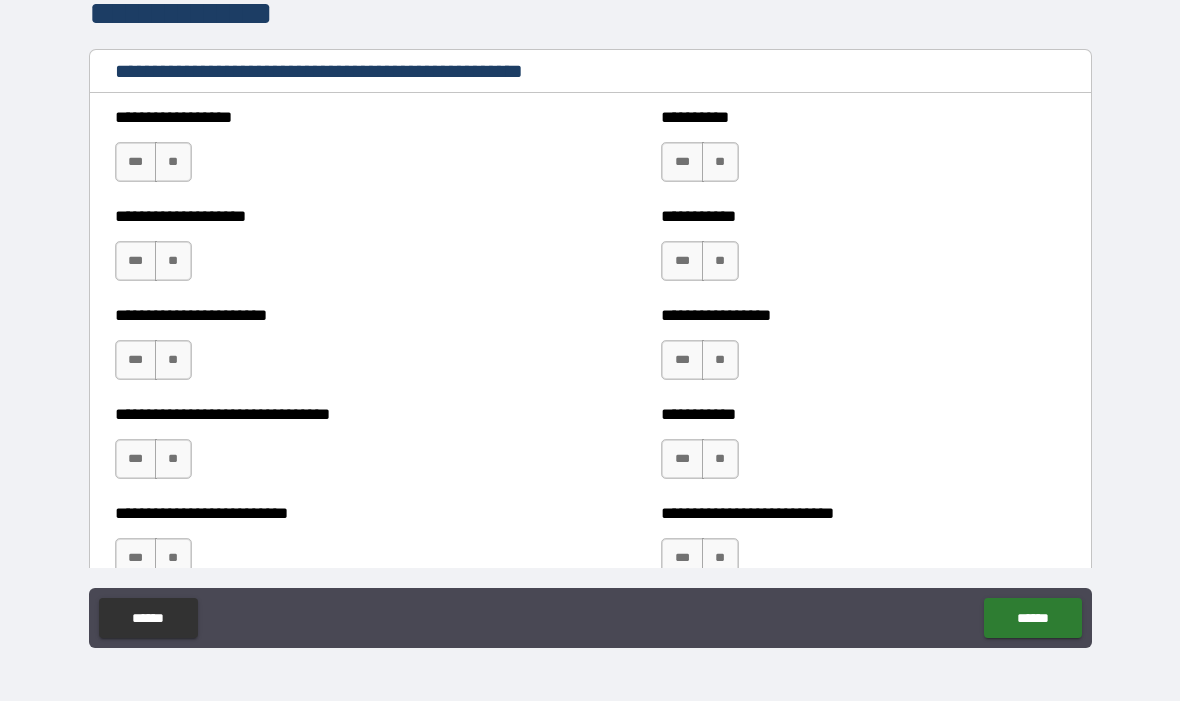 click on "**" at bounding box center (173, 163) 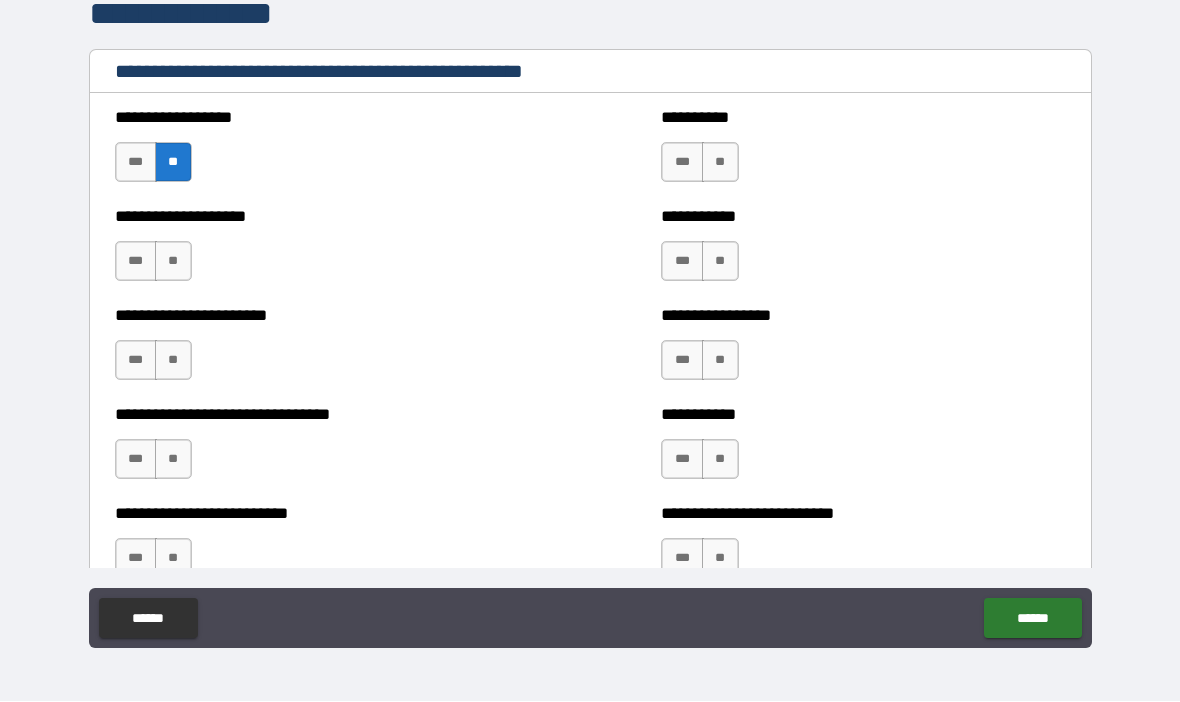 click on "**" at bounding box center (173, 262) 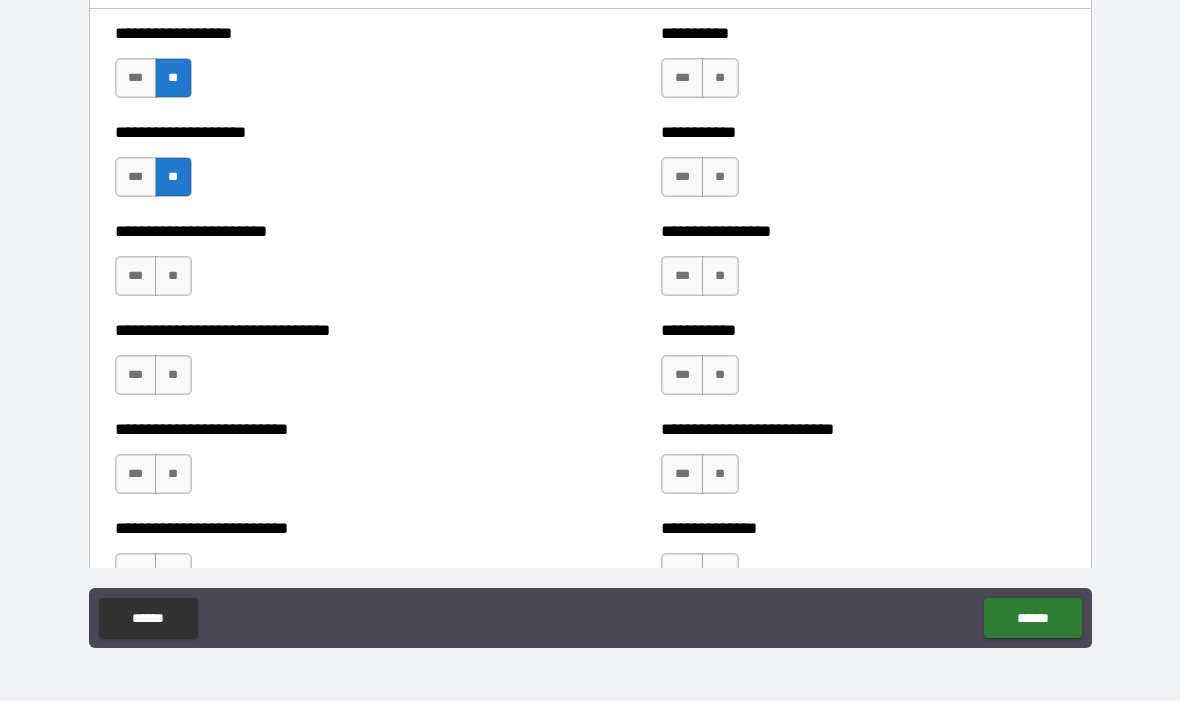 scroll, scrollTop: 3995, scrollLeft: 0, axis: vertical 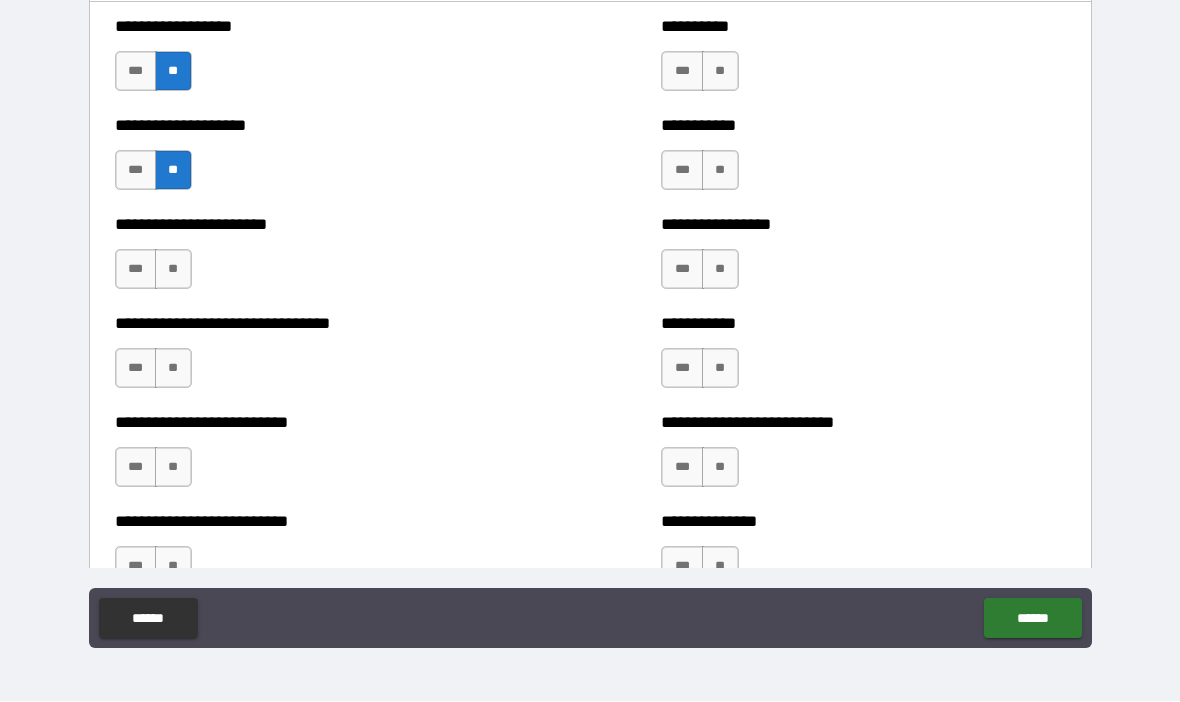 click on "**" at bounding box center (173, 270) 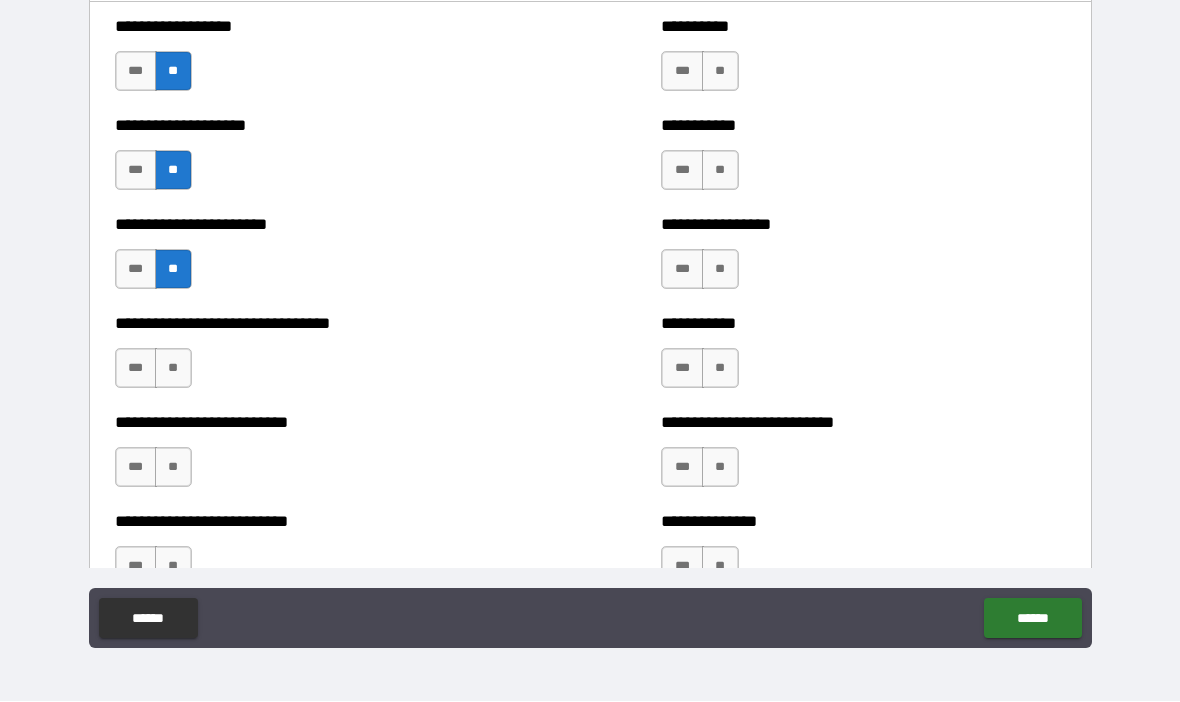 click on "**" at bounding box center (173, 369) 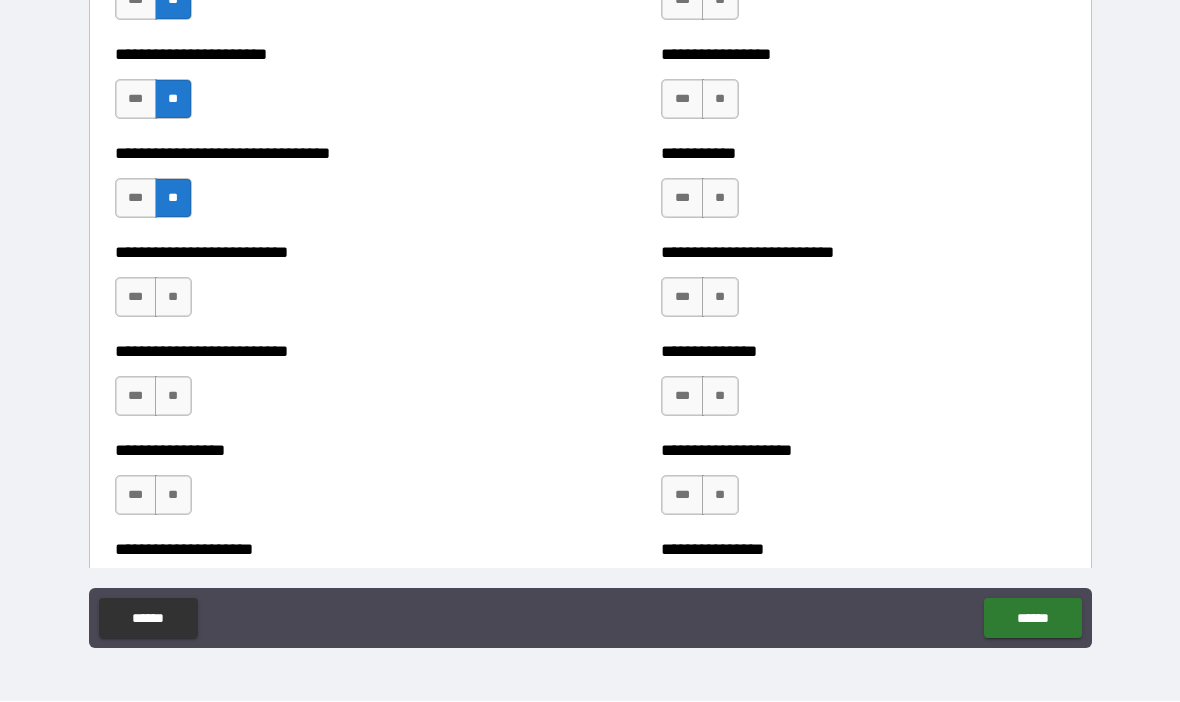 scroll, scrollTop: 4170, scrollLeft: 0, axis: vertical 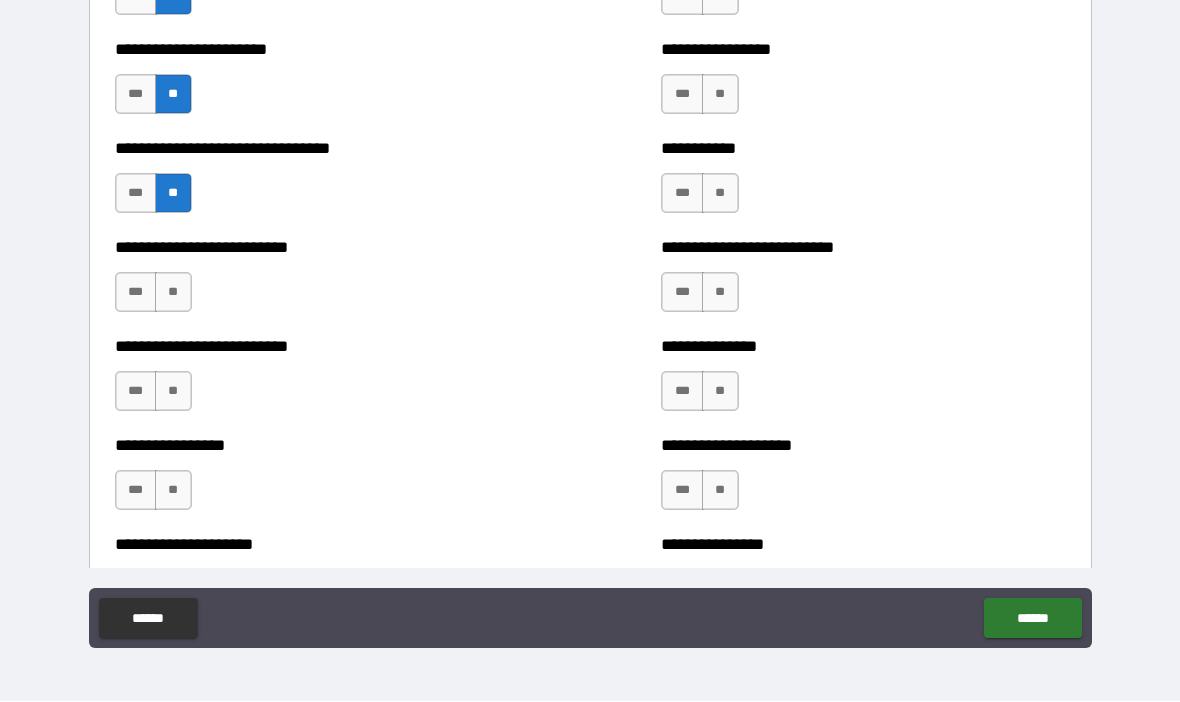 click on "**" at bounding box center (173, 293) 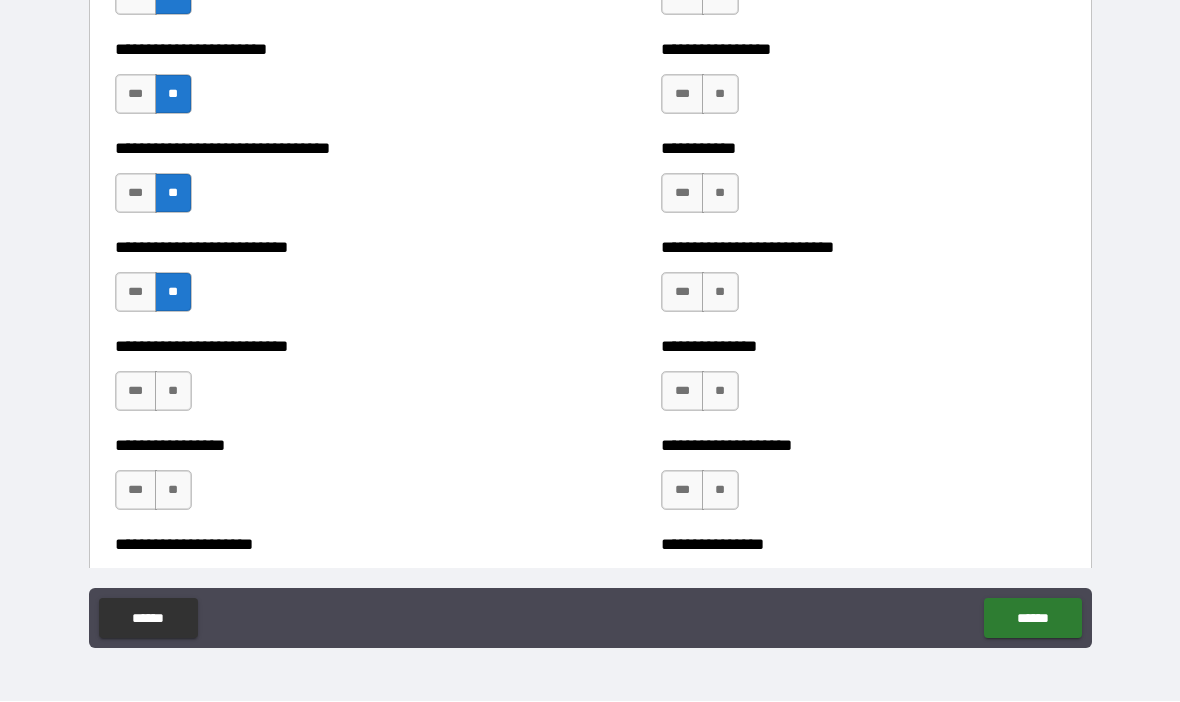 click on "**" at bounding box center (173, 392) 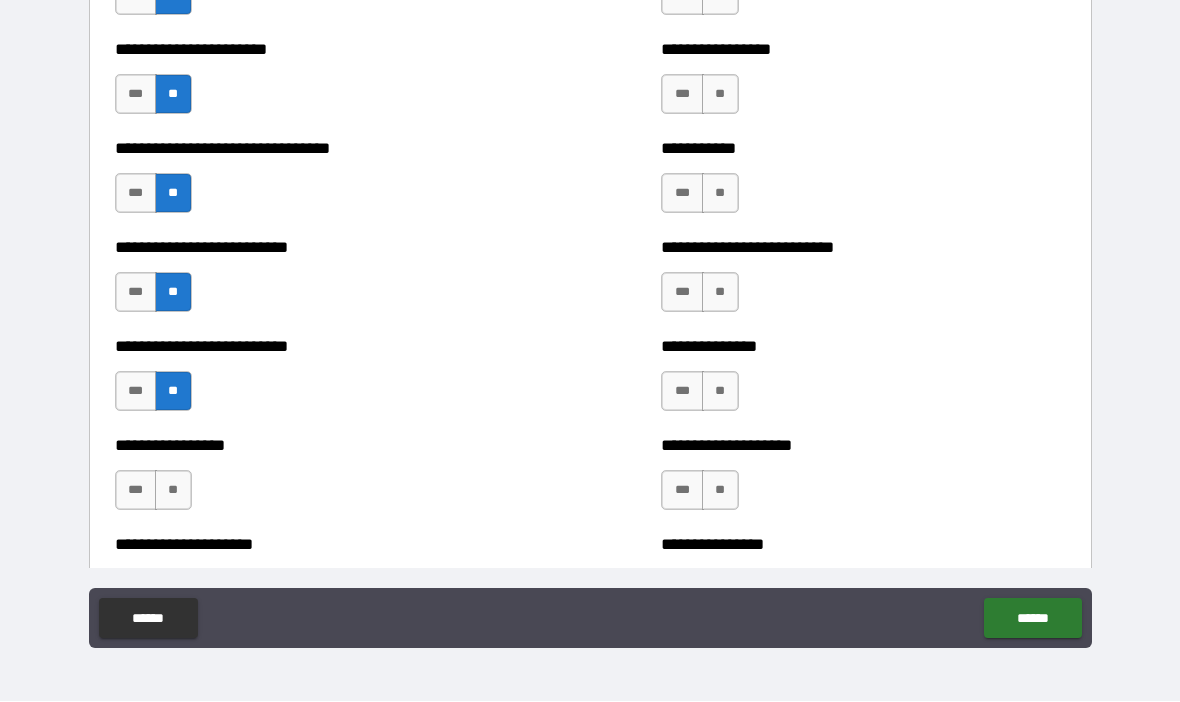 click on "**" at bounding box center (173, 491) 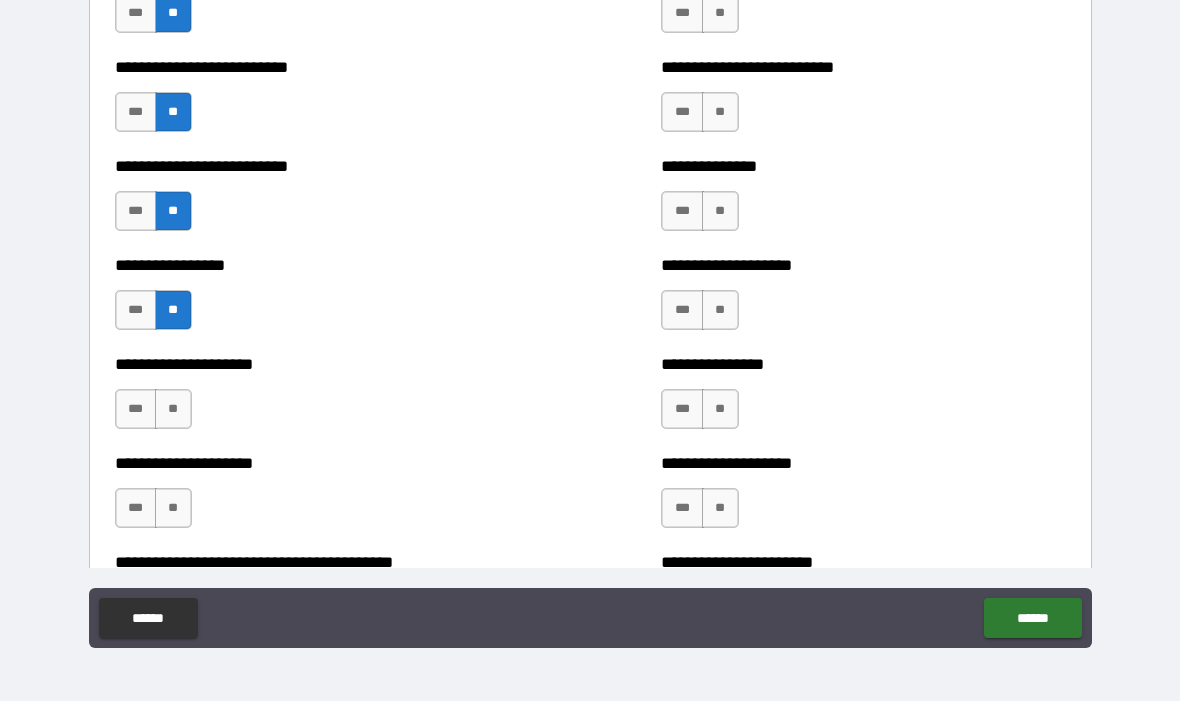 scroll, scrollTop: 4351, scrollLeft: 0, axis: vertical 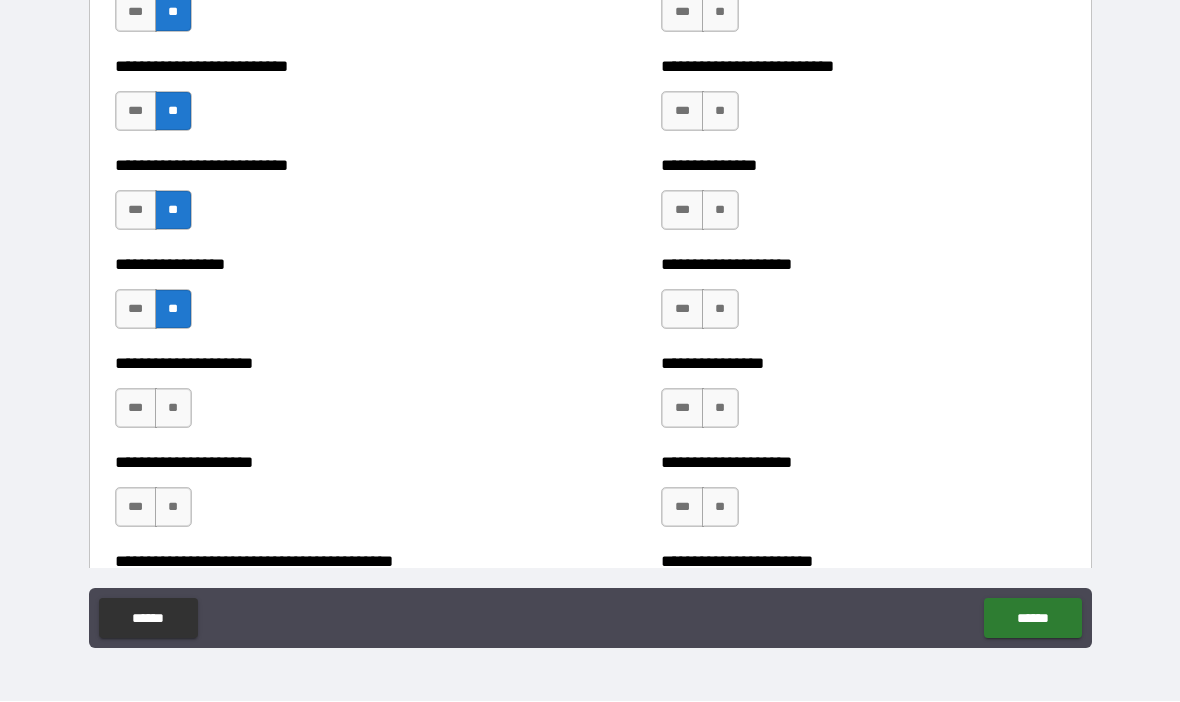 click on "**" at bounding box center [173, 409] 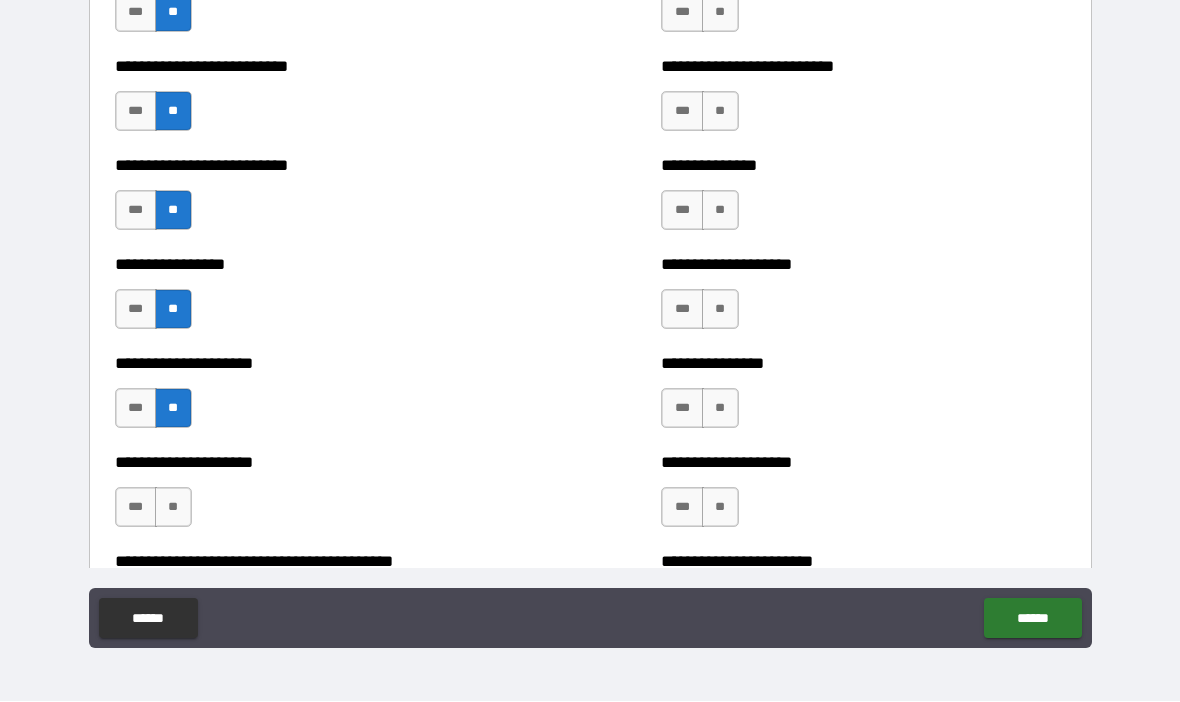 click on "**" at bounding box center (173, 508) 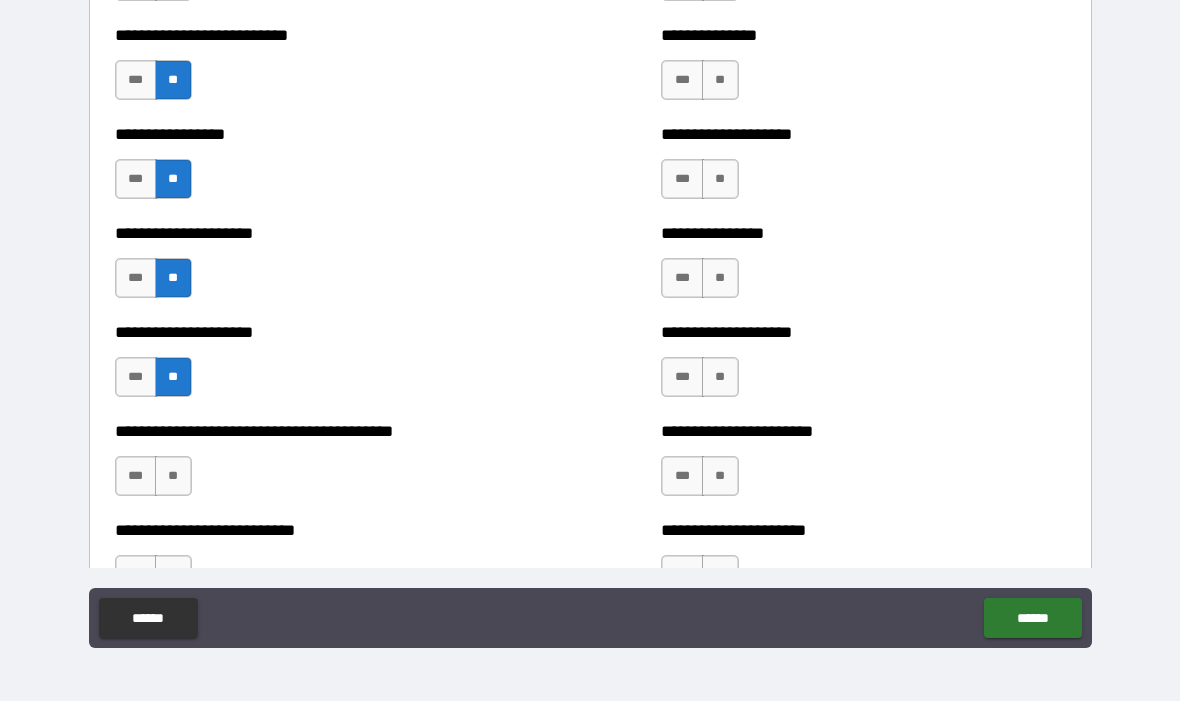 scroll, scrollTop: 4552, scrollLeft: 0, axis: vertical 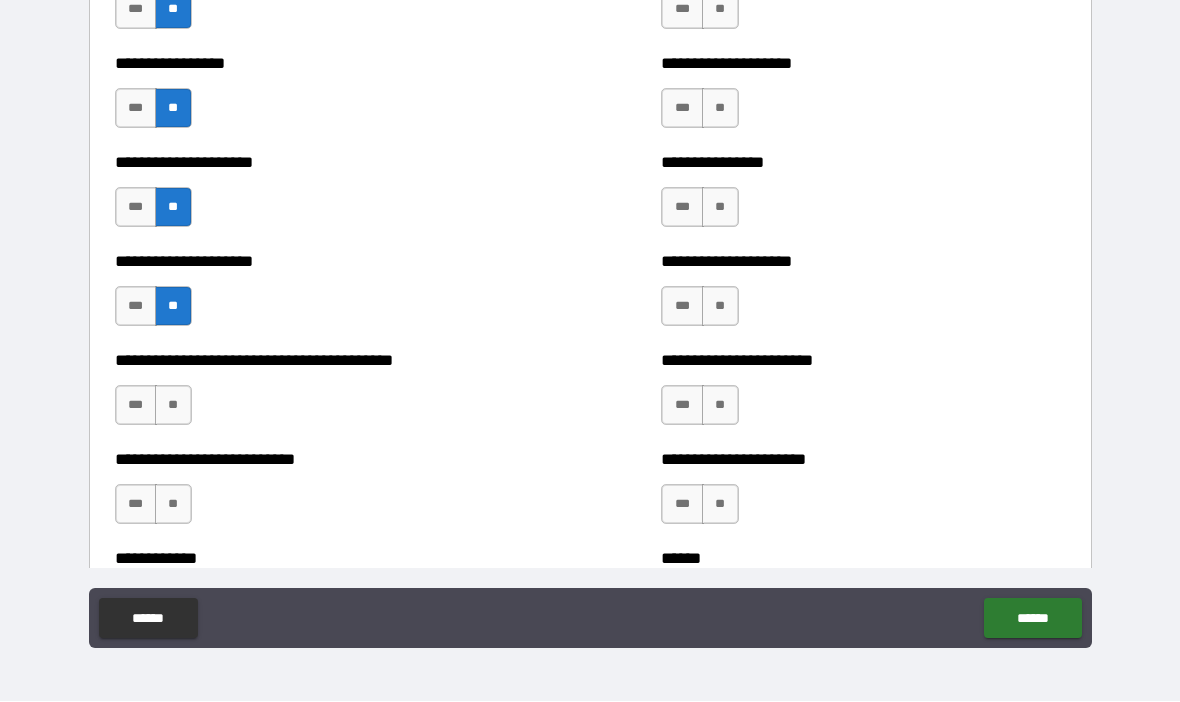 click on "**" at bounding box center [173, 406] 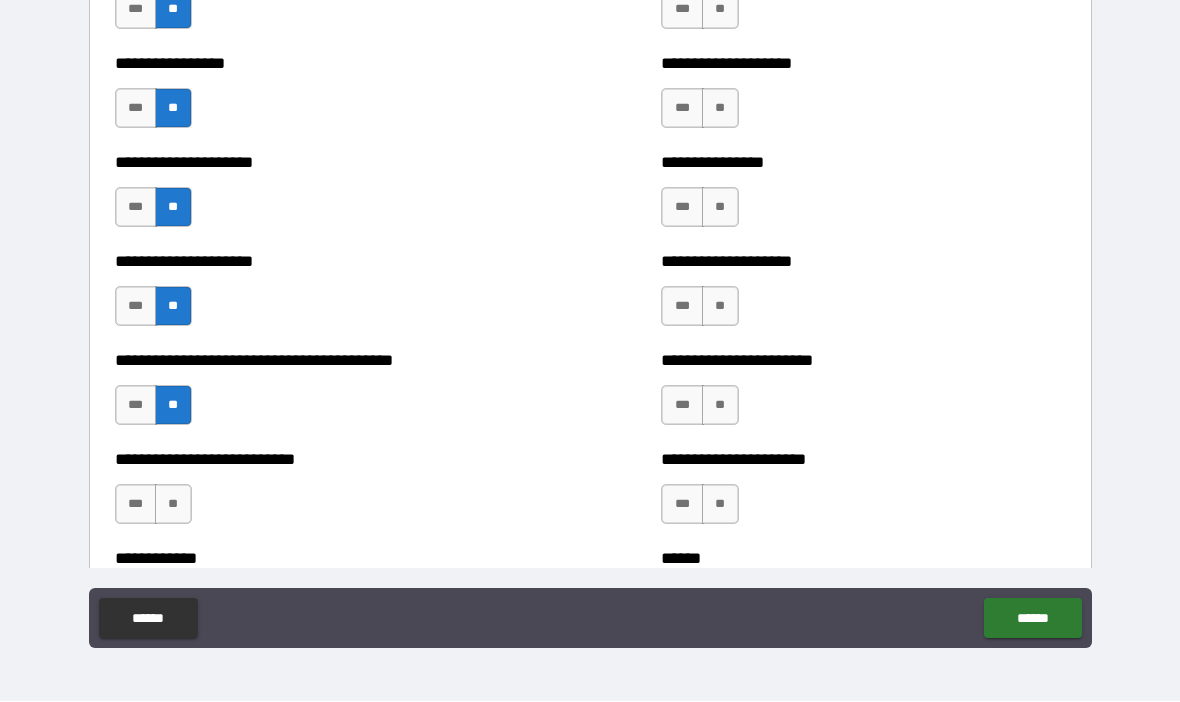click on "**" at bounding box center (173, 505) 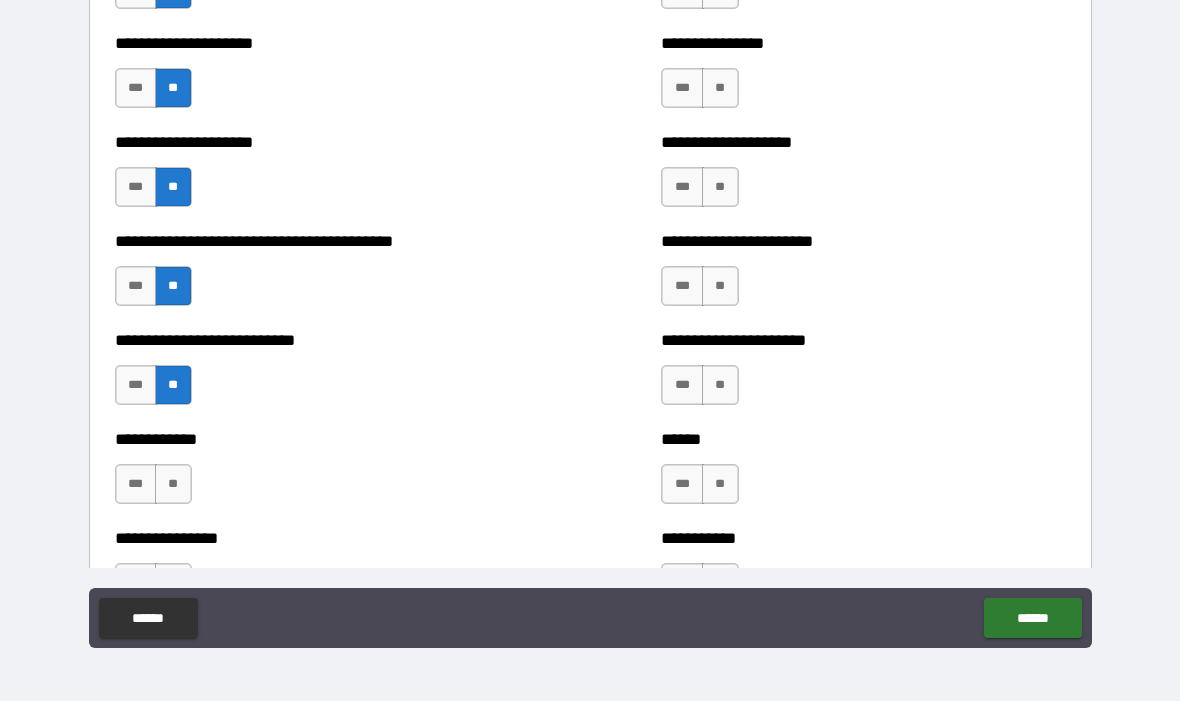 scroll, scrollTop: 4715, scrollLeft: 0, axis: vertical 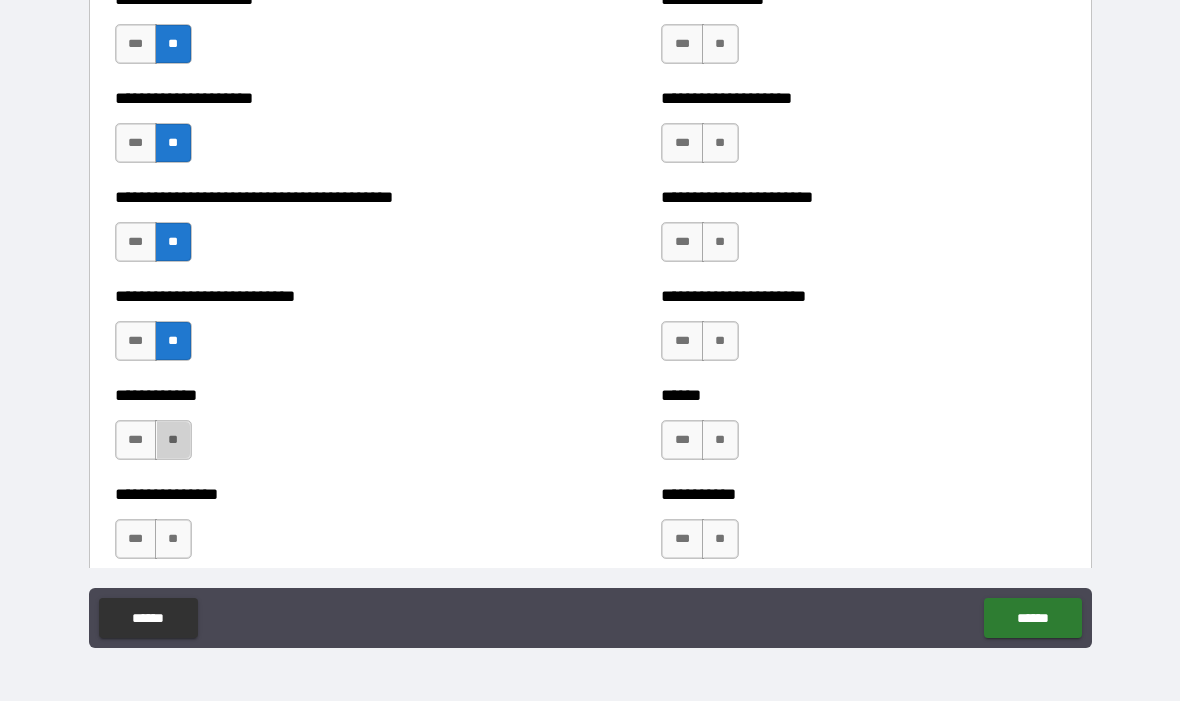 click on "**" at bounding box center [173, 441] 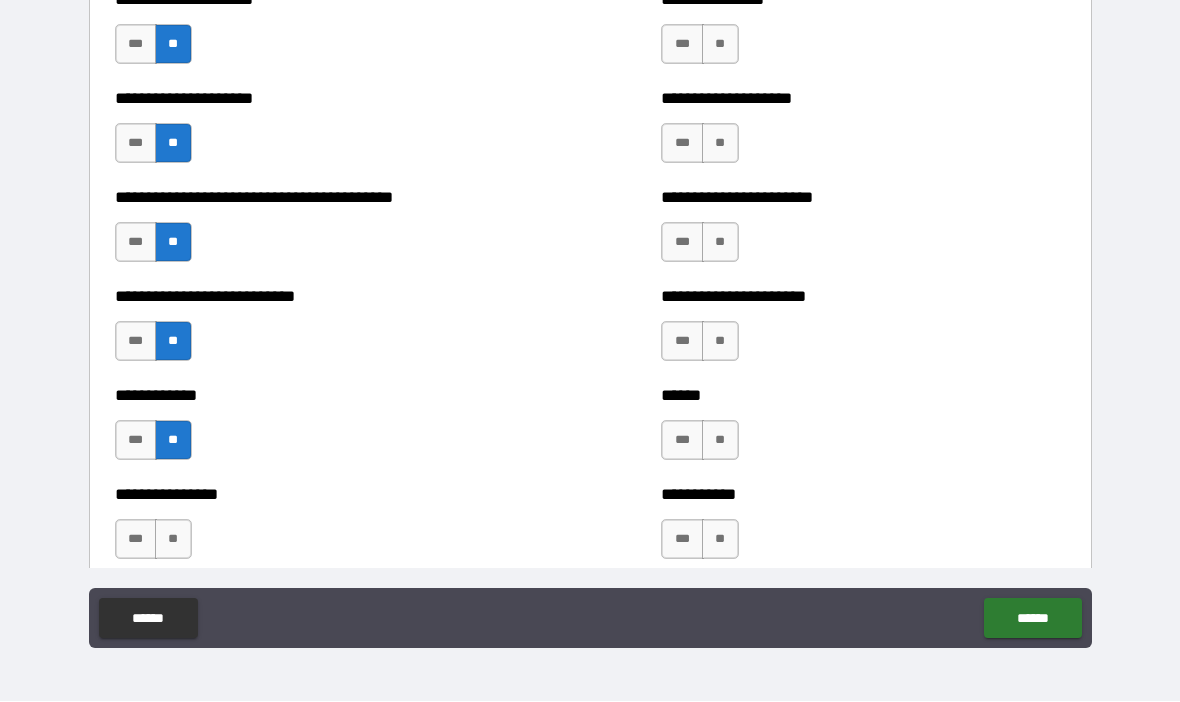 click on "**" at bounding box center [173, 540] 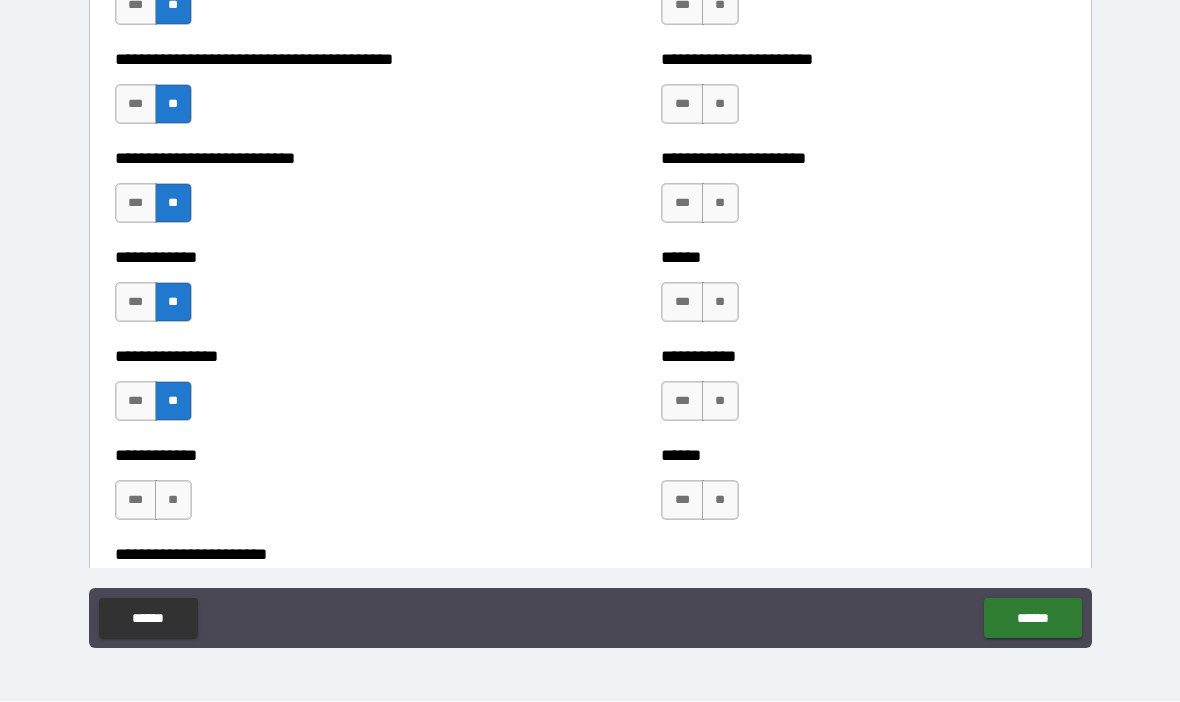 scroll, scrollTop: 4850, scrollLeft: 0, axis: vertical 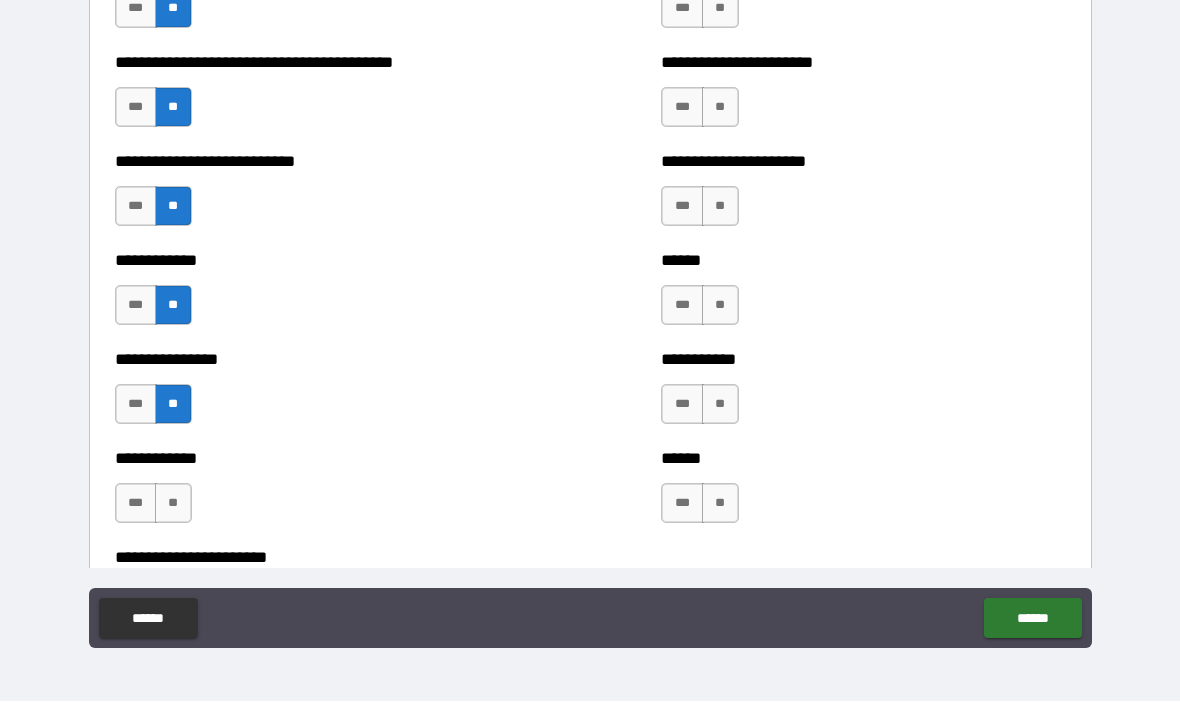 click on "**" at bounding box center [173, 504] 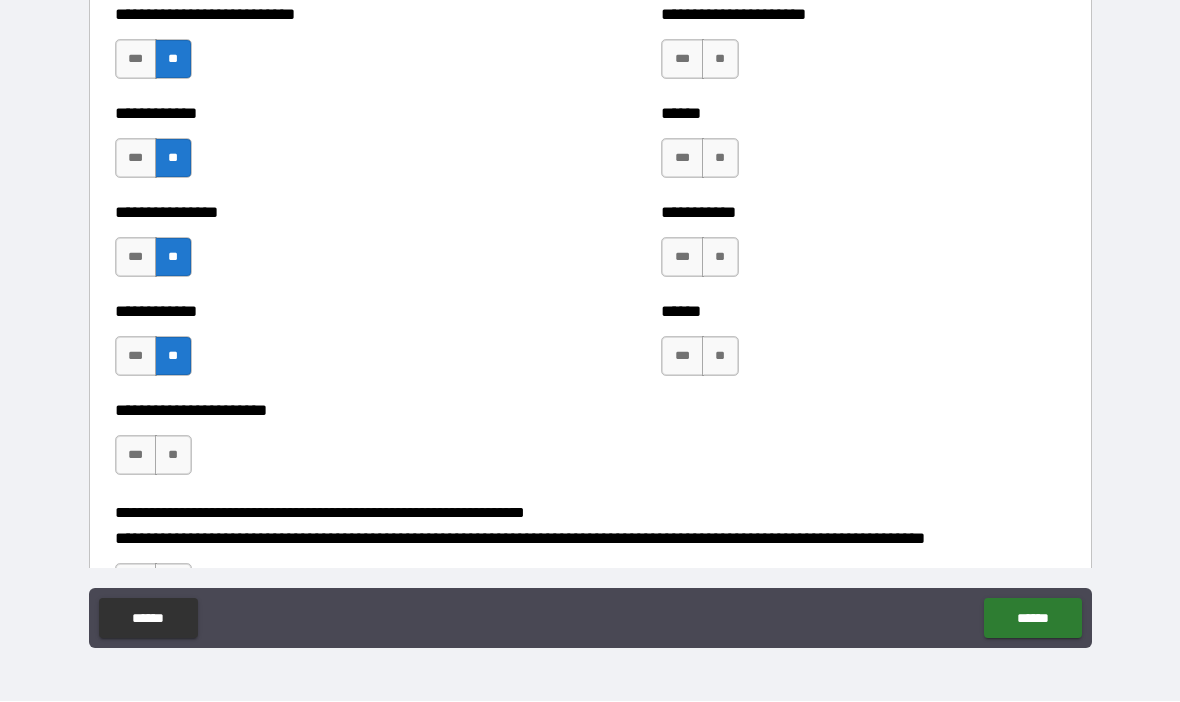 scroll, scrollTop: 5002, scrollLeft: 0, axis: vertical 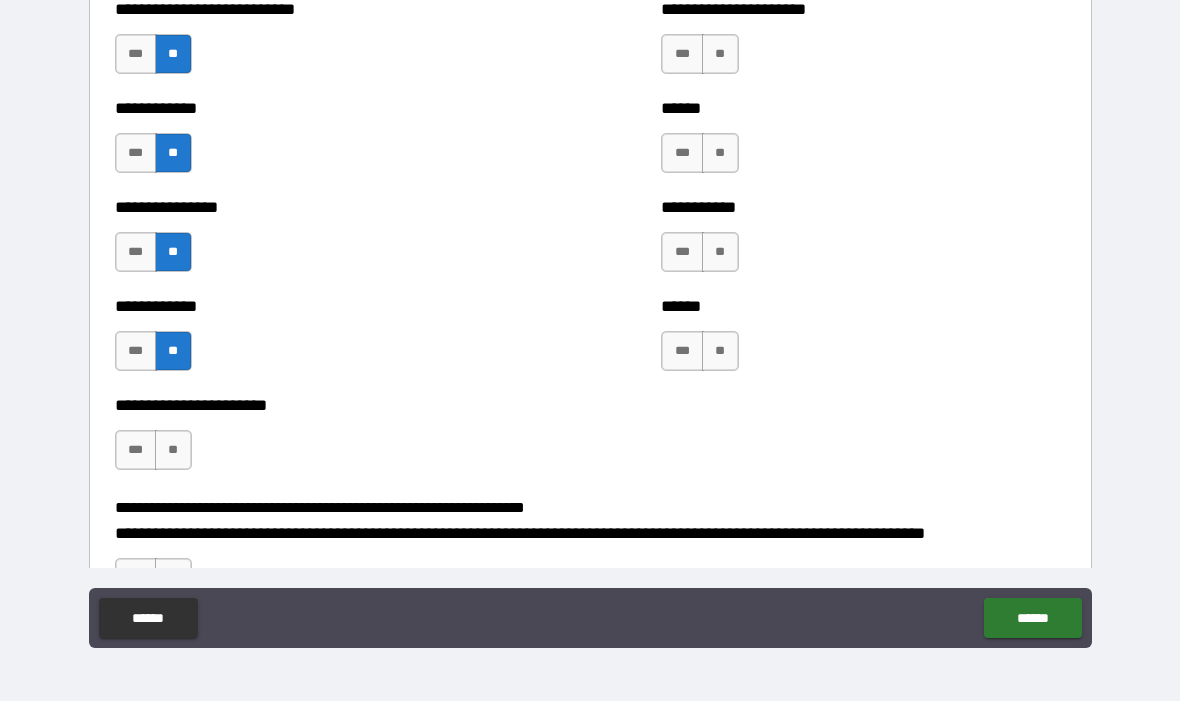 click on "**" at bounding box center [173, 451] 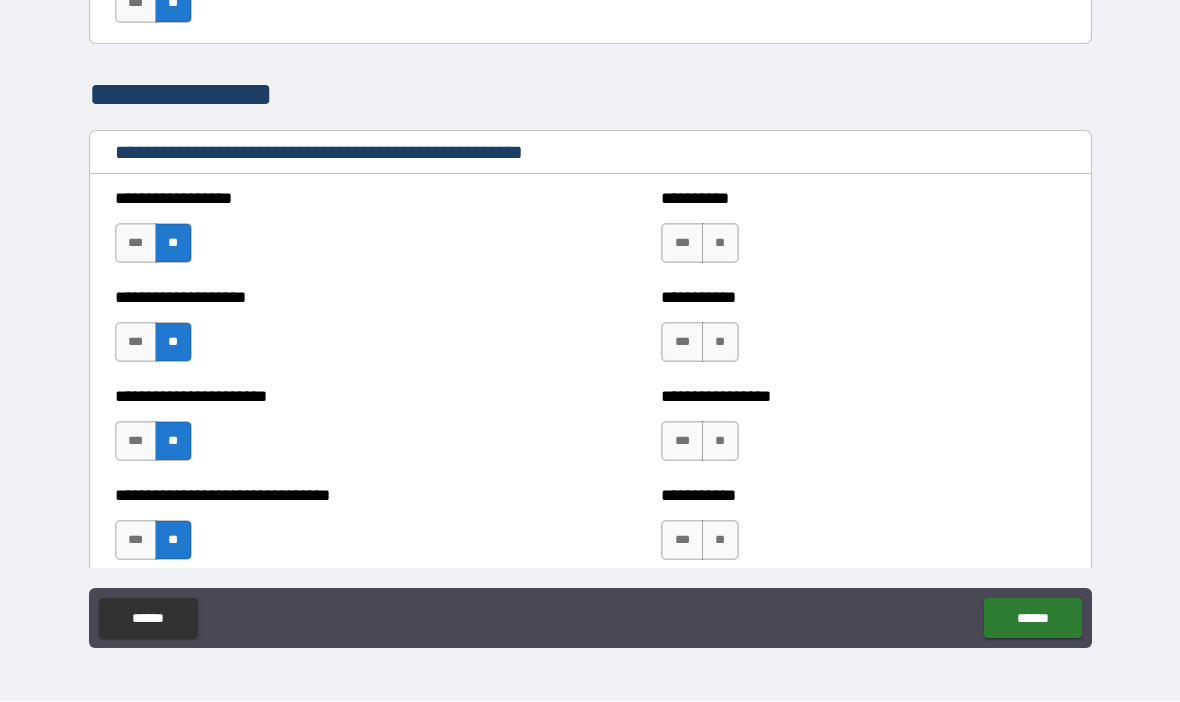 scroll, scrollTop: 3822, scrollLeft: 0, axis: vertical 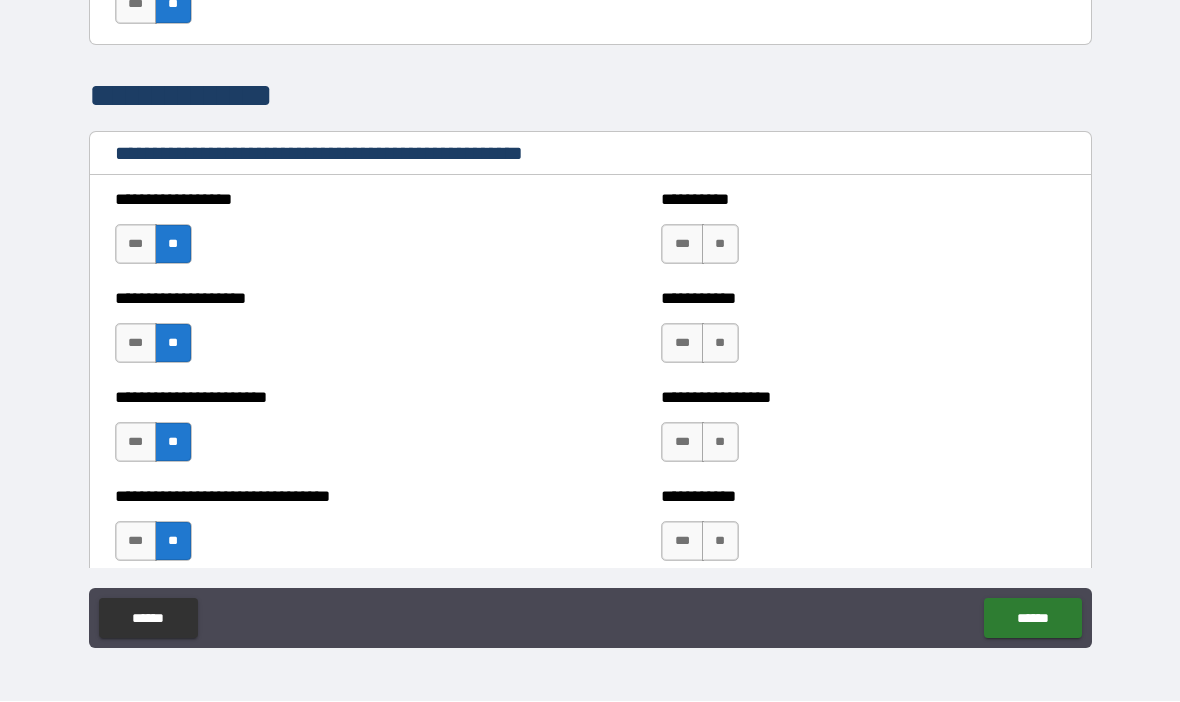 click on "**" at bounding box center (720, 245) 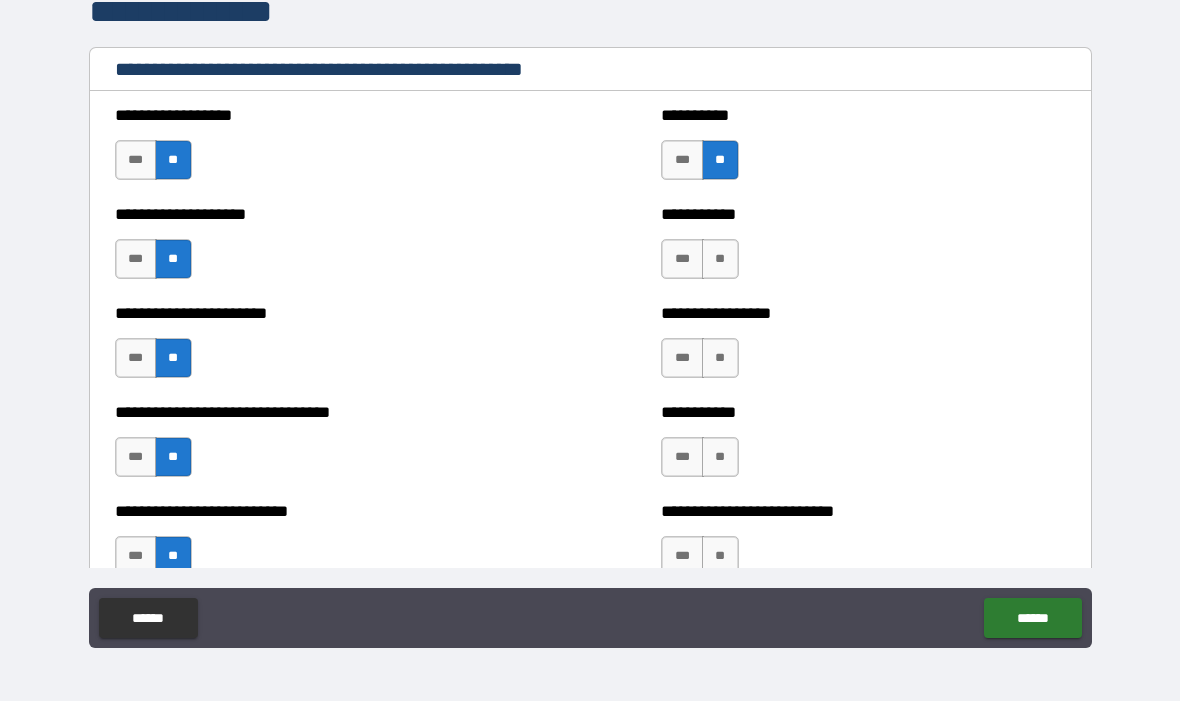 scroll, scrollTop: 3907, scrollLeft: 0, axis: vertical 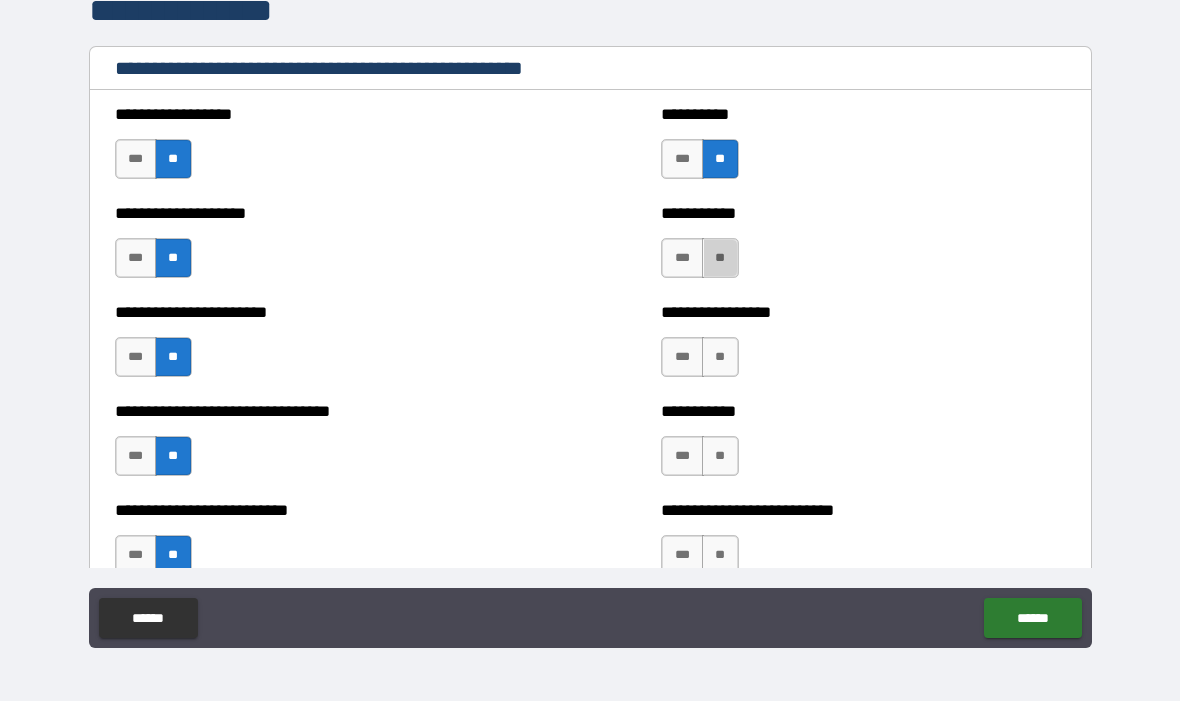 click on "**" at bounding box center [720, 259] 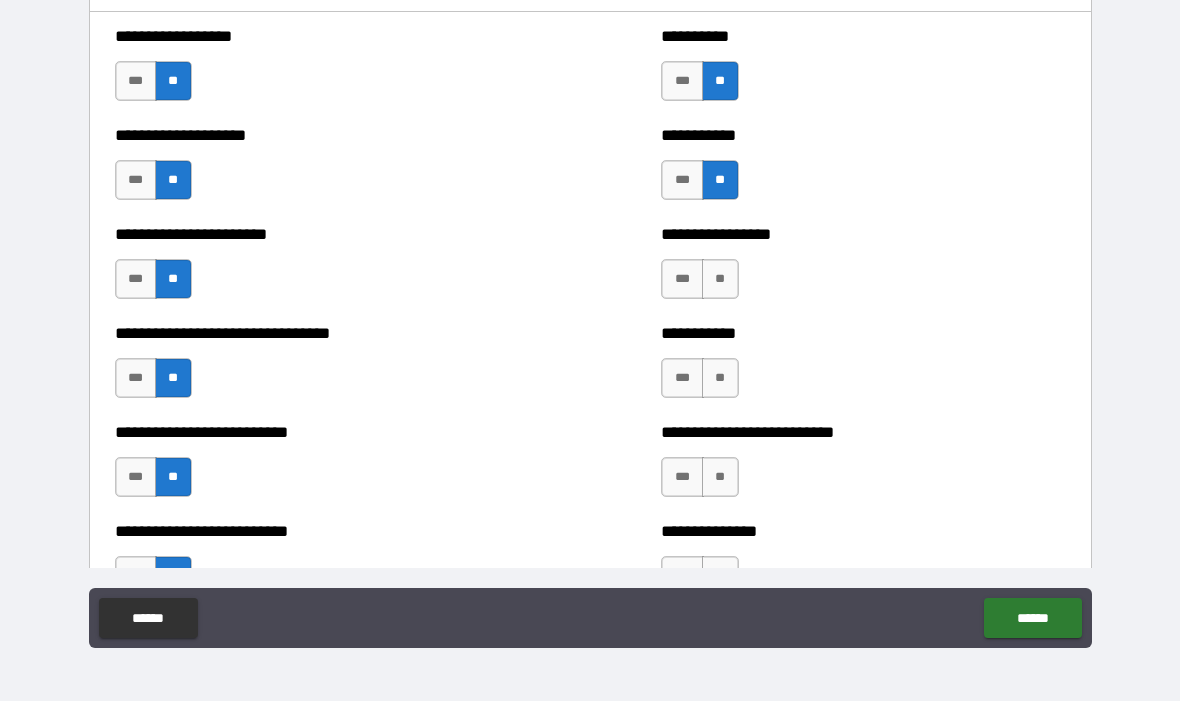 scroll, scrollTop: 3992, scrollLeft: 0, axis: vertical 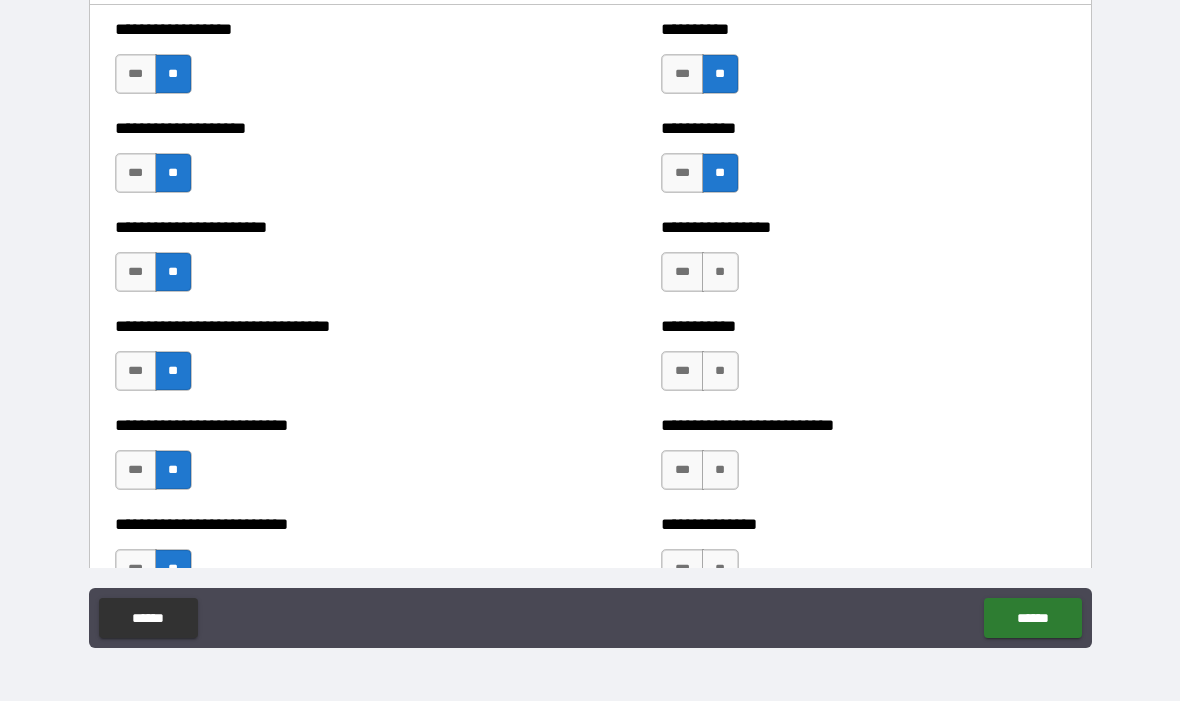 click on "**" at bounding box center (720, 273) 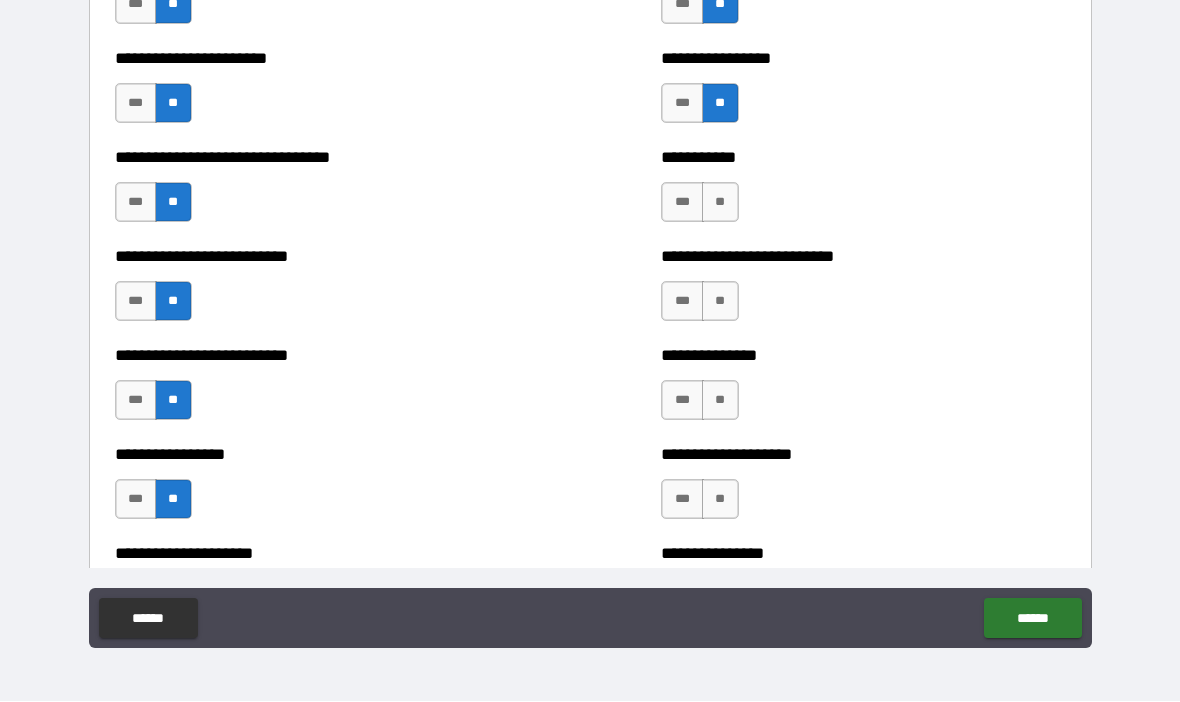 scroll, scrollTop: 4180, scrollLeft: 0, axis: vertical 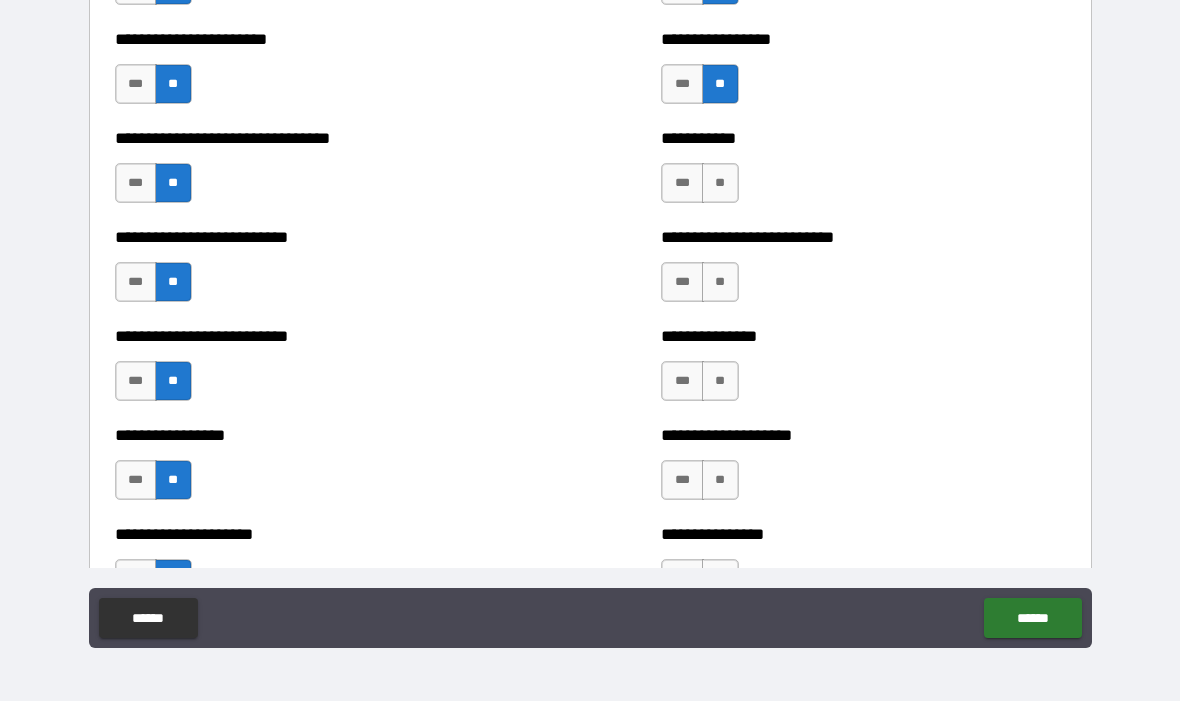 click on "**" at bounding box center (720, 184) 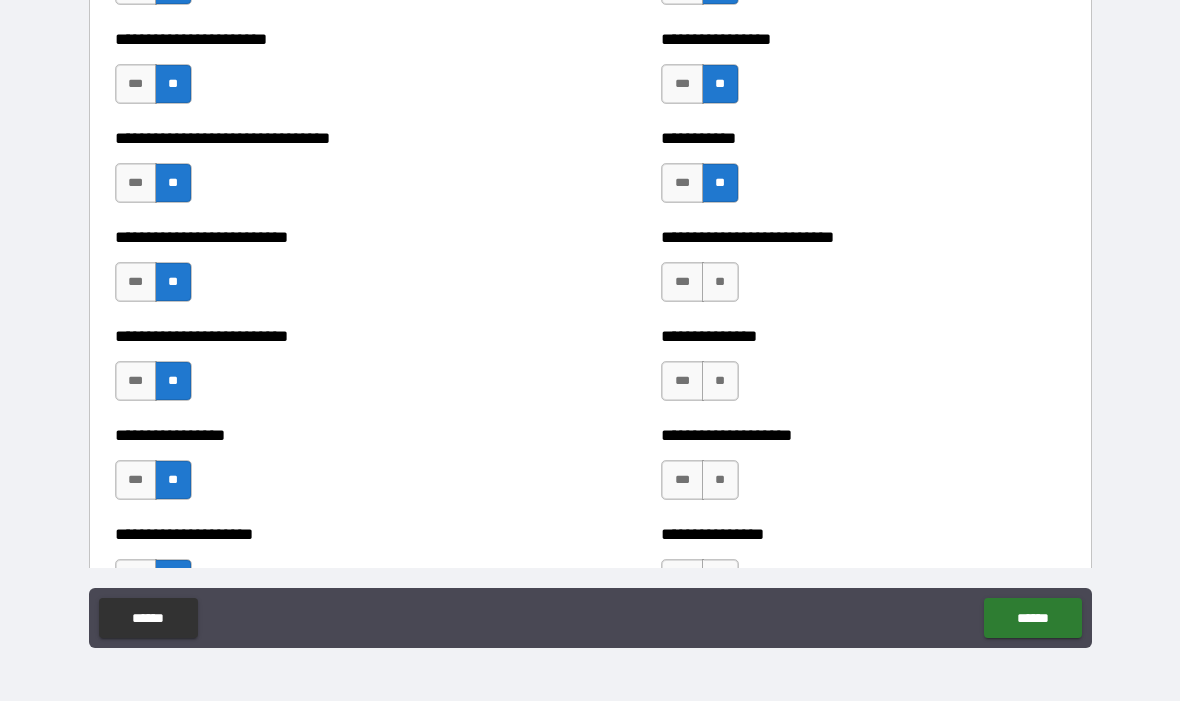 click on "**" at bounding box center (720, 283) 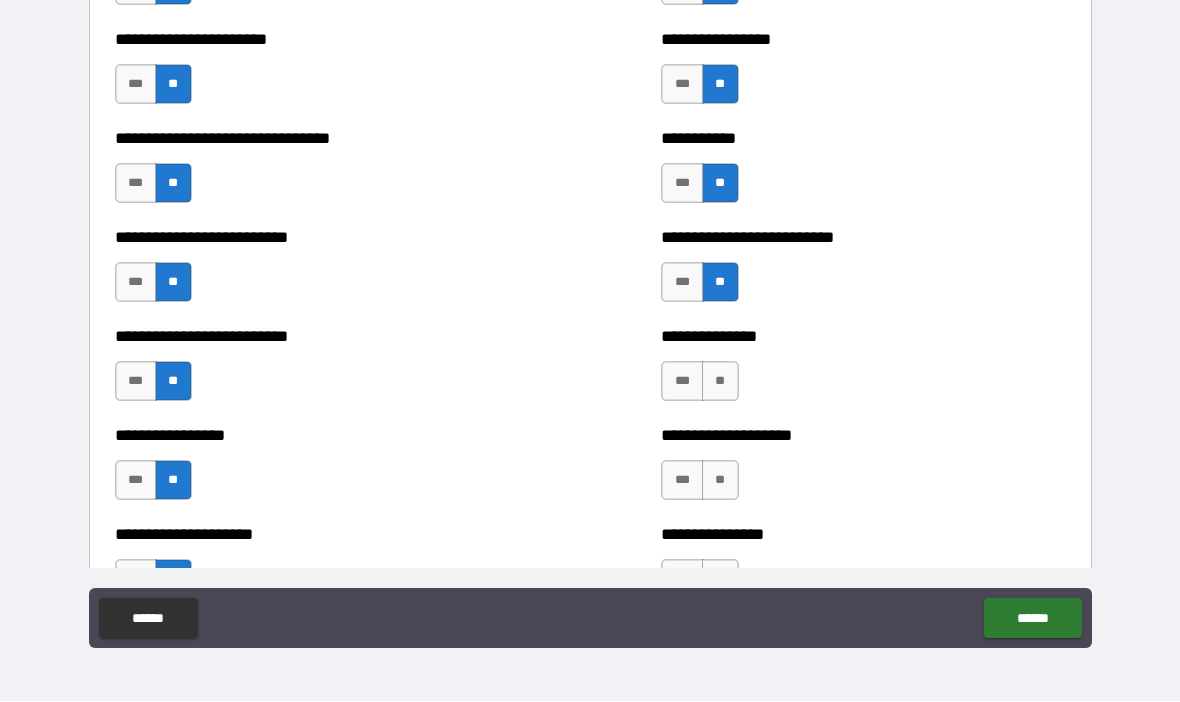 click on "**" at bounding box center [720, 382] 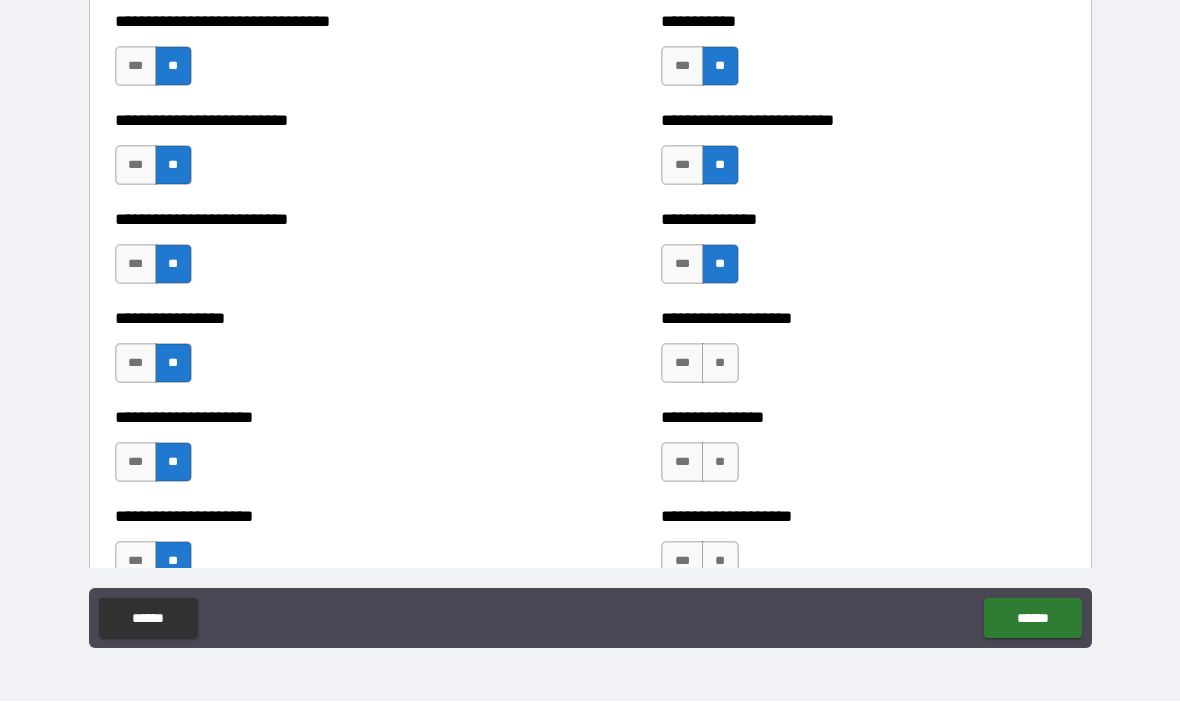 scroll, scrollTop: 4328, scrollLeft: 0, axis: vertical 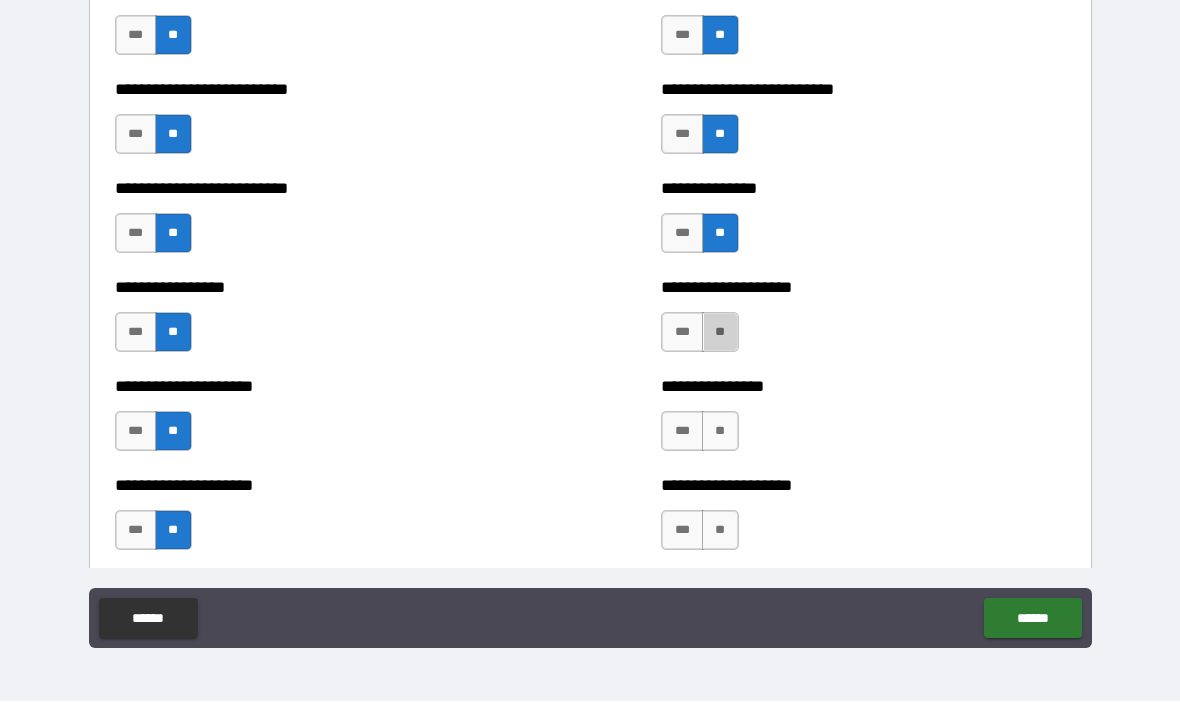 click on "**" at bounding box center [720, 333] 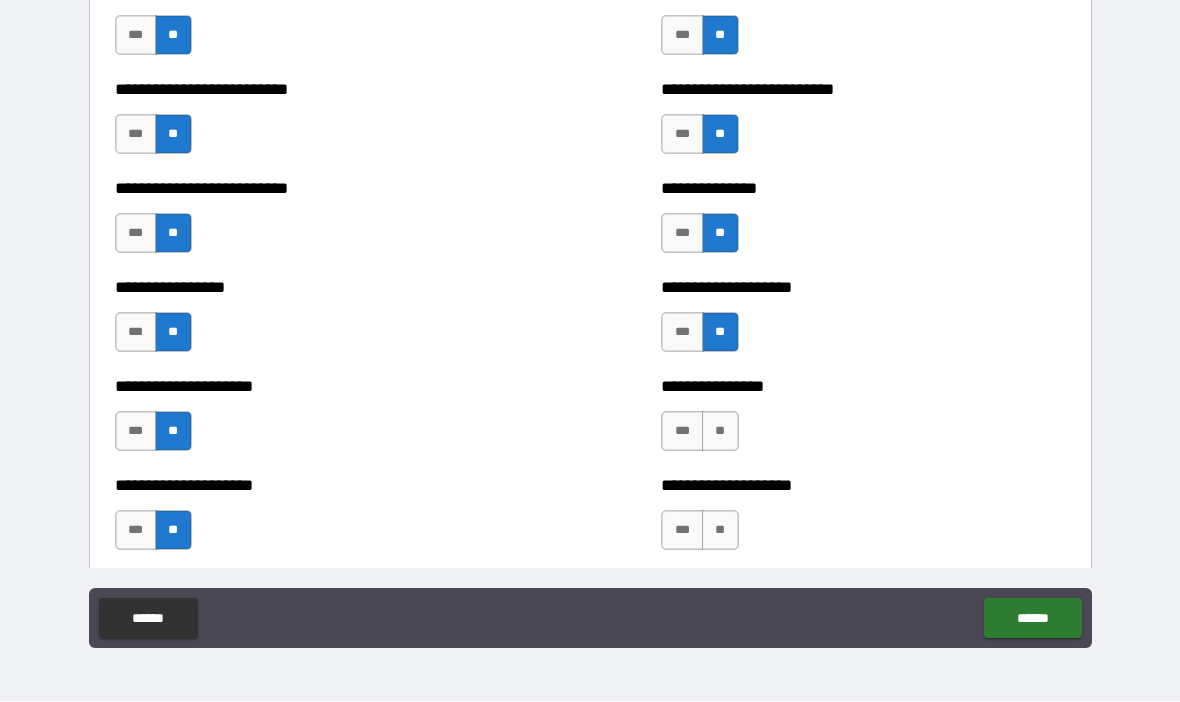 click on "**" at bounding box center [720, 432] 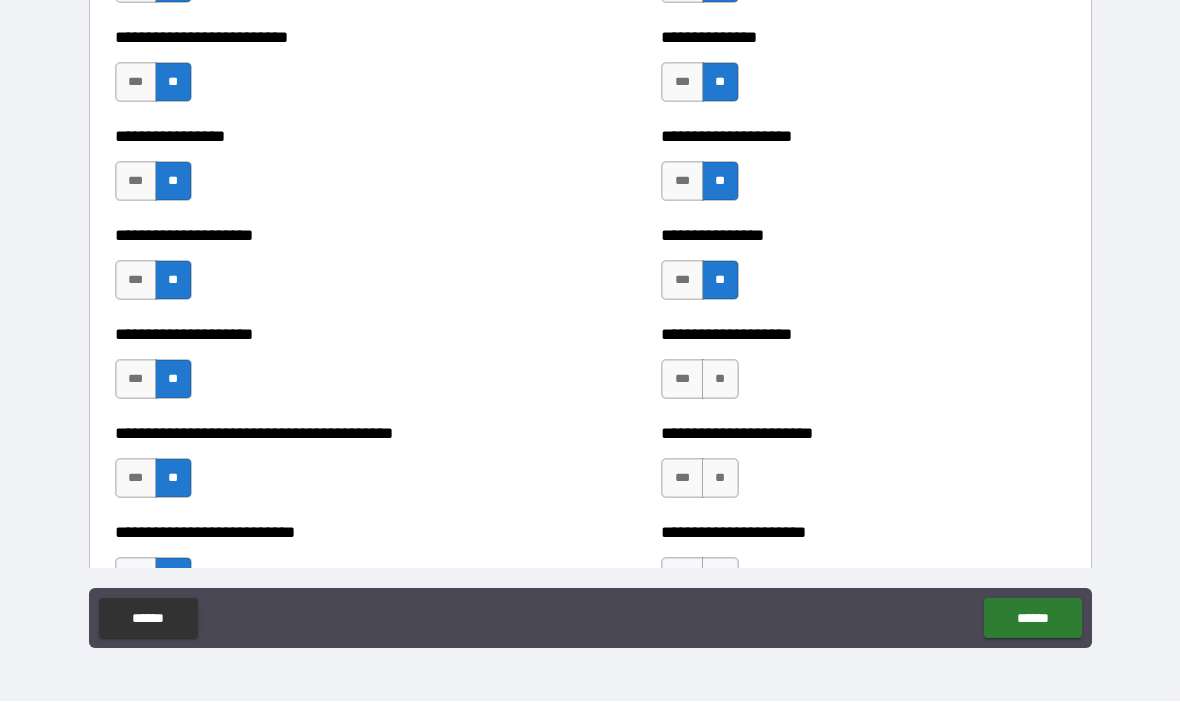 scroll, scrollTop: 4494, scrollLeft: 0, axis: vertical 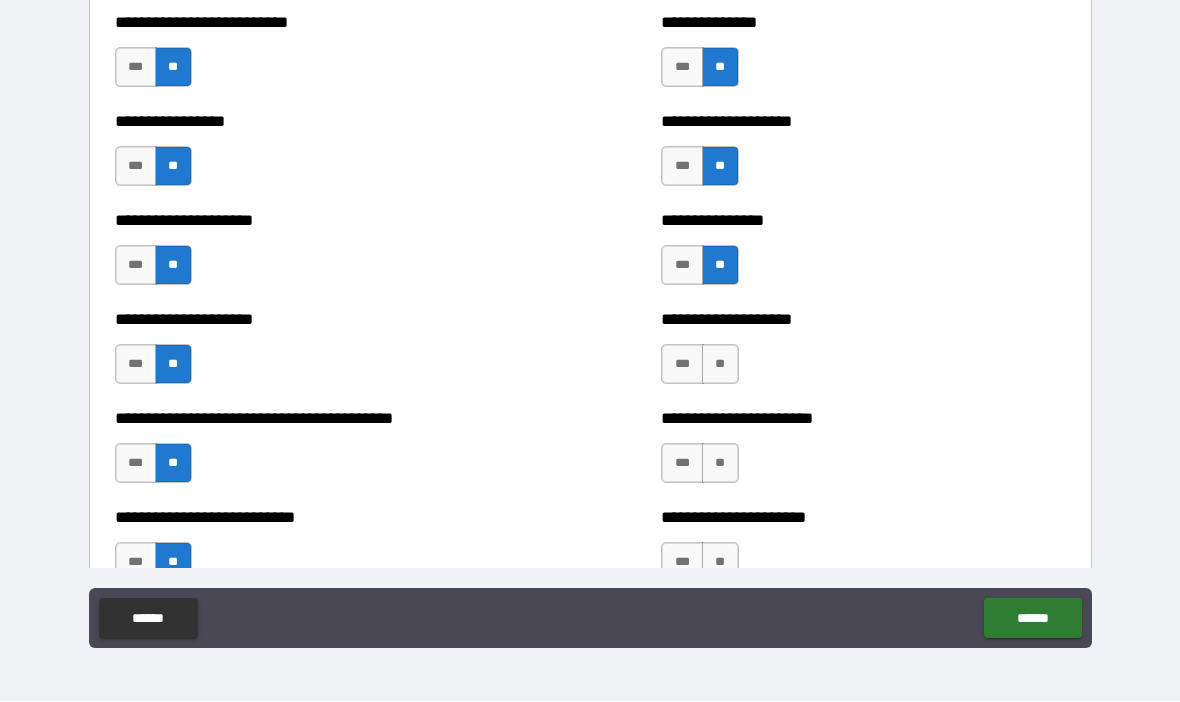 click on "**" at bounding box center [720, 365] 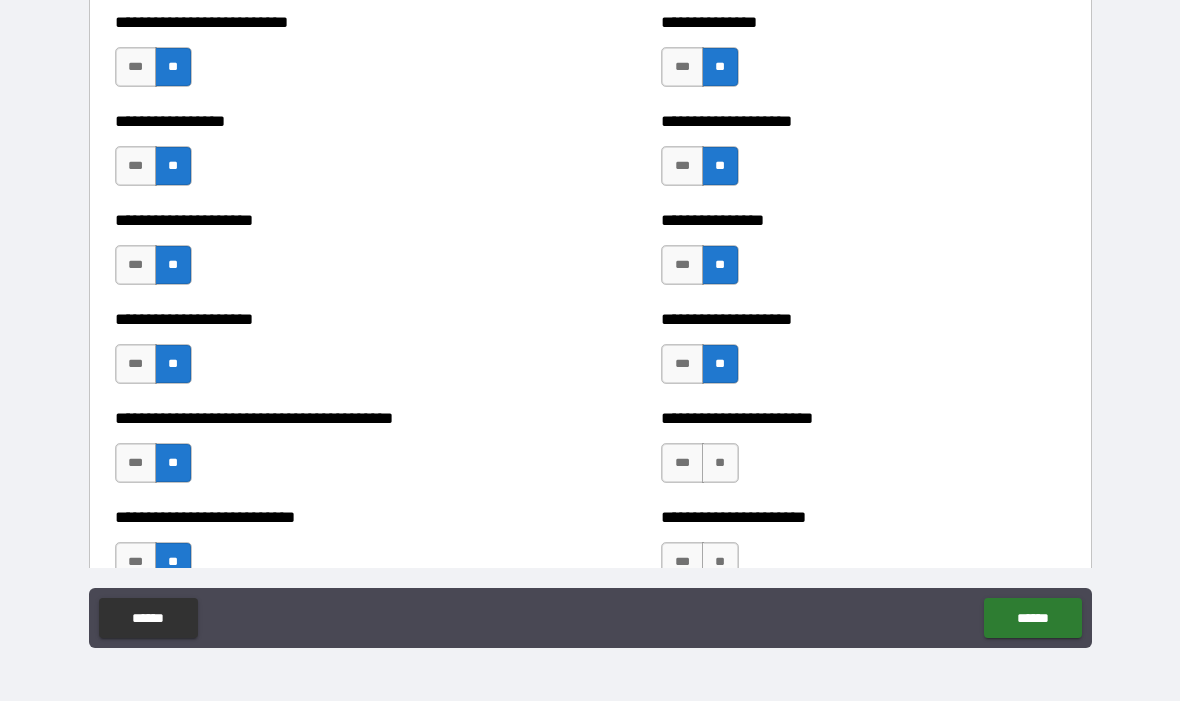 click on "***" at bounding box center [682, 365] 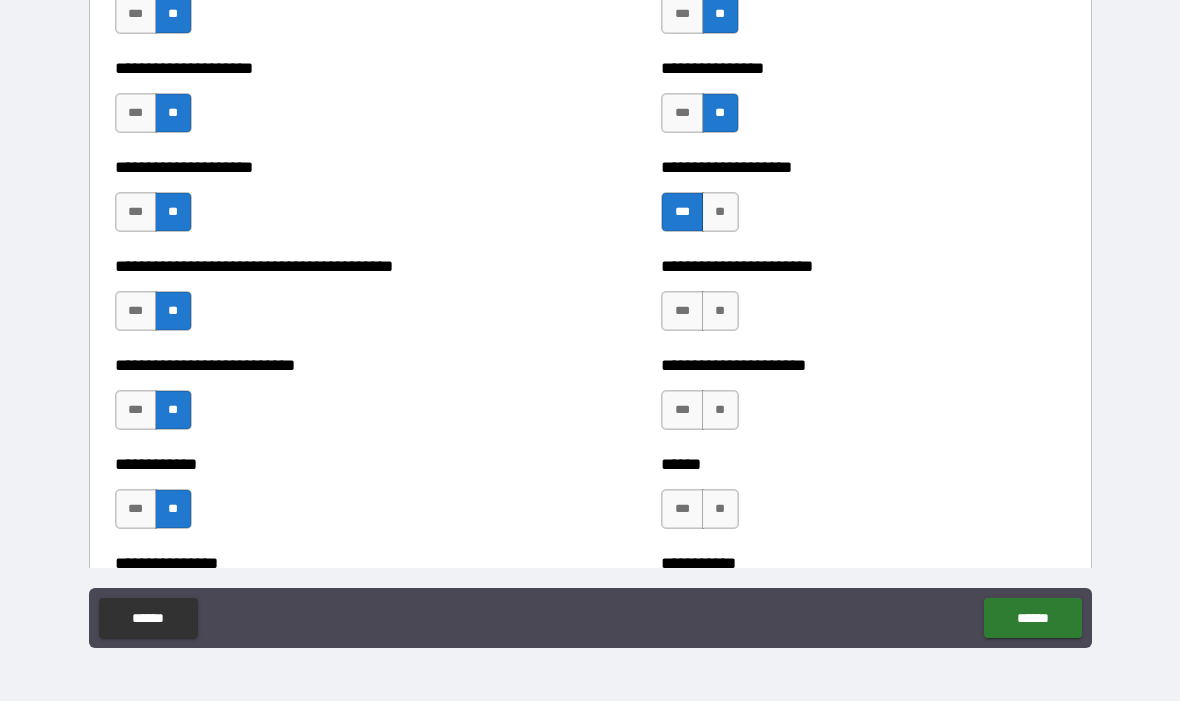 scroll, scrollTop: 4642, scrollLeft: 0, axis: vertical 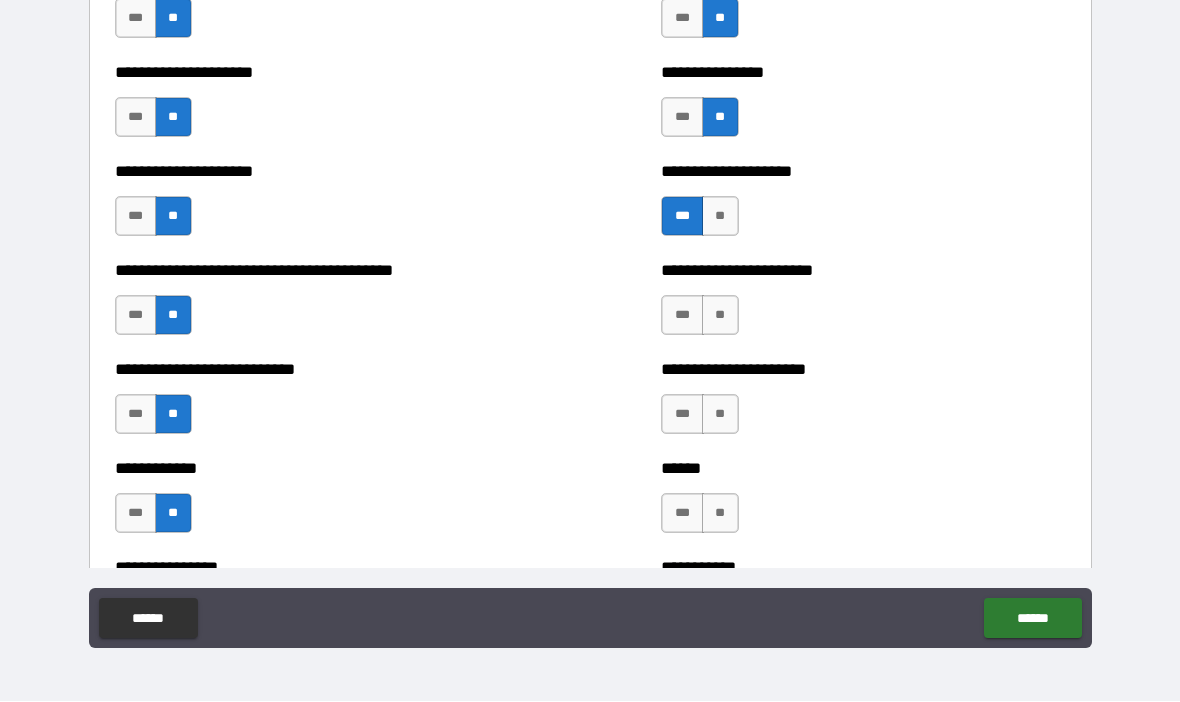 click on "**" at bounding box center [720, 316] 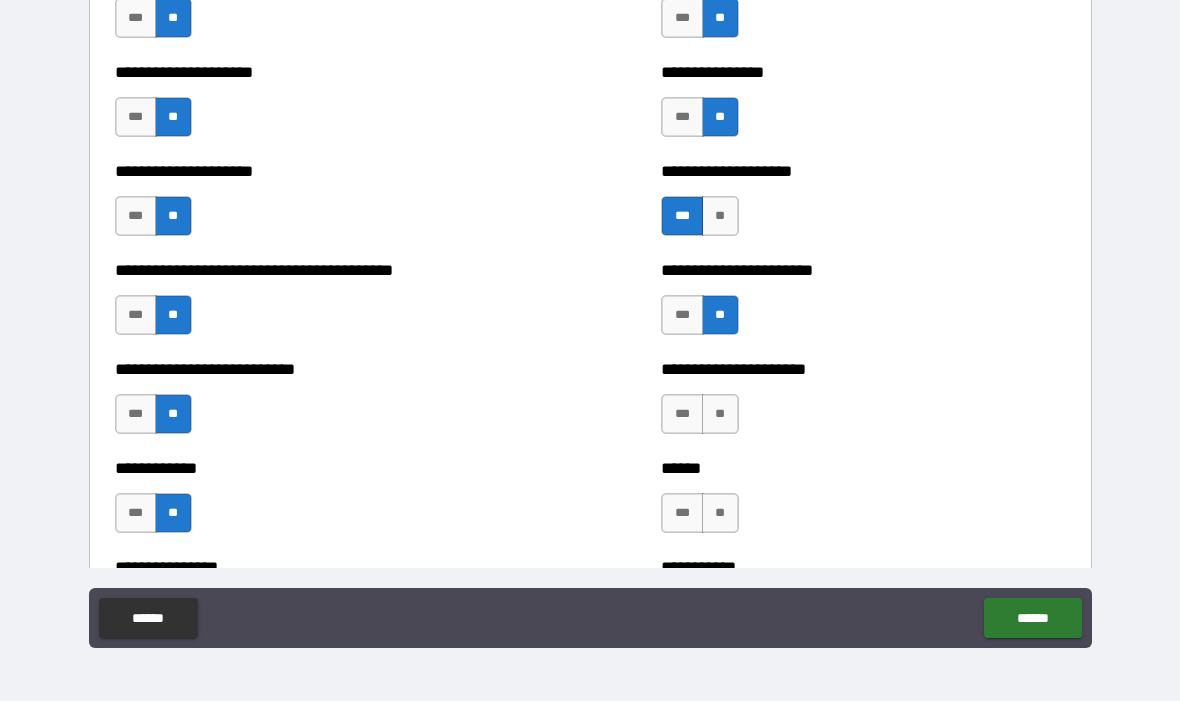 click on "**" at bounding box center [720, 415] 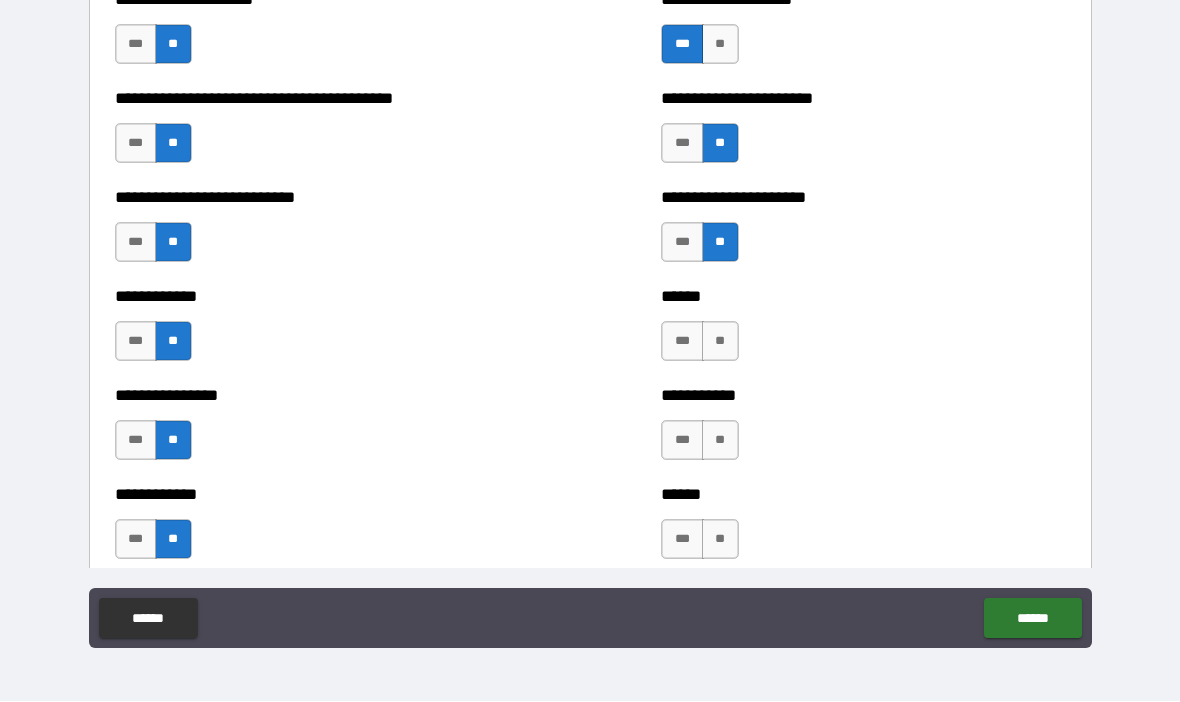 scroll, scrollTop: 4816, scrollLeft: 0, axis: vertical 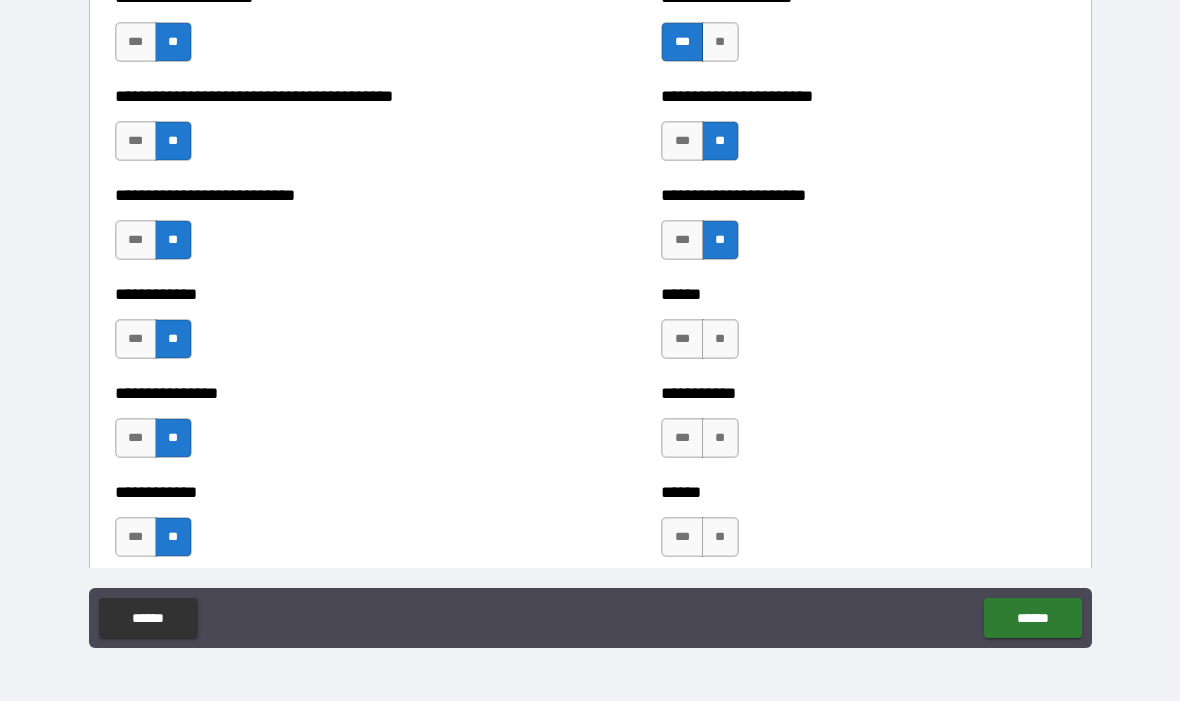 click on "**" at bounding box center (720, 340) 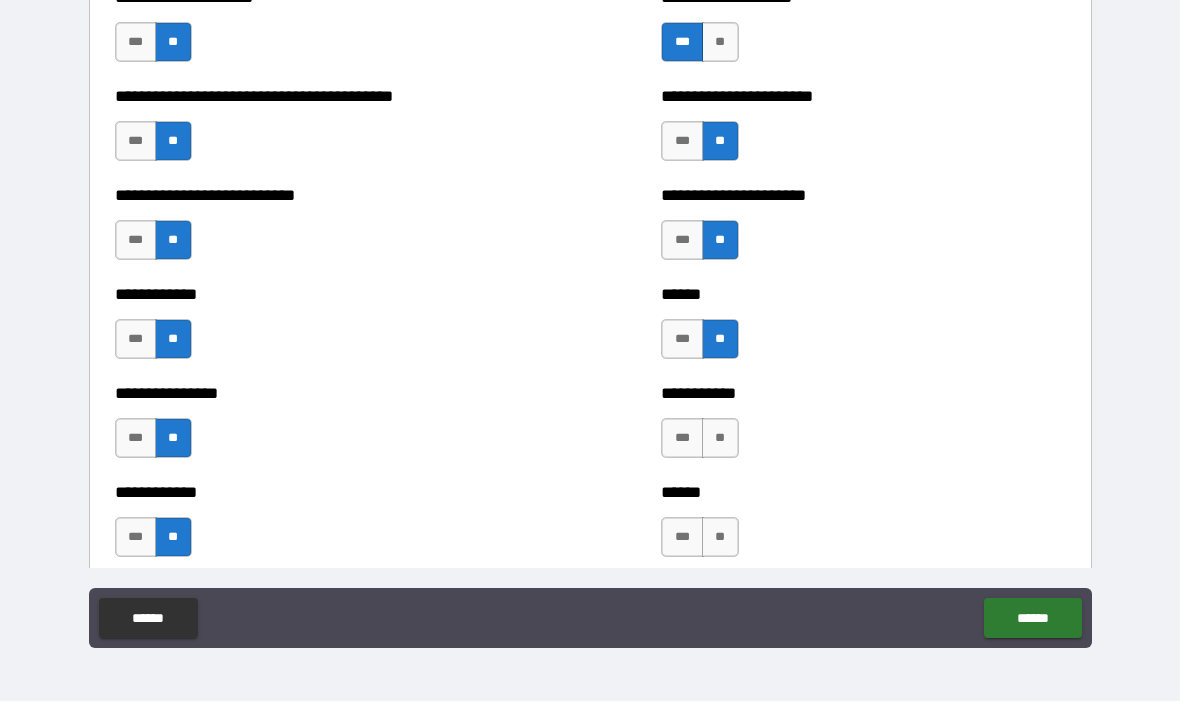 click on "**" at bounding box center [720, 439] 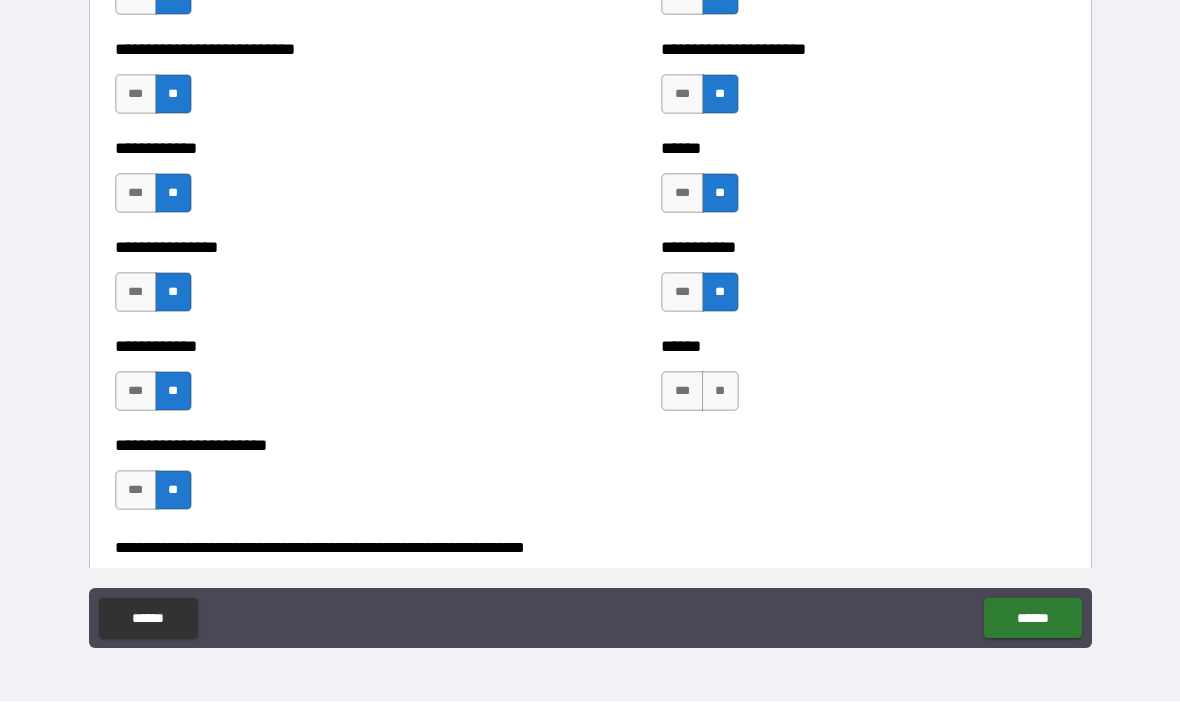 scroll, scrollTop: 4965, scrollLeft: 0, axis: vertical 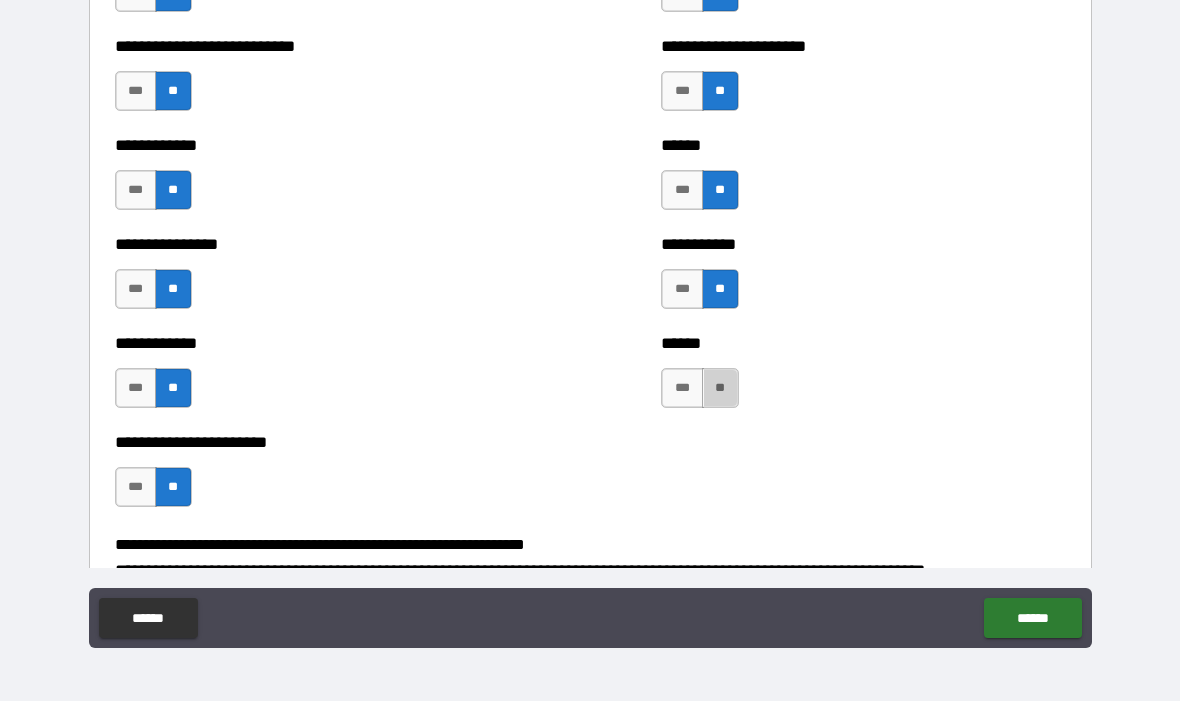 click on "**" at bounding box center [720, 389] 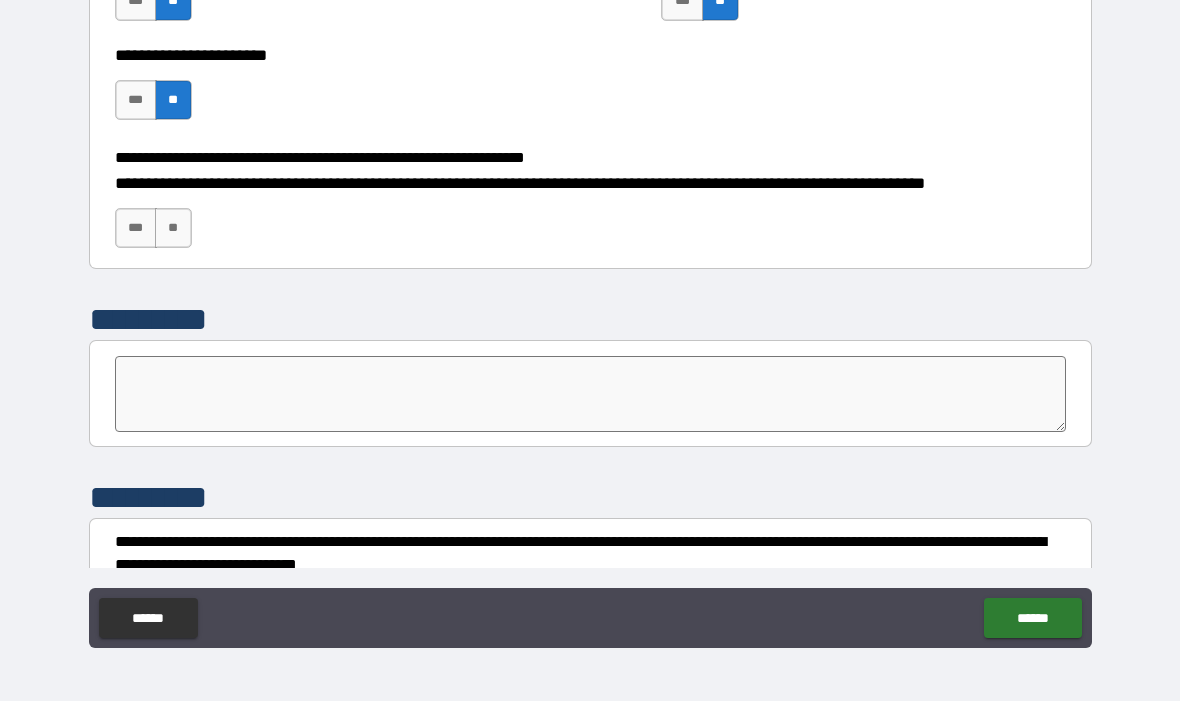 scroll, scrollTop: 5352, scrollLeft: 0, axis: vertical 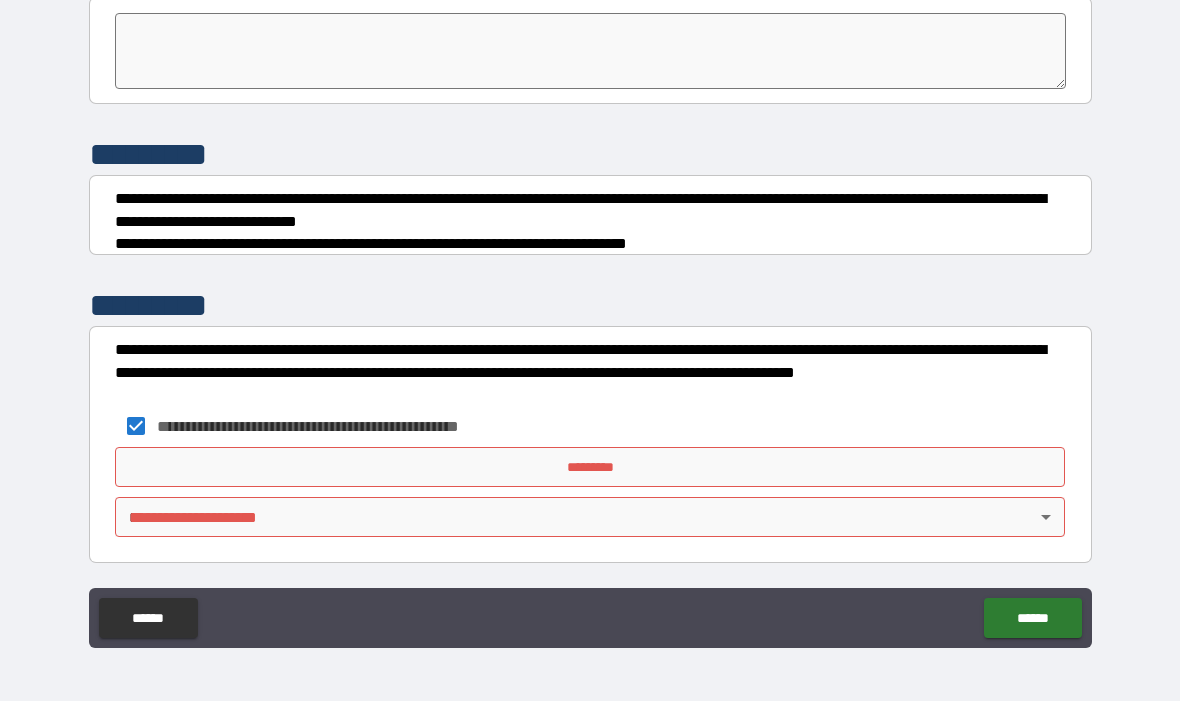 click on "*********" at bounding box center [590, 468] 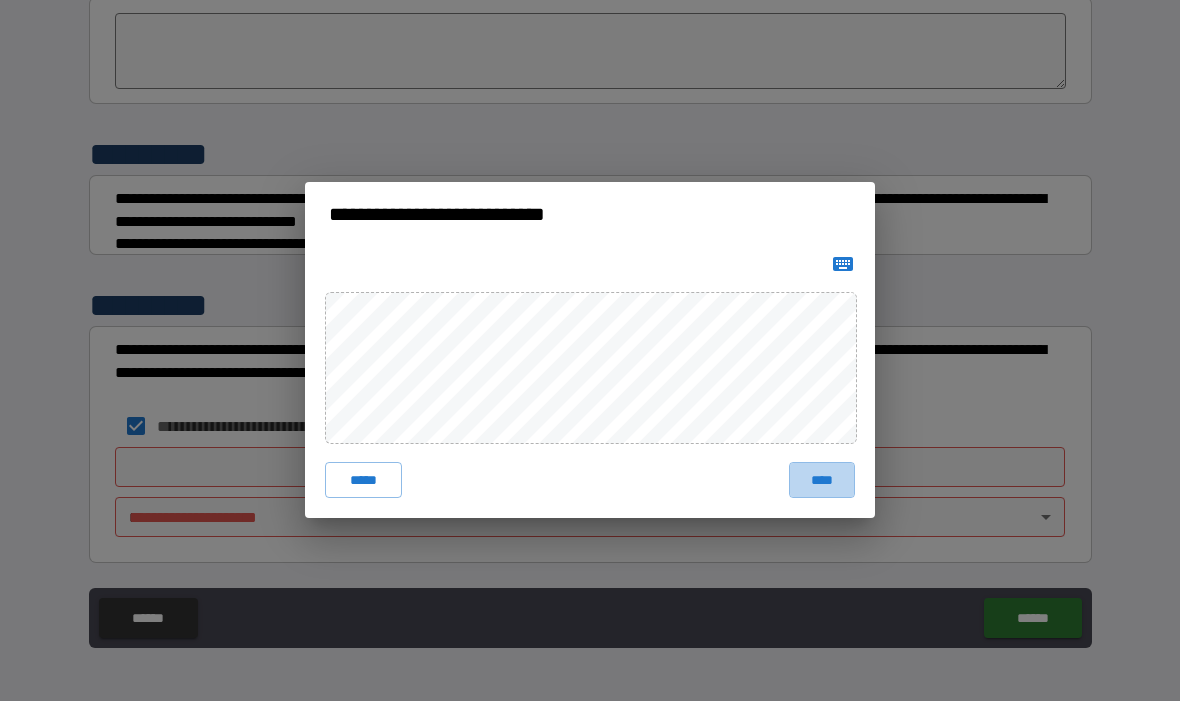 click on "****" at bounding box center [822, 481] 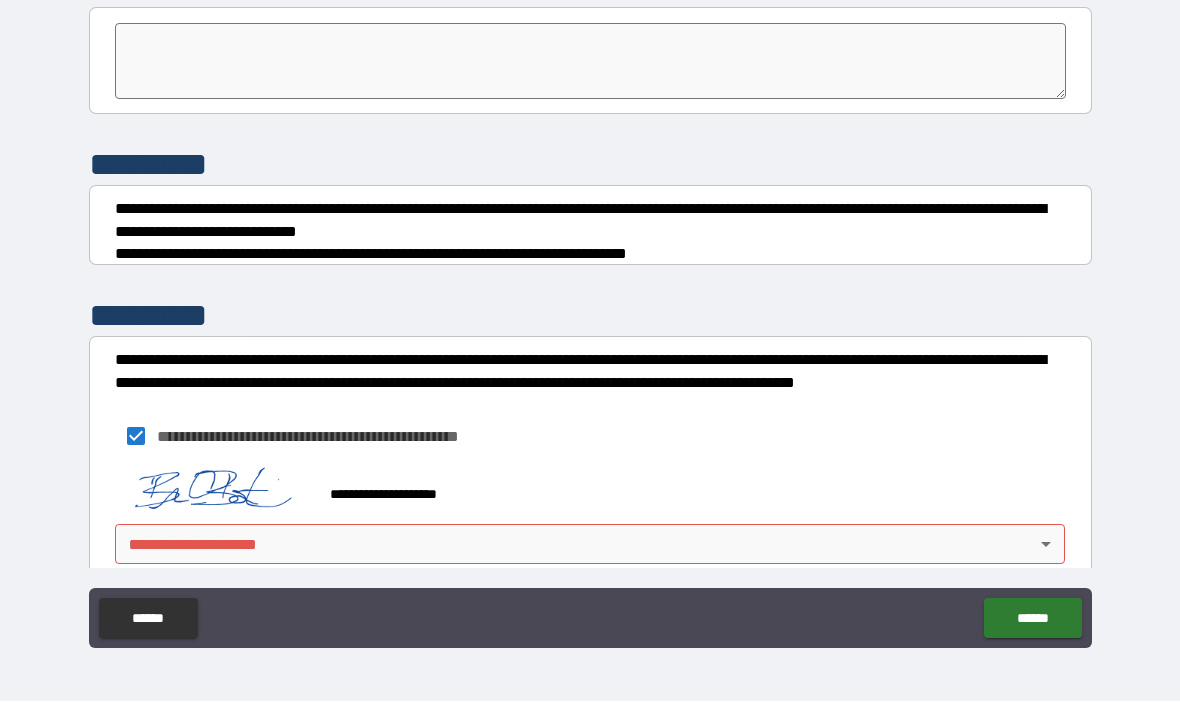 click on "**********" at bounding box center (590, 316) 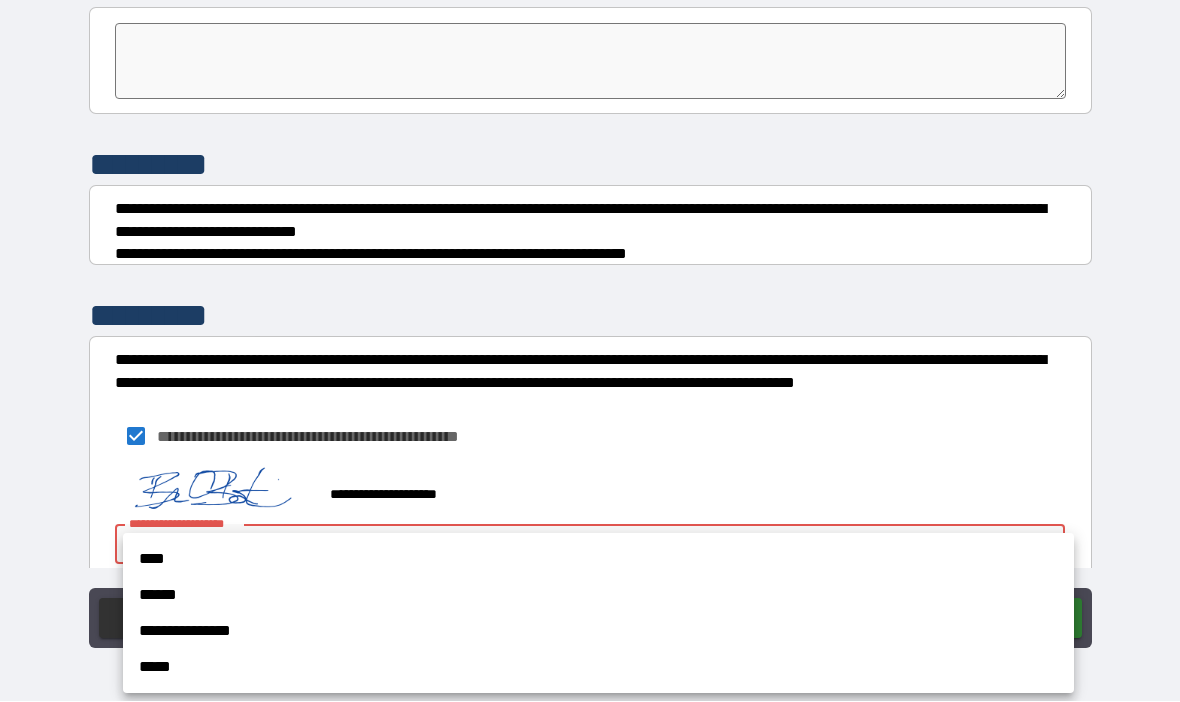click on "****" at bounding box center (598, 560) 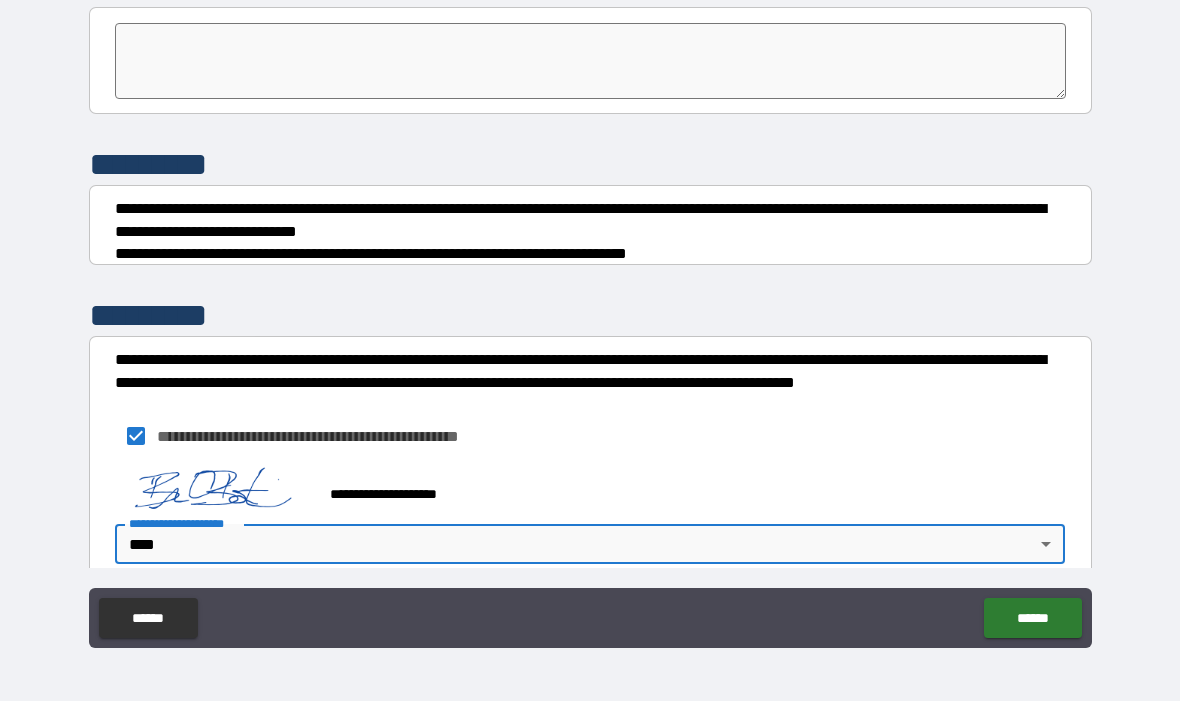 click on "******" at bounding box center (1032, 619) 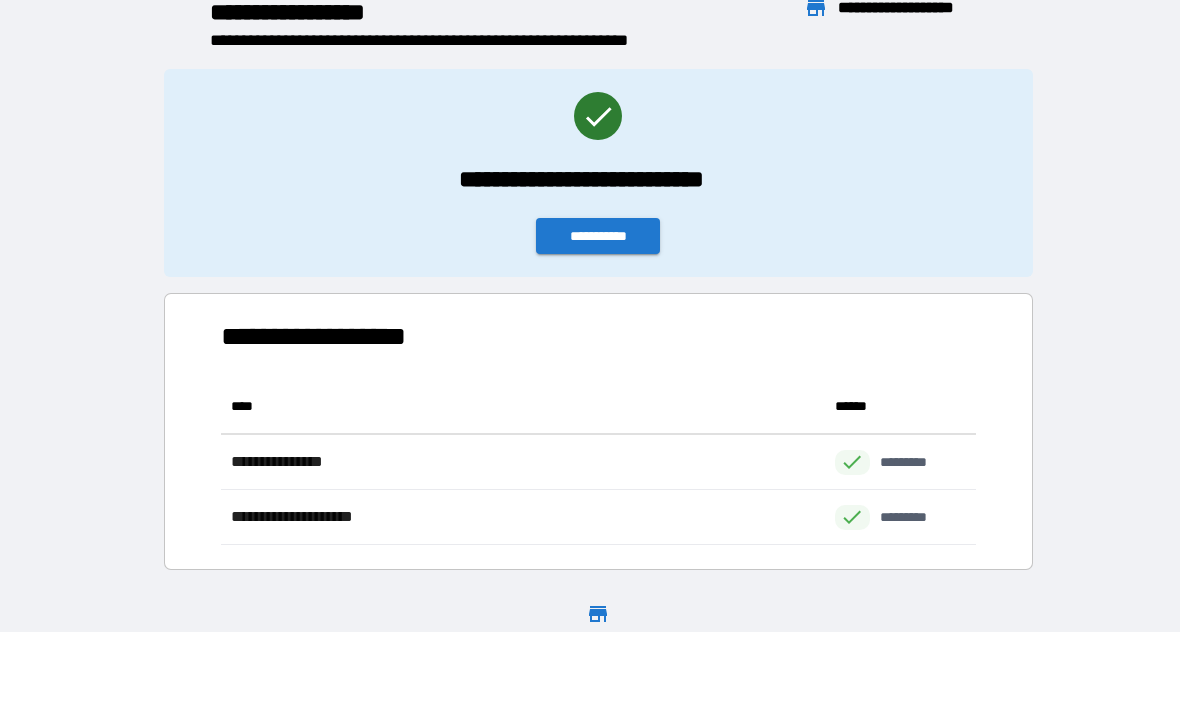 scroll, scrollTop: 1, scrollLeft: 1, axis: both 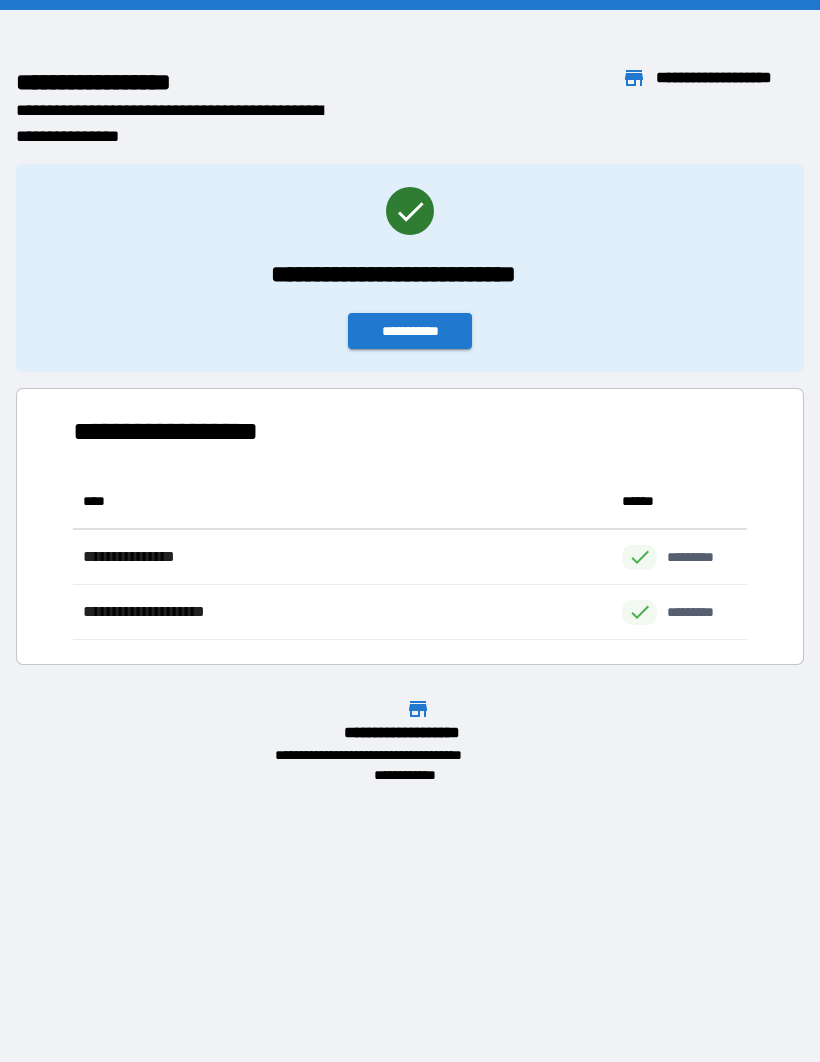 click on "**********" at bounding box center (410, 331) 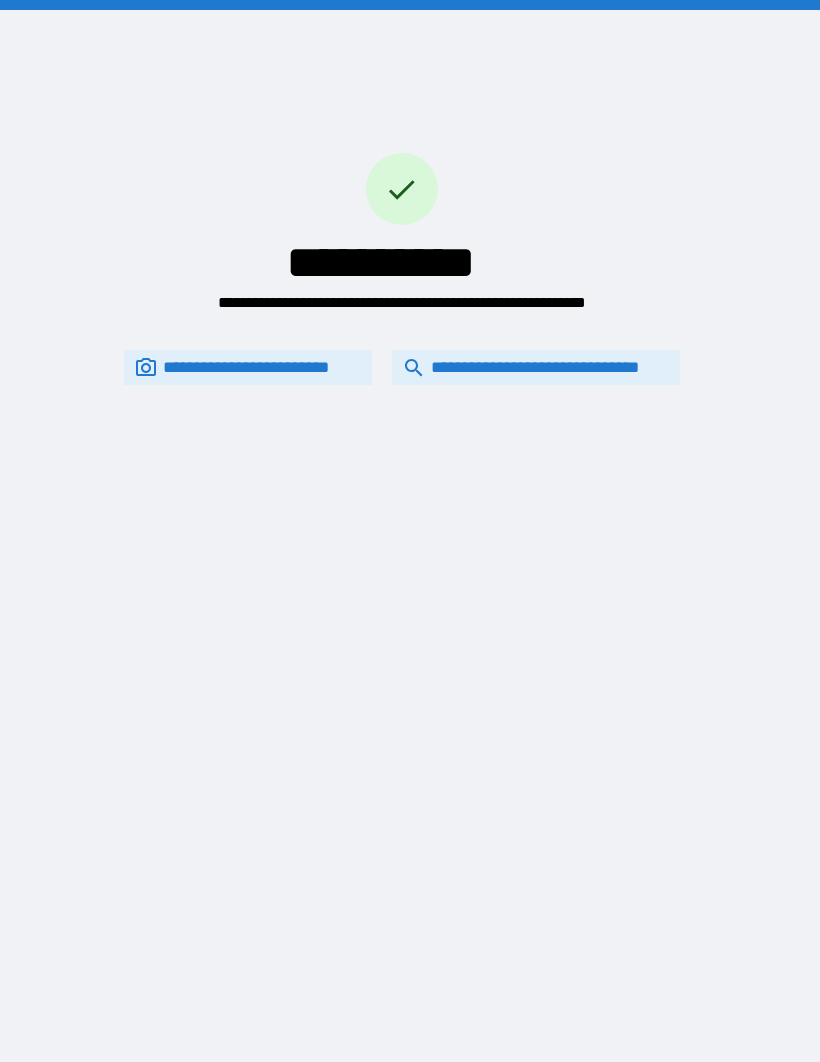 click on "**********" at bounding box center [536, 367] 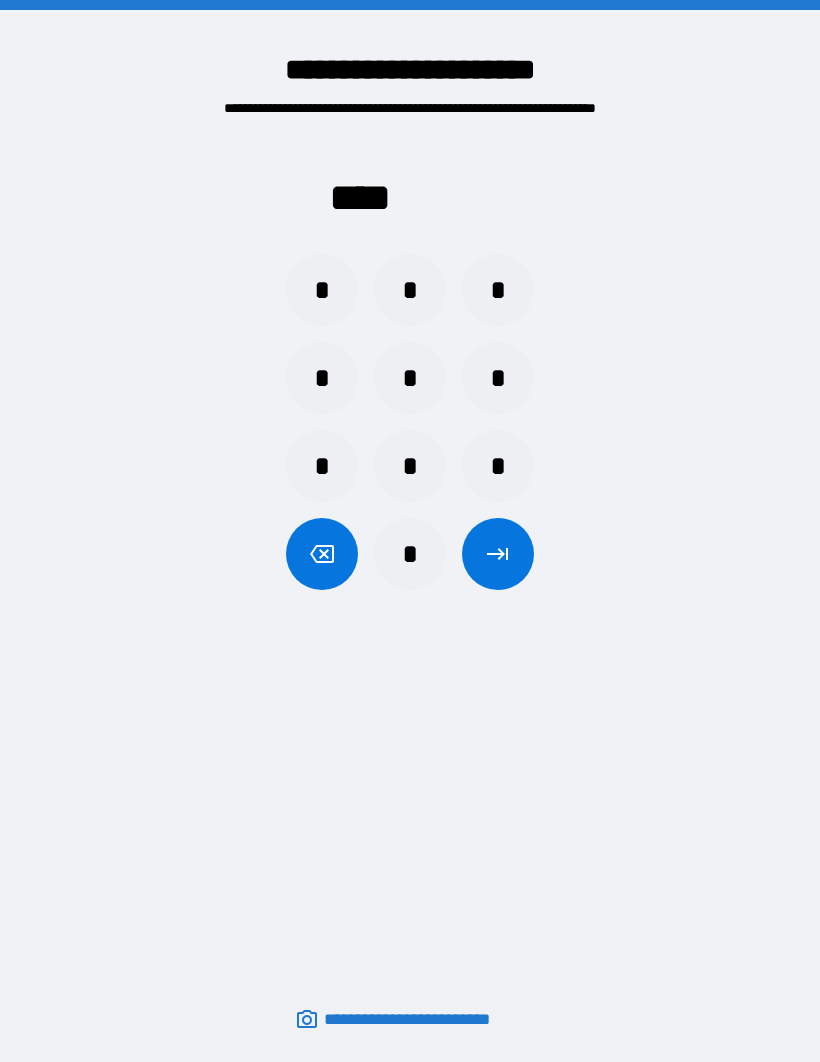 click on "*" at bounding box center [498, 466] 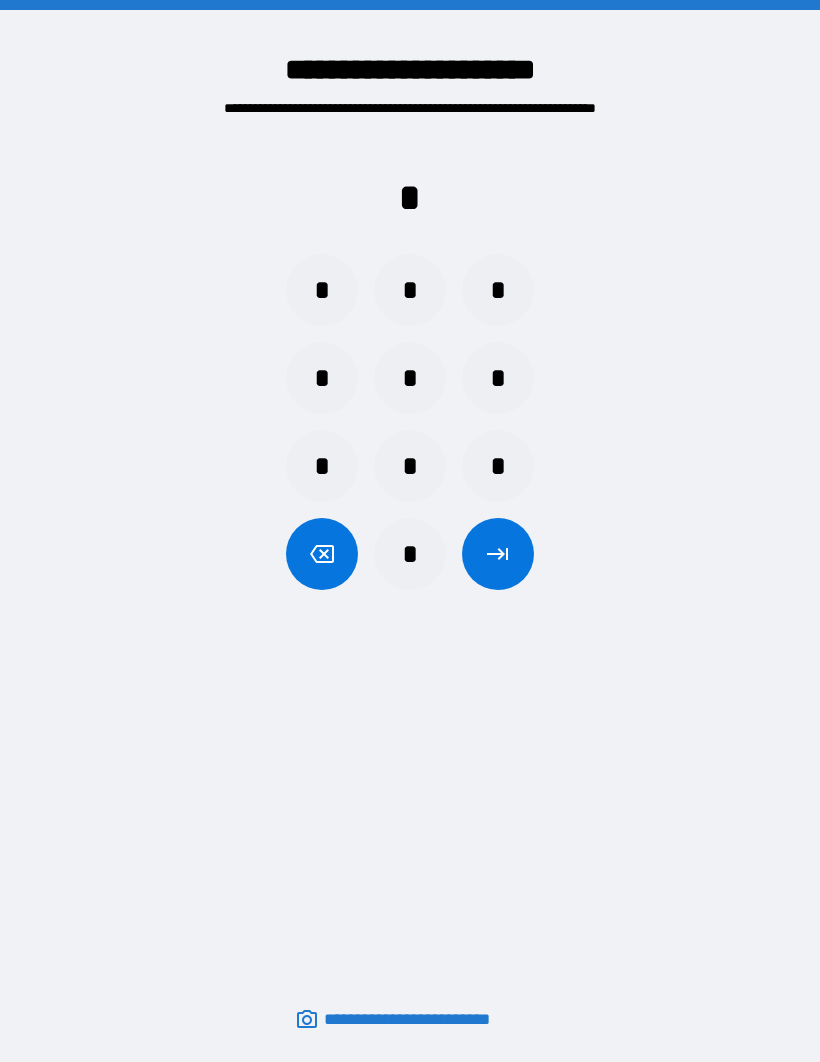 click on "*" at bounding box center [322, 378] 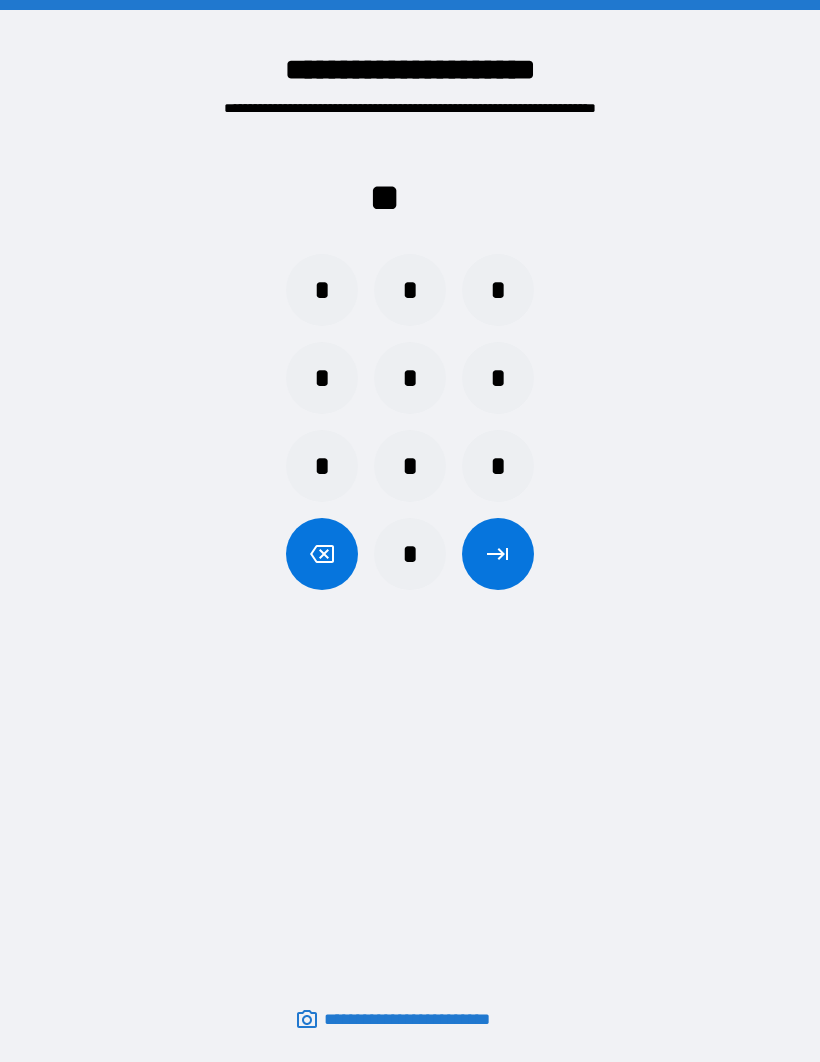 click on "*" at bounding box center [322, 466] 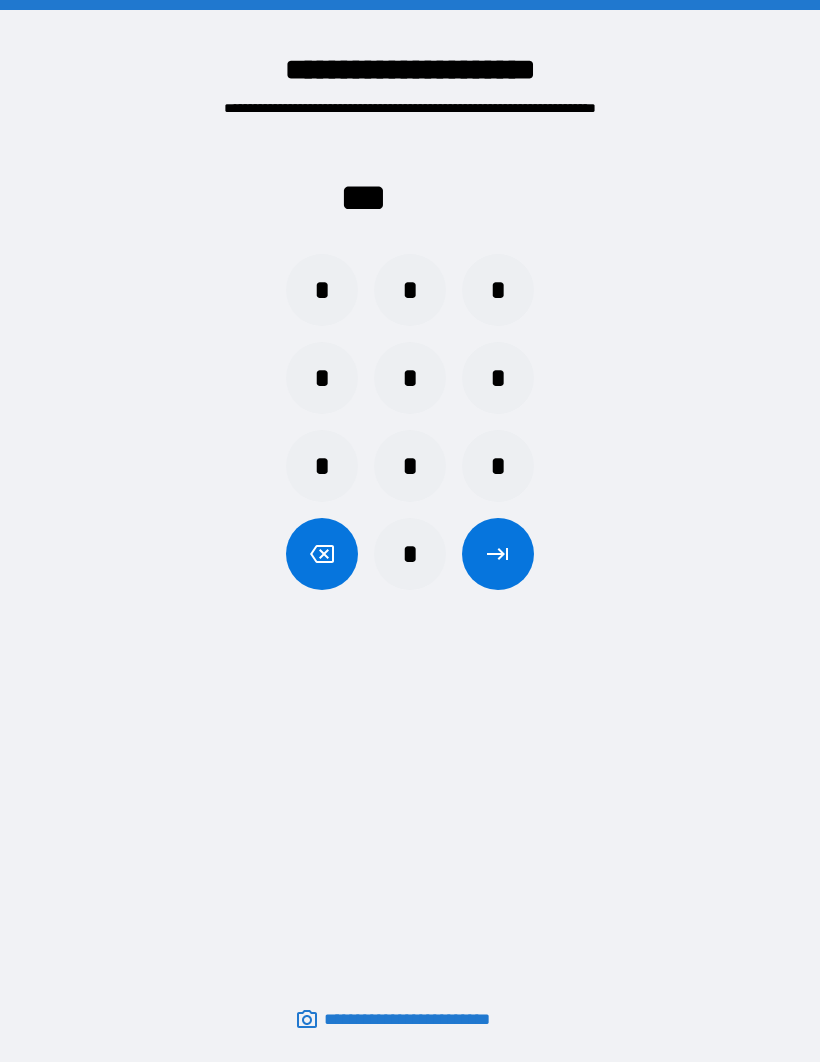 click on "*" at bounding box center [322, 290] 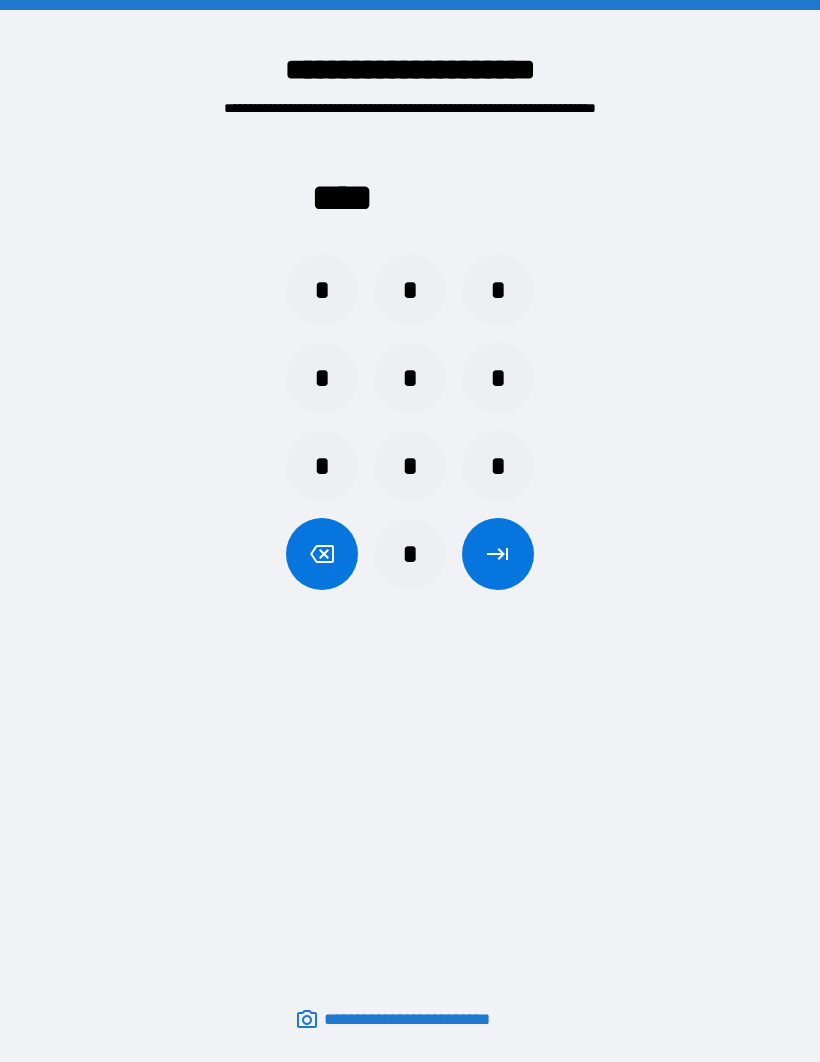 click at bounding box center (498, 554) 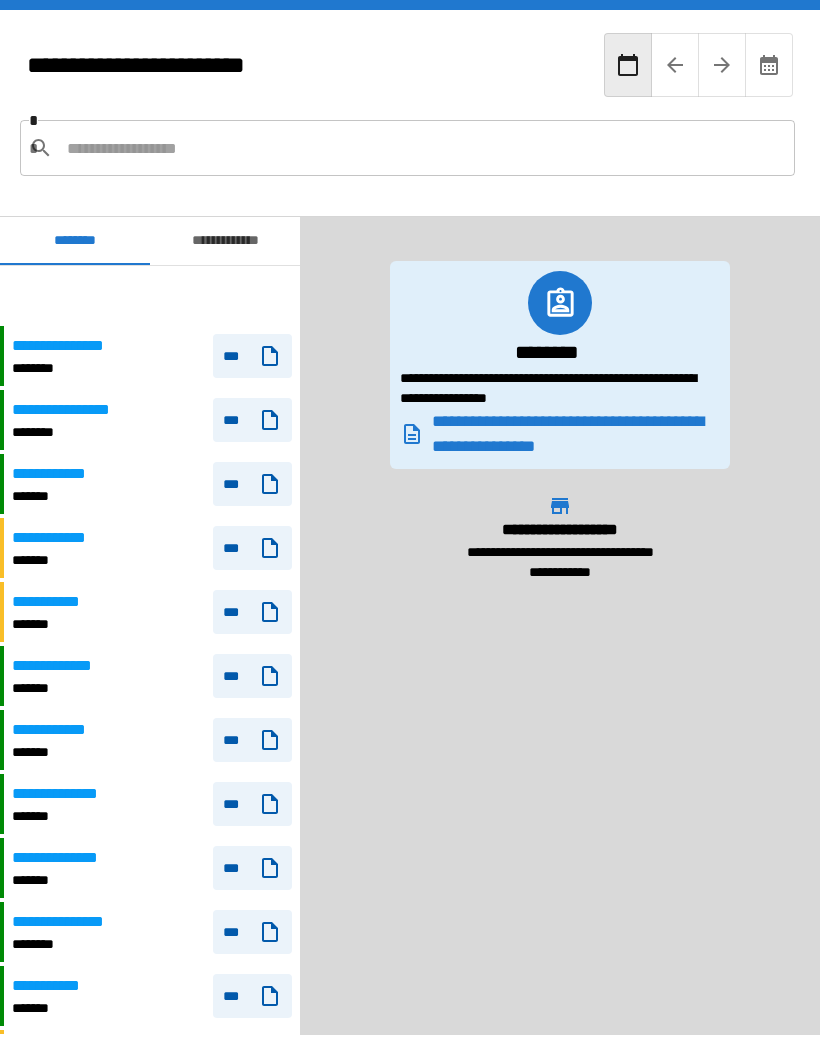 scroll, scrollTop: 60, scrollLeft: 0, axis: vertical 